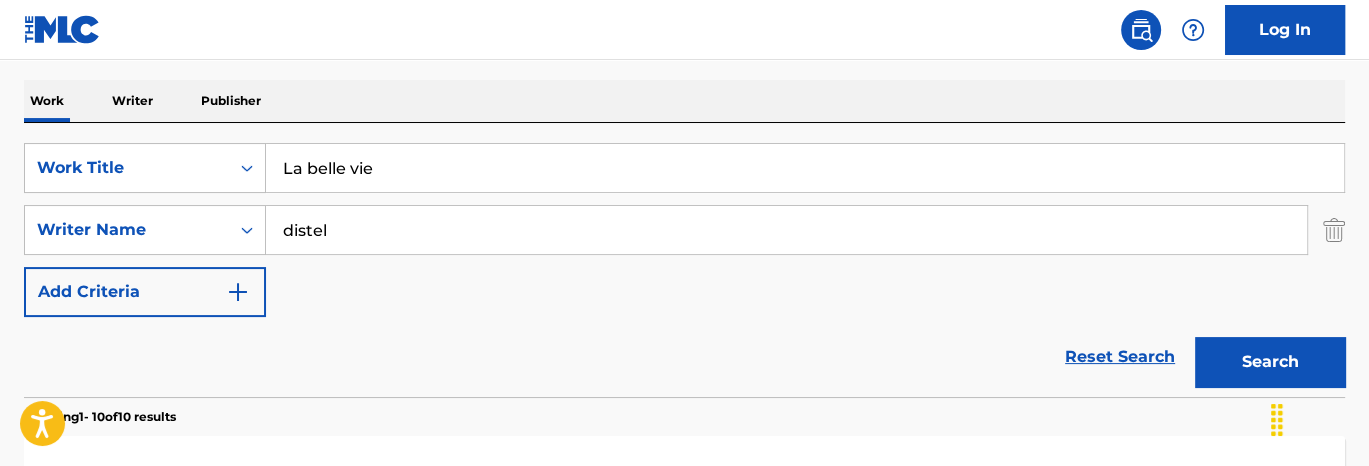 scroll, scrollTop: 0, scrollLeft: 0, axis: both 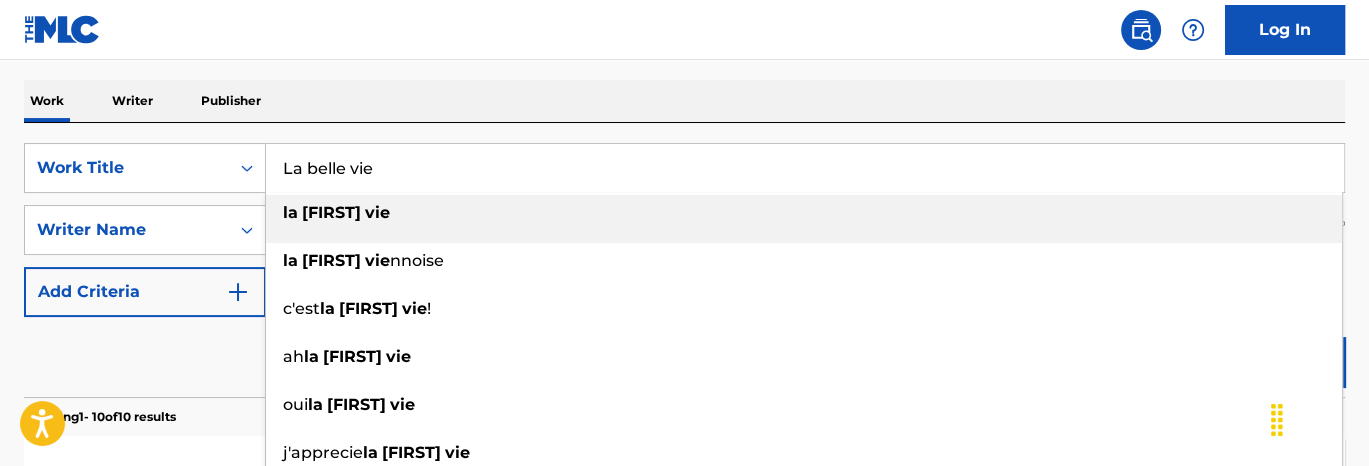 click on "La belle vie" at bounding box center [805, 168] 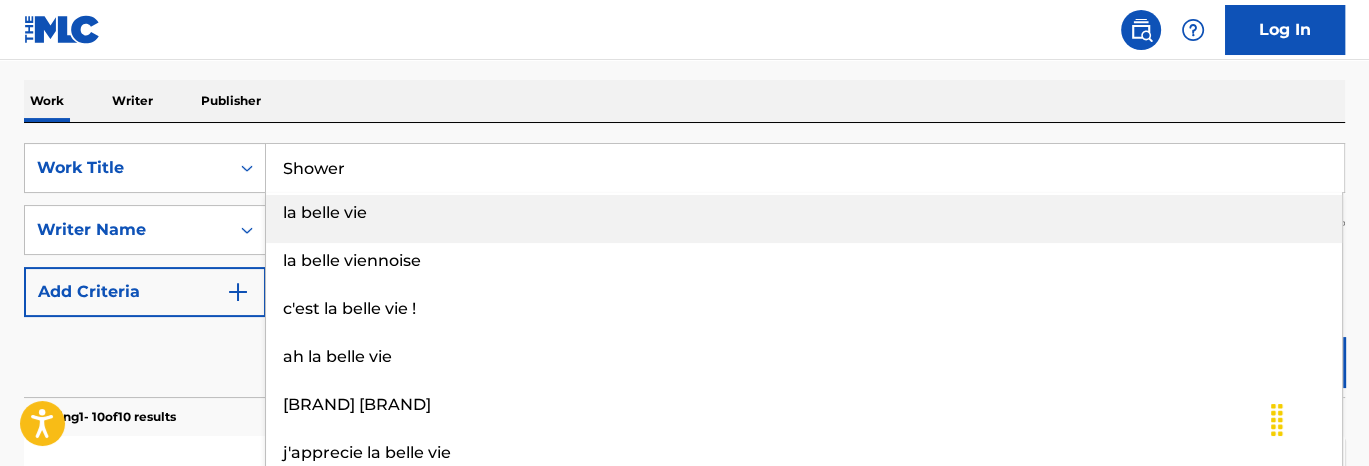 type on "Shower" 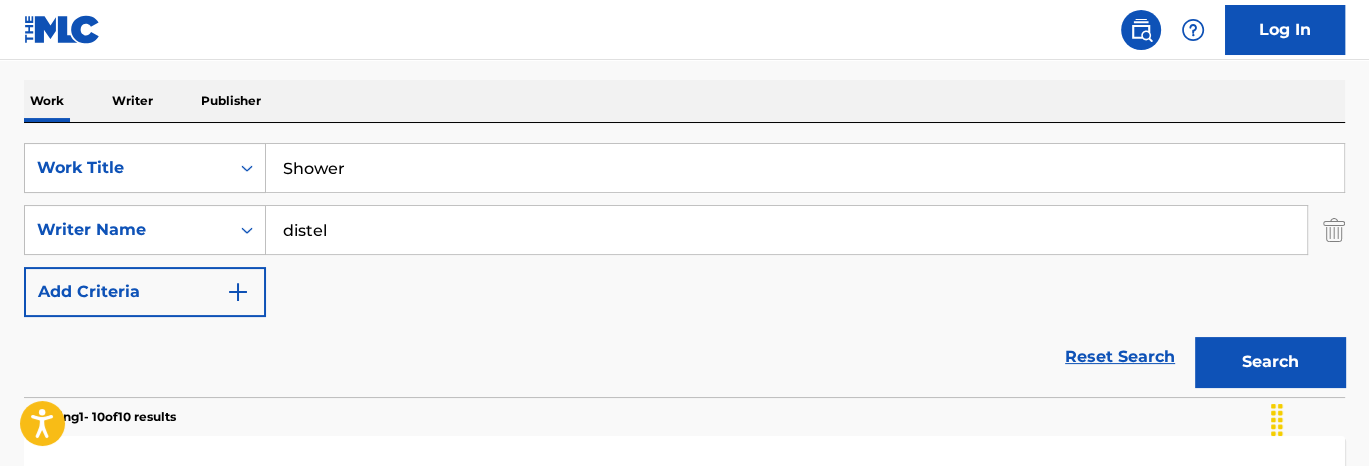 click on "Work Writer Publisher" at bounding box center (684, 101) 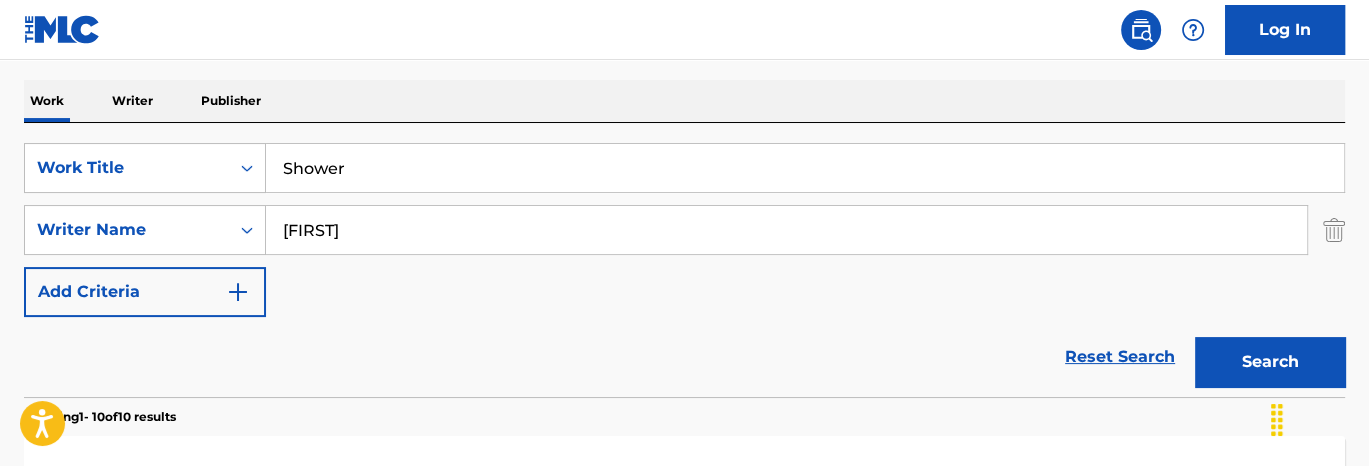 type on "[FIRST]" 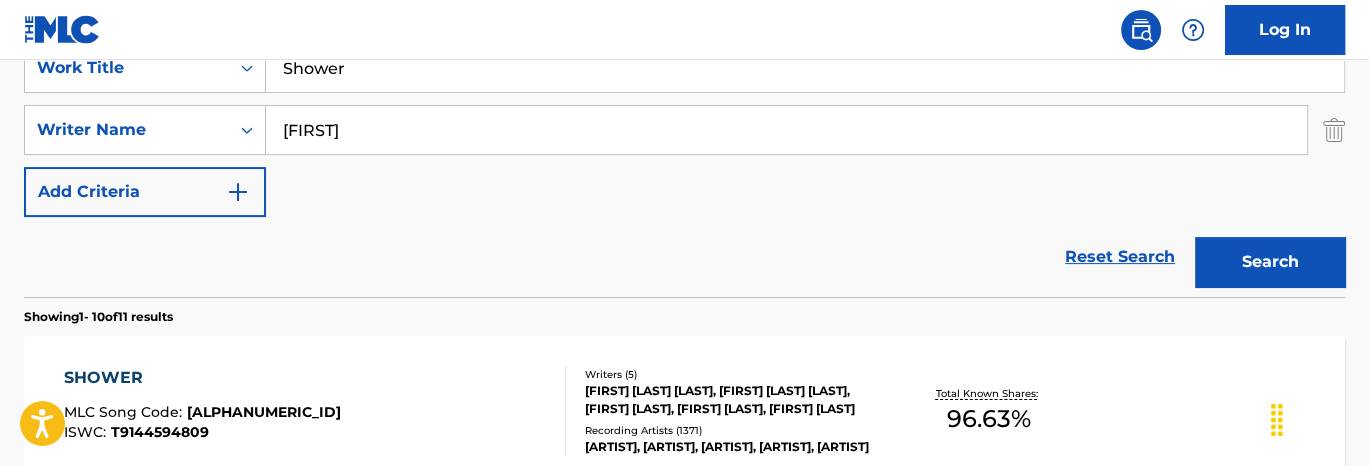 scroll, scrollTop: 502, scrollLeft: 0, axis: vertical 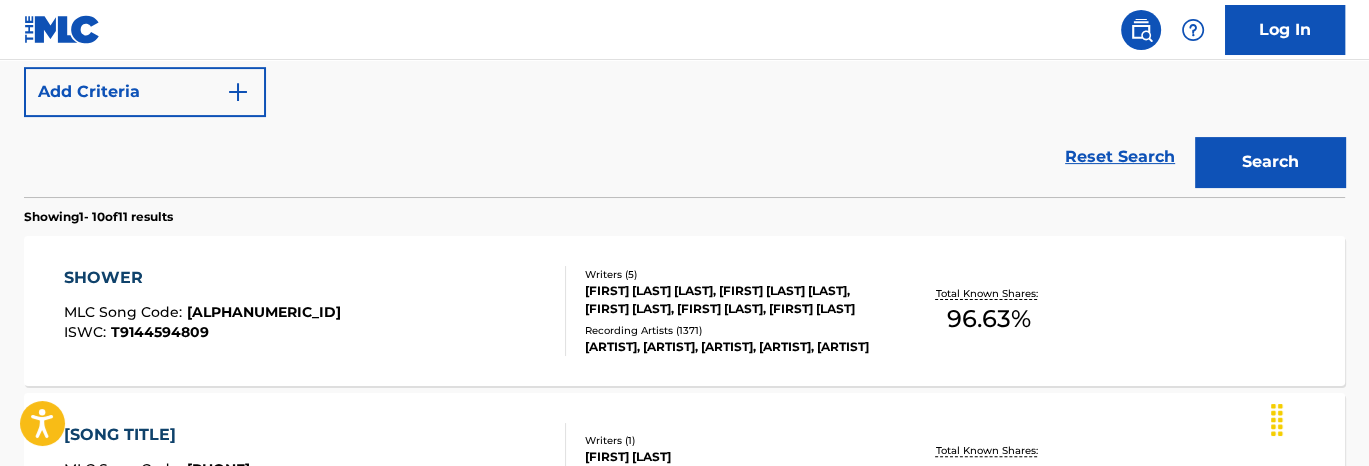 click on "MLC Song Code : Z4873L ISWC : T9144594809 Writers ( 5 ) [FIRST] [LAST], [FIRST] [LAST], [FIRST] [LAST], [FIRST] [LAST], [FIRST] [LAST] Recording Artists ( 1371 ) [FIRST] [LAST], [FIRST] [LAST], [FIRST] [LAST], [FIRST] [LAST], [FIRST] [LAST] Total Known Shares: 96.63 %" at bounding box center (684, 311) 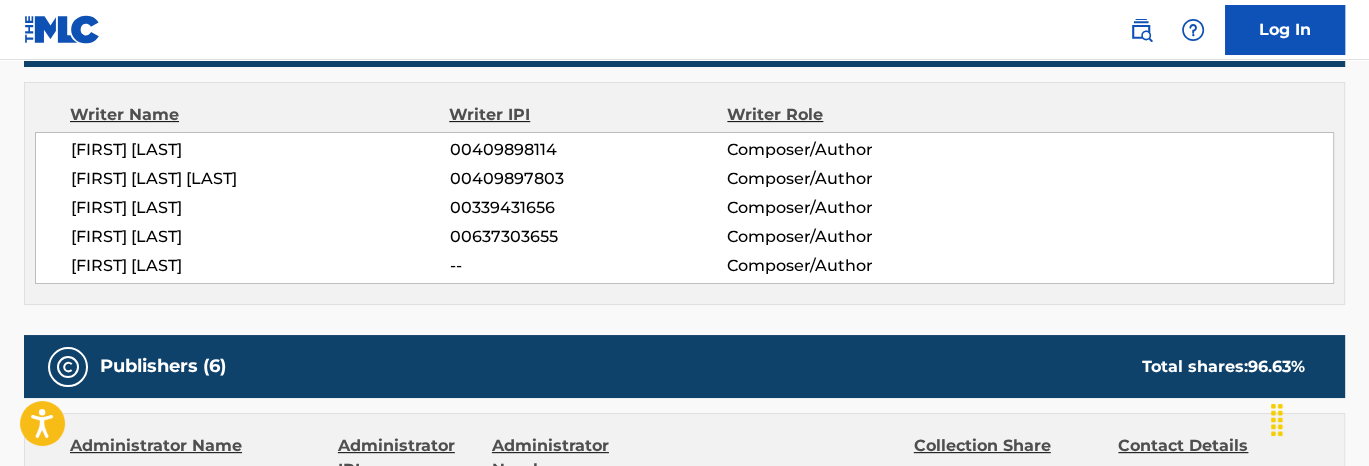 scroll, scrollTop: 900, scrollLeft: 0, axis: vertical 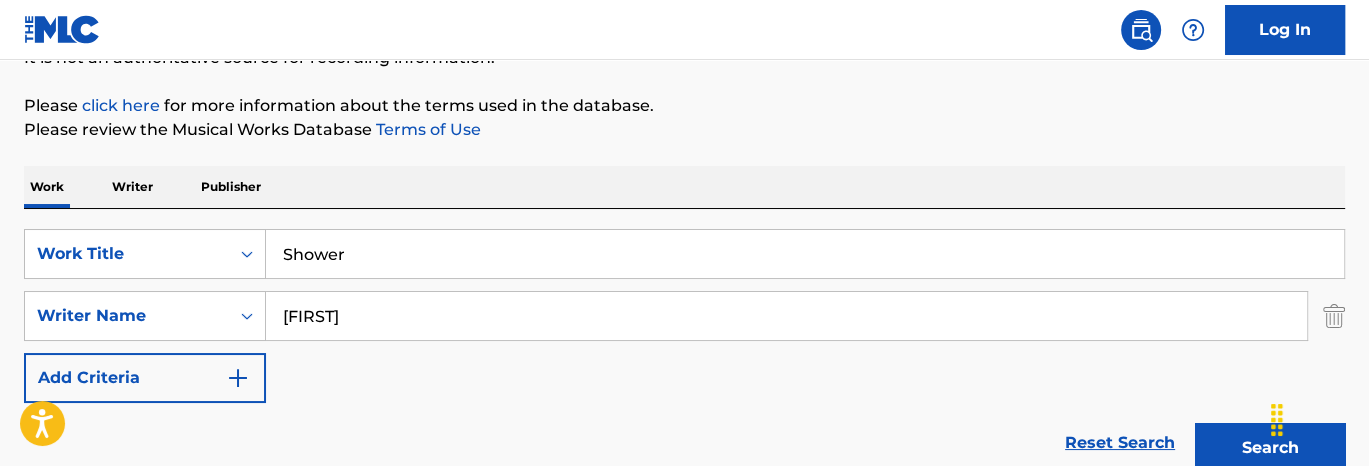 click on "Shower" at bounding box center [805, 254] 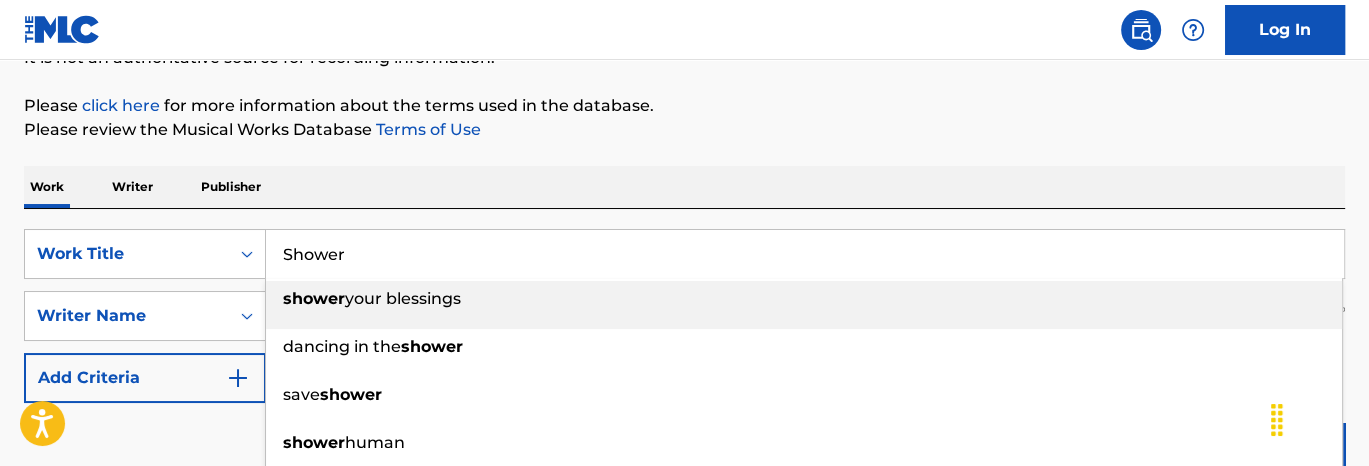 paste on "Paradise" 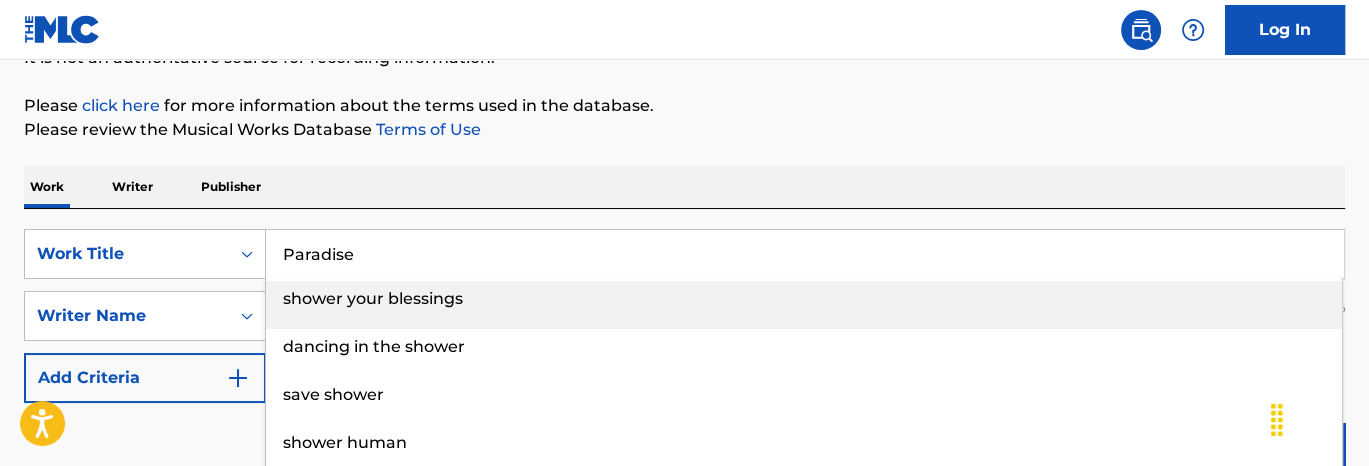 type on "Paradise" 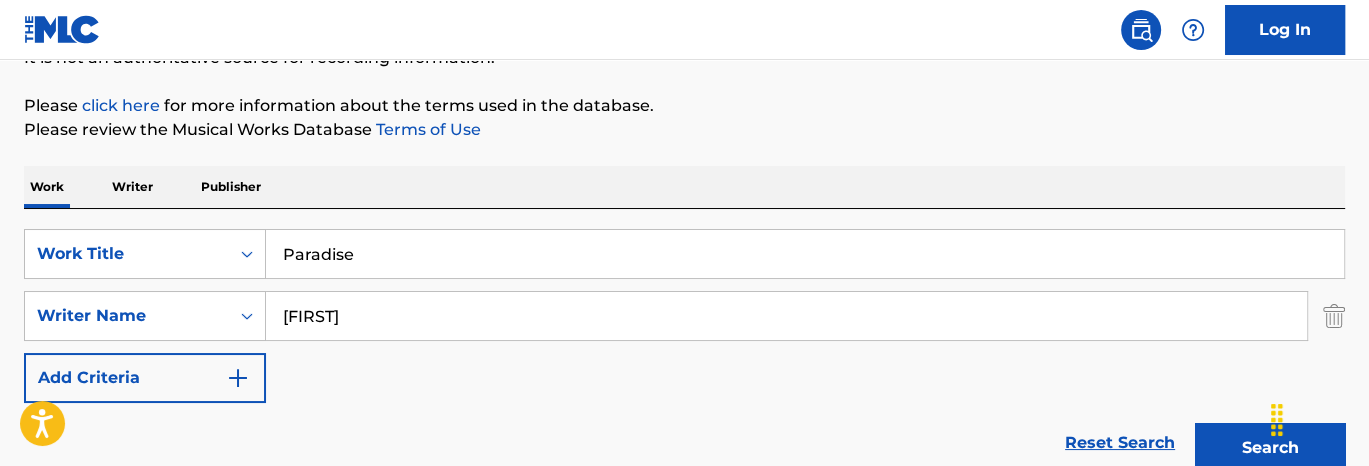 click on "Please   click here   for more information about the terms used in the database." at bounding box center [684, 106] 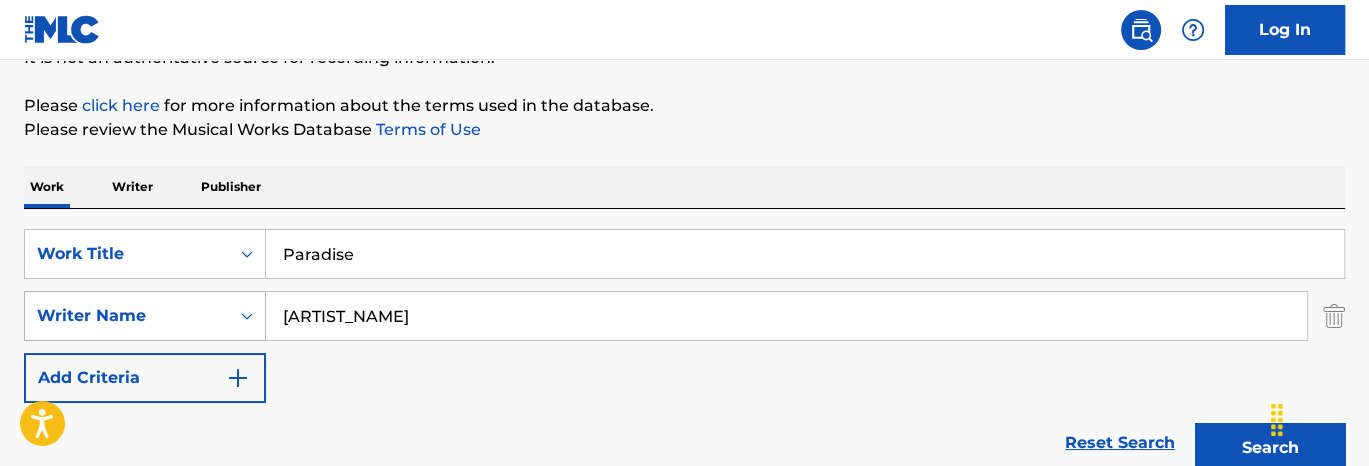 drag, startPoint x: 384, startPoint y: 326, endPoint x: 193, endPoint y: 329, distance: 191.02356 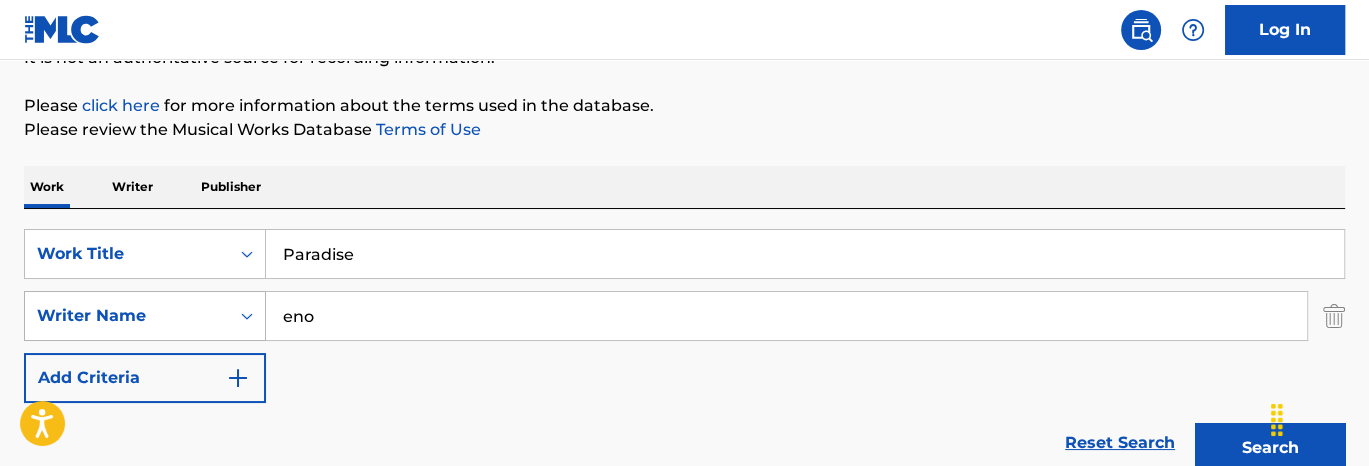 type on "eno" 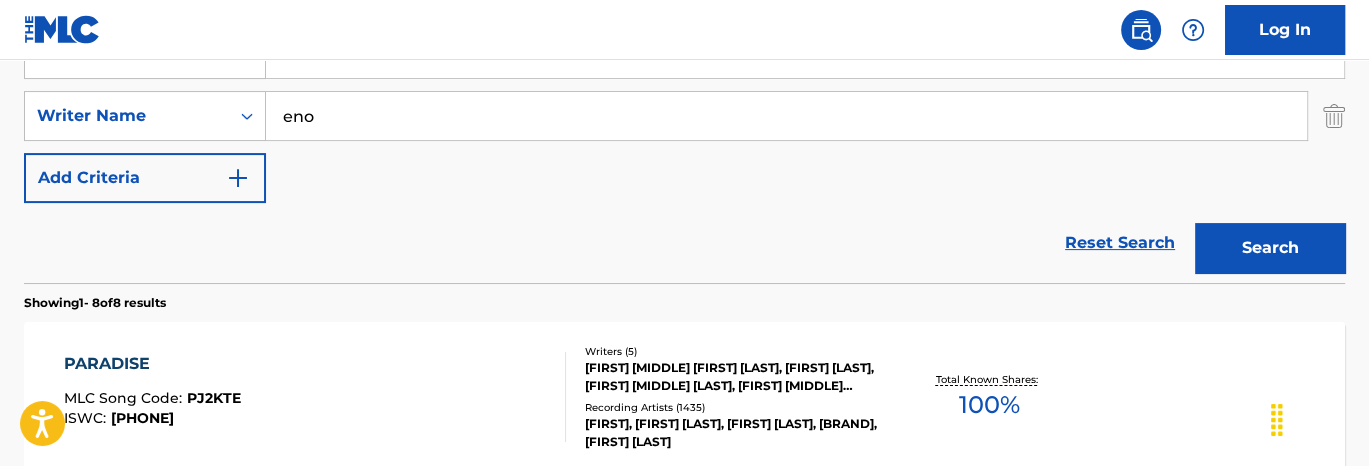 scroll, scrollTop: 516, scrollLeft: 0, axis: vertical 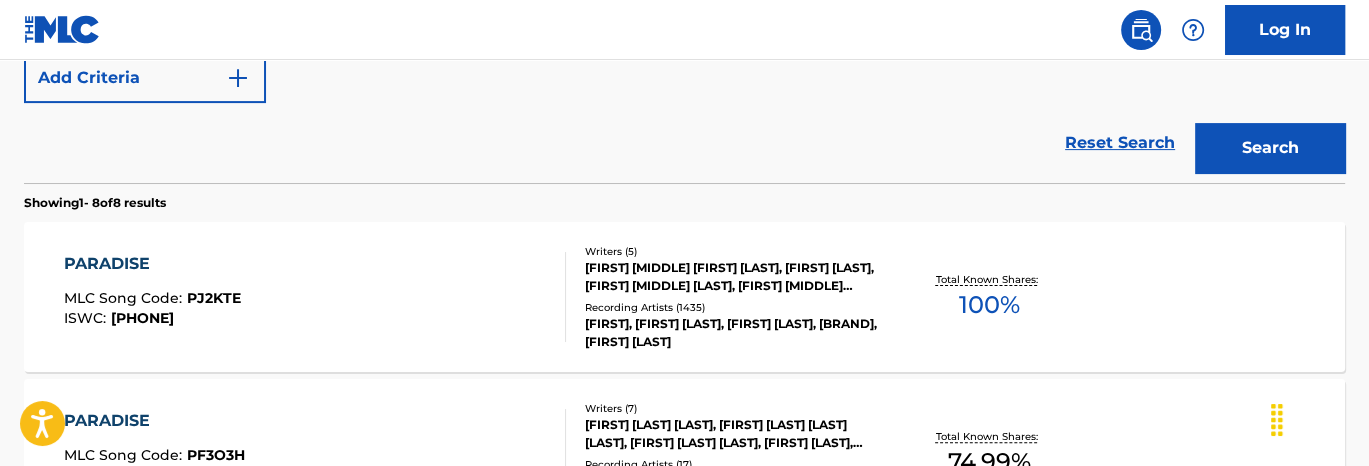 click on "PARADISE MLC Song Code : [CODE] ISWC : [CODE]" at bounding box center [315, 297] 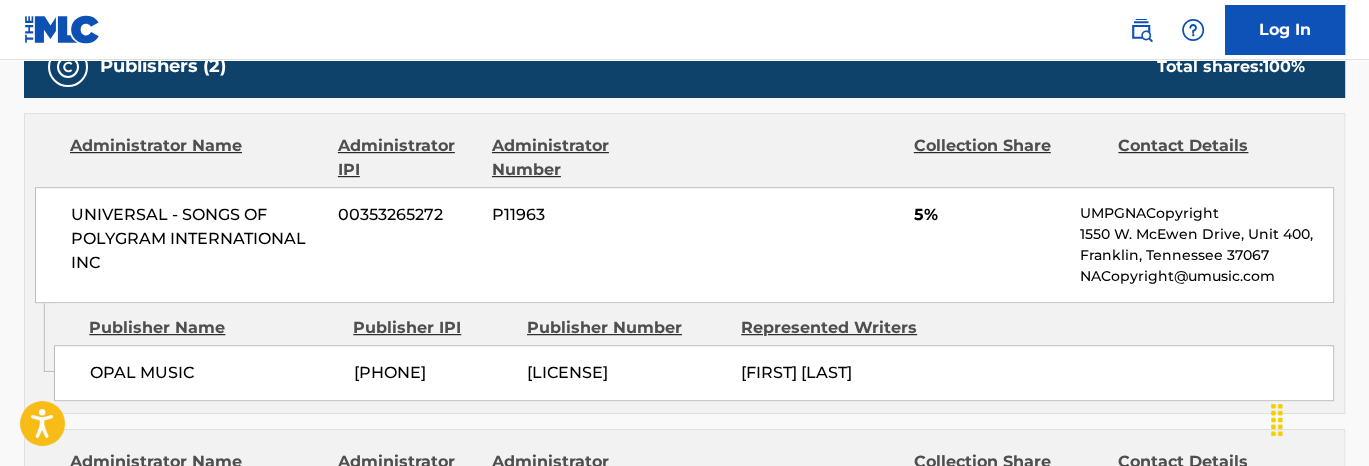 scroll, scrollTop: 900, scrollLeft: 0, axis: vertical 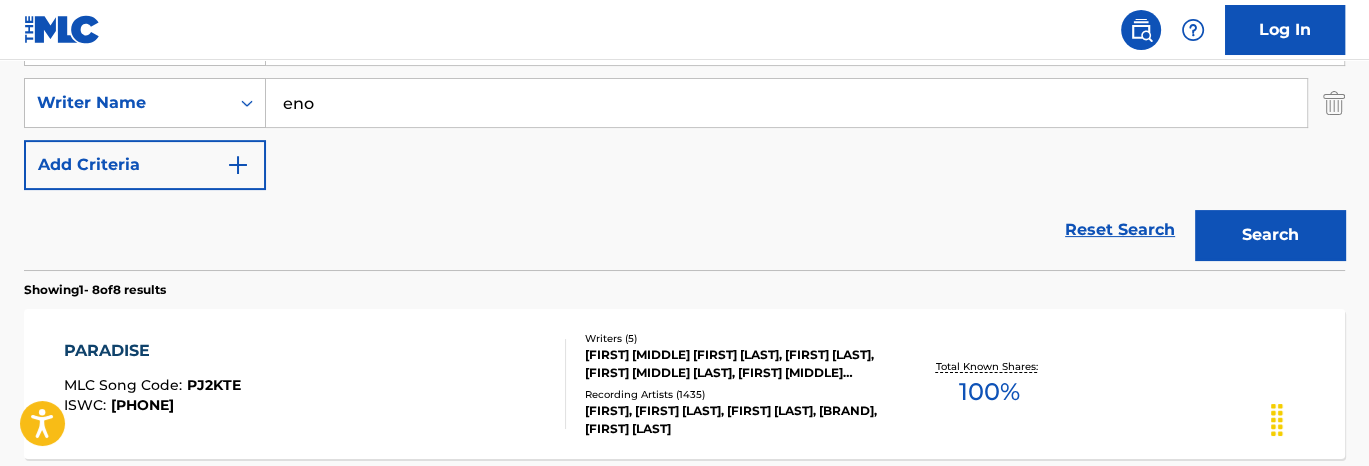 click on "SearchWithCriteria4e9a4bbe-631f-459d-b8e5-ac806a7a1b10 Work Title Paradise SearchWithCriteria076f2866-638f-40f2-9c60-d52d6563968c Writer Name [FIRST] Add Criteria" at bounding box center (684, 103) 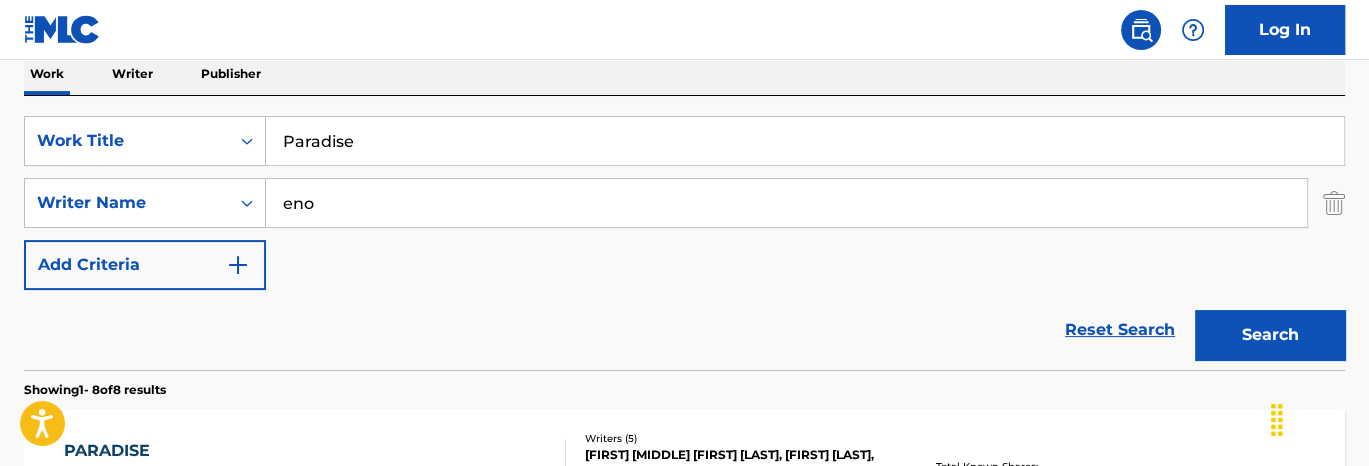 click on "SearchWithCriteria4e9a4bbe-631f-459d-b8e5-ac806a7a1b10 Work Title Paradise SearchWithCriteria076f2866-638f-40f2-9c60-d52d6563968c Writer Name [FIRST] Add Criteria" at bounding box center (684, 203) 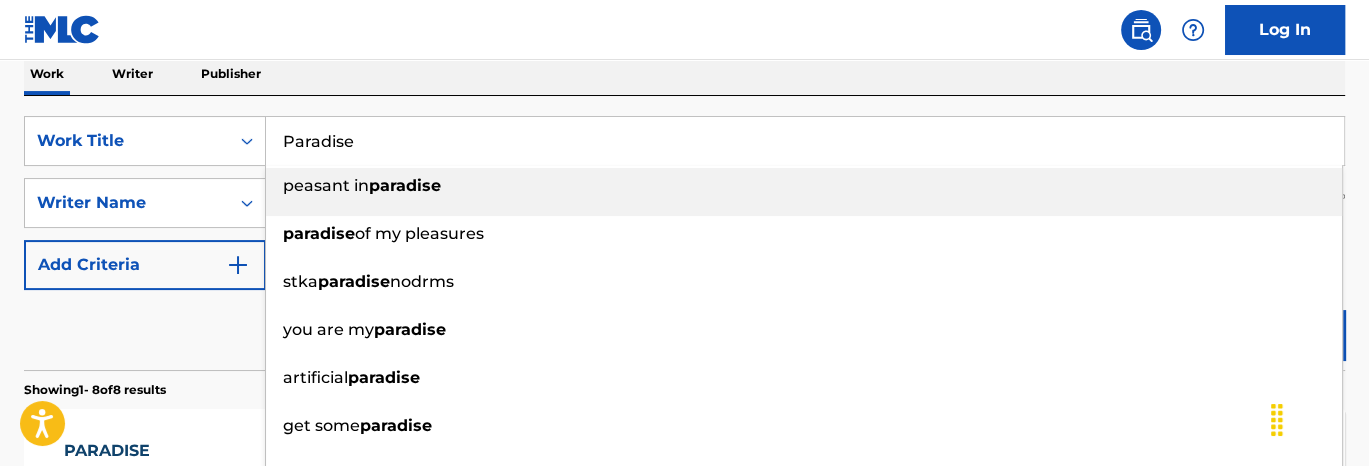 paste on "[SONG TITLE]" 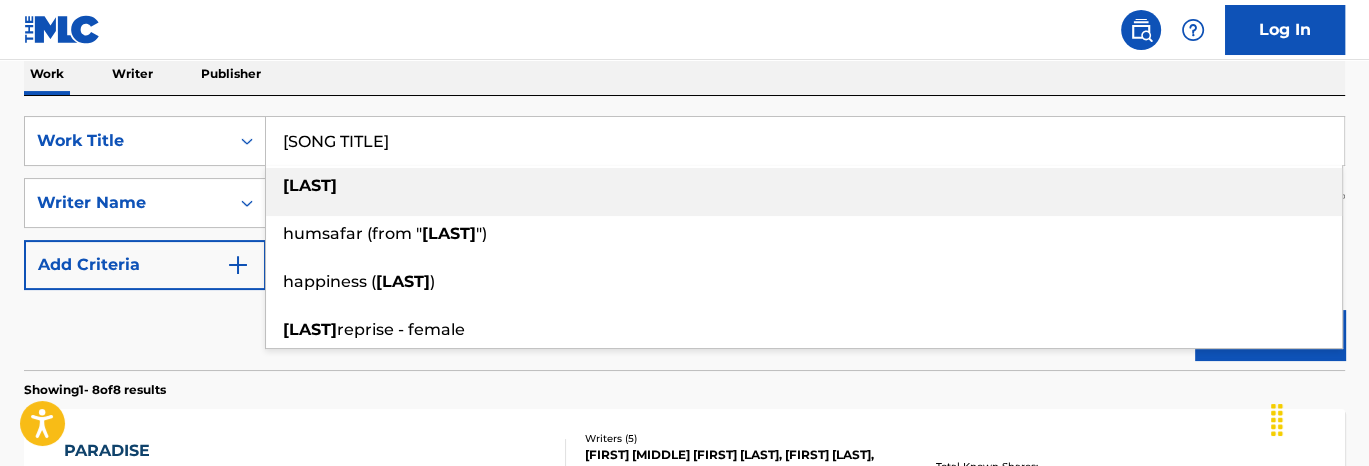 type on "[SONG TITLE]" 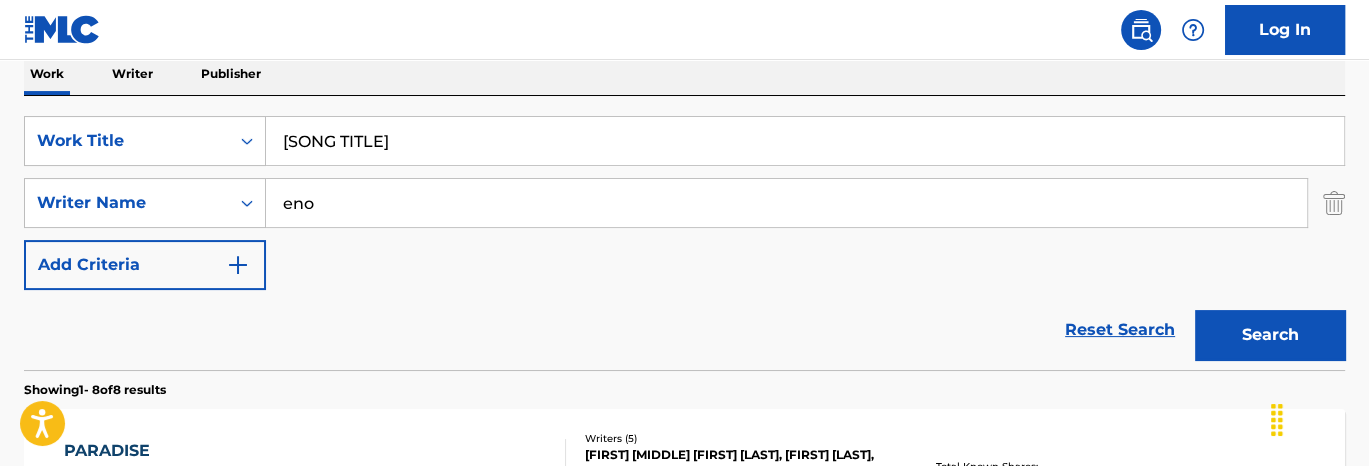 click on "eno" at bounding box center (786, 203) 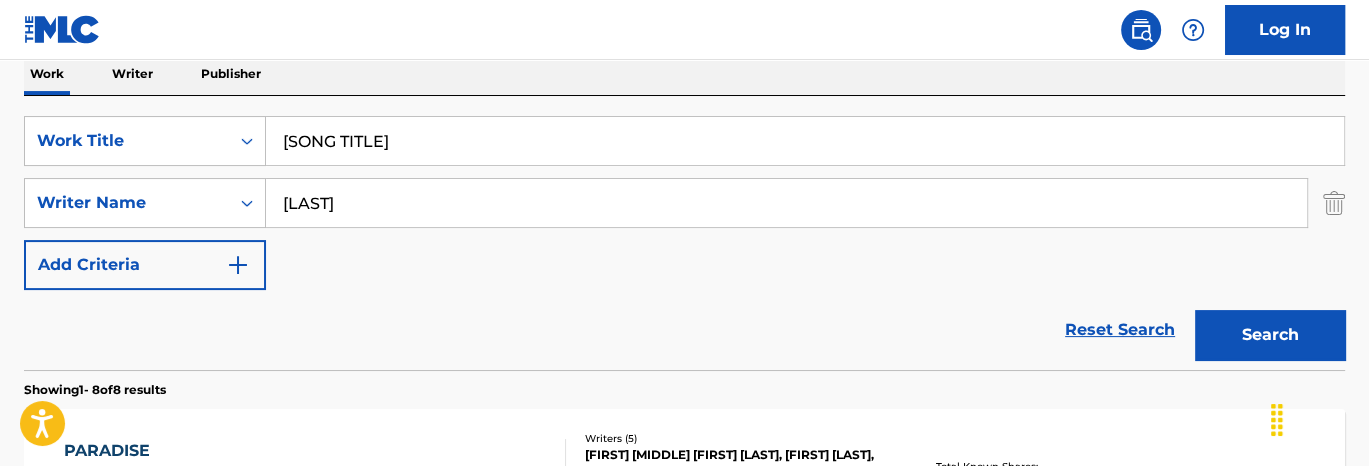 click on "Search" at bounding box center [1270, 335] 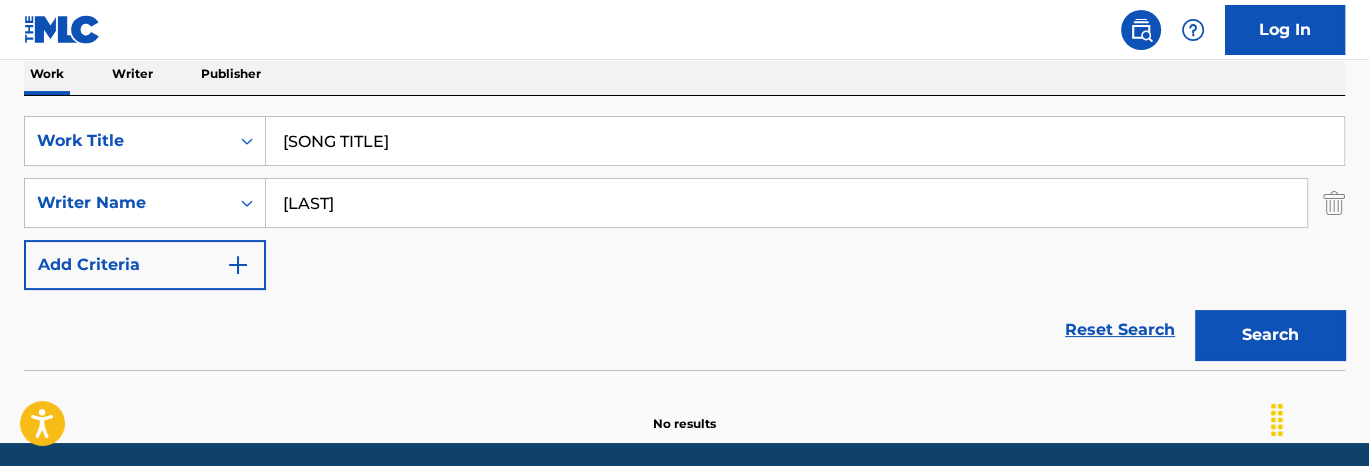 click on "[LAST]" at bounding box center (786, 203) 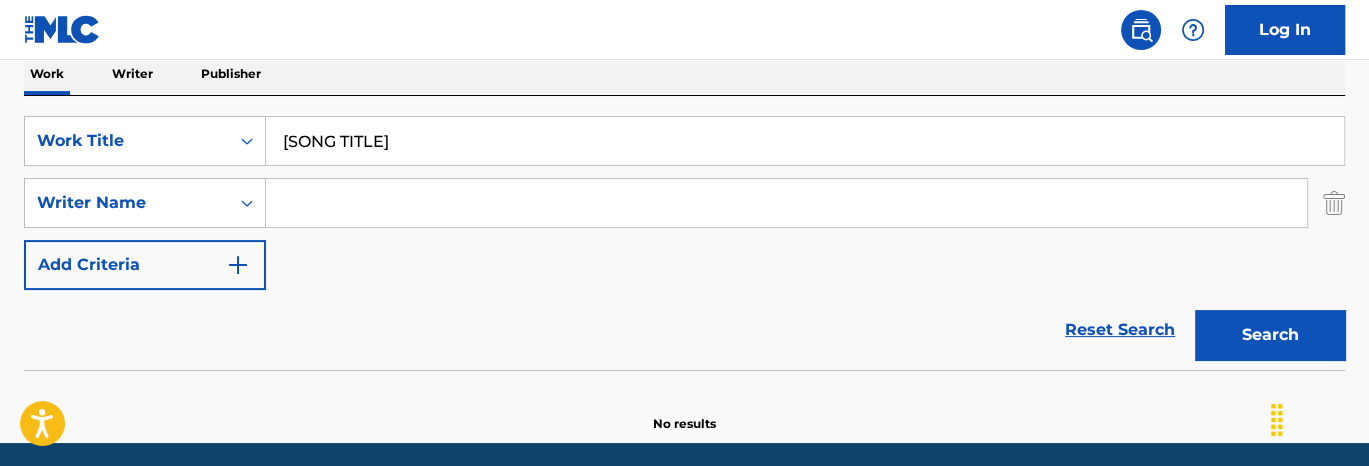 click on "Search" at bounding box center [1270, 335] 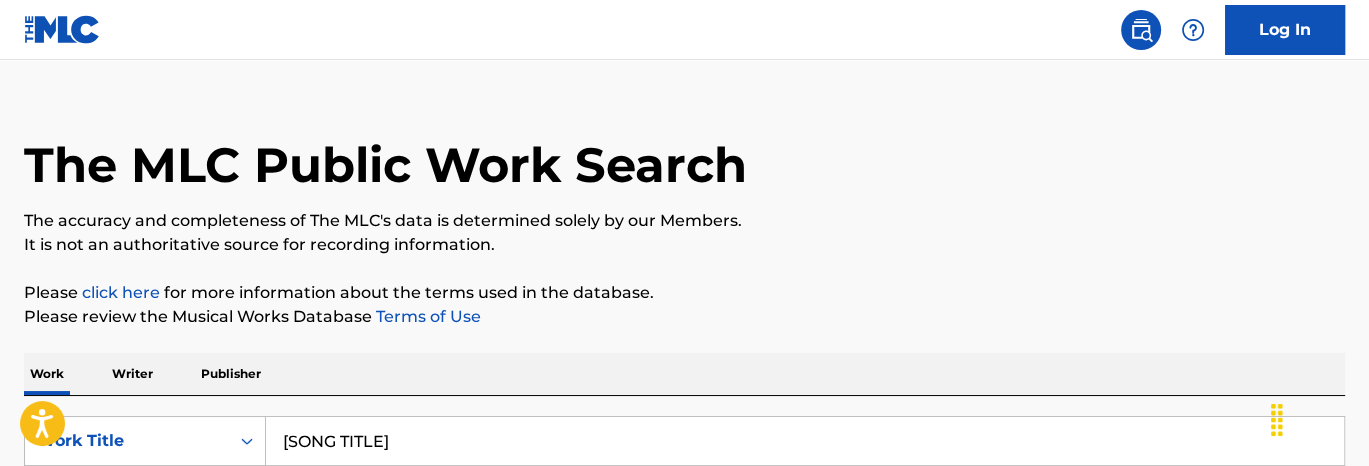 scroll, scrollTop: 229, scrollLeft: 0, axis: vertical 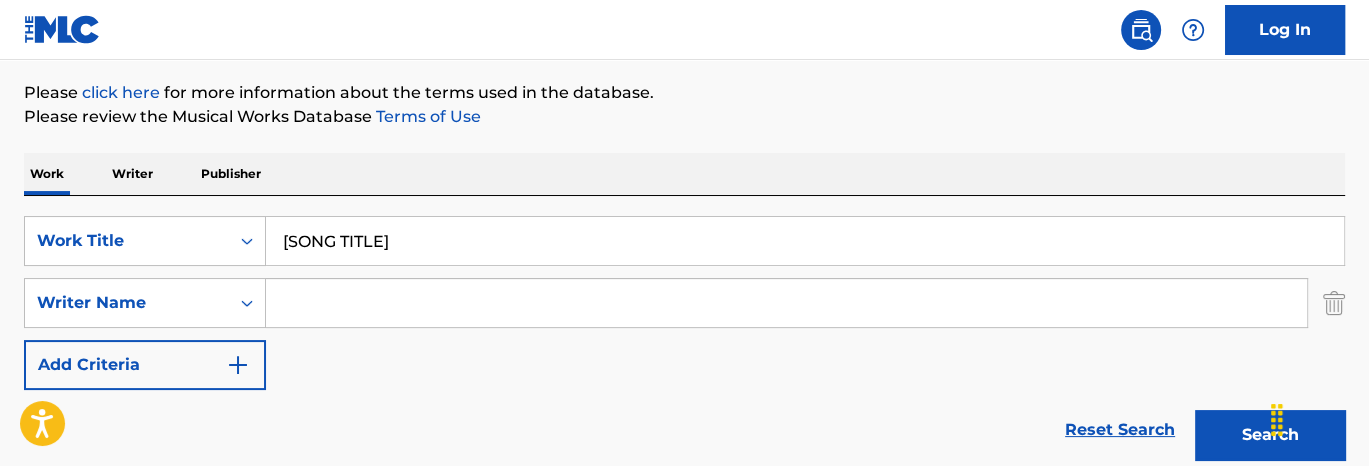 click at bounding box center (786, 303) 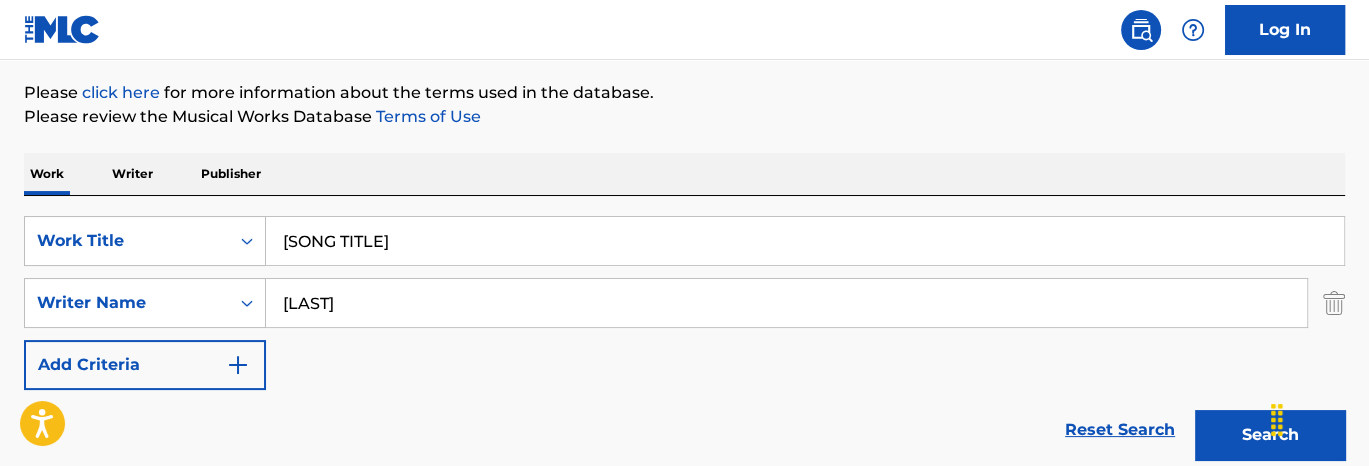 click on "Search" at bounding box center (1270, 435) 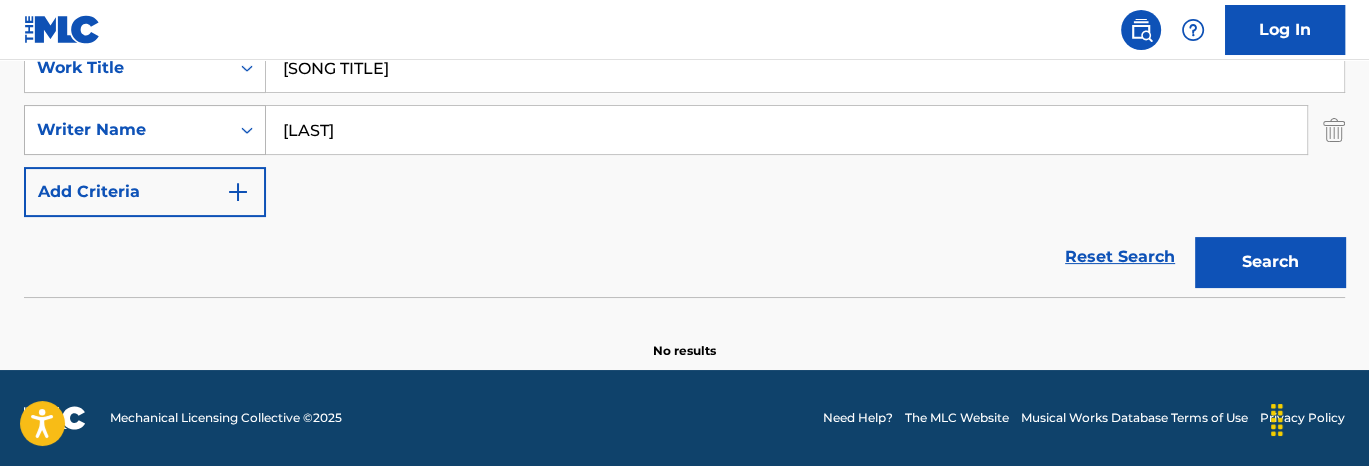 drag, startPoint x: 487, startPoint y: 113, endPoint x: 148, endPoint y: 137, distance: 339.8485 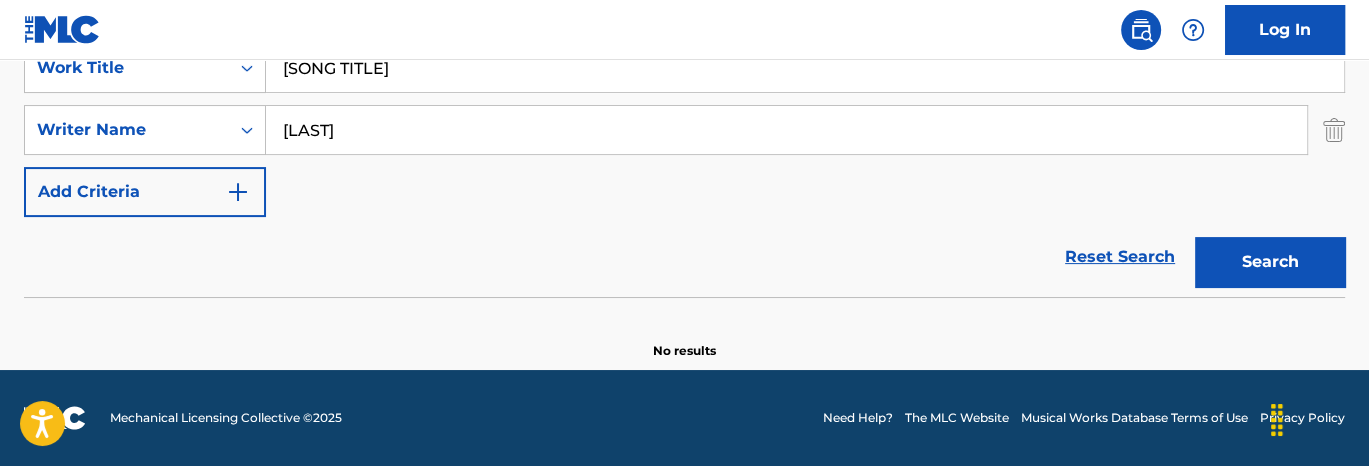 click on "[SONG TITLE]" at bounding box center [805, 68] 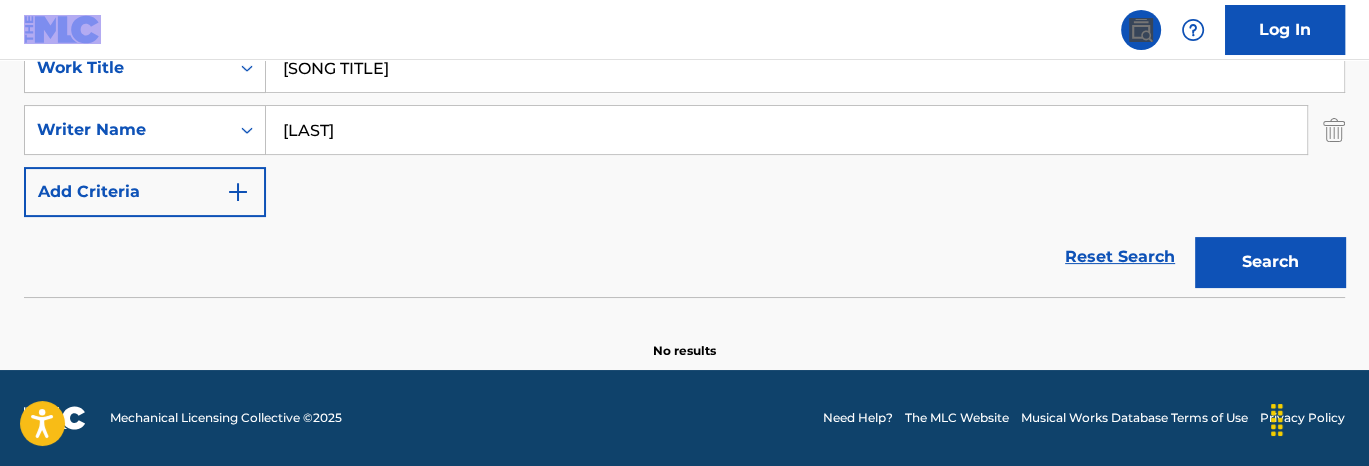 click on "Log In" at bounding box center (684, 30) 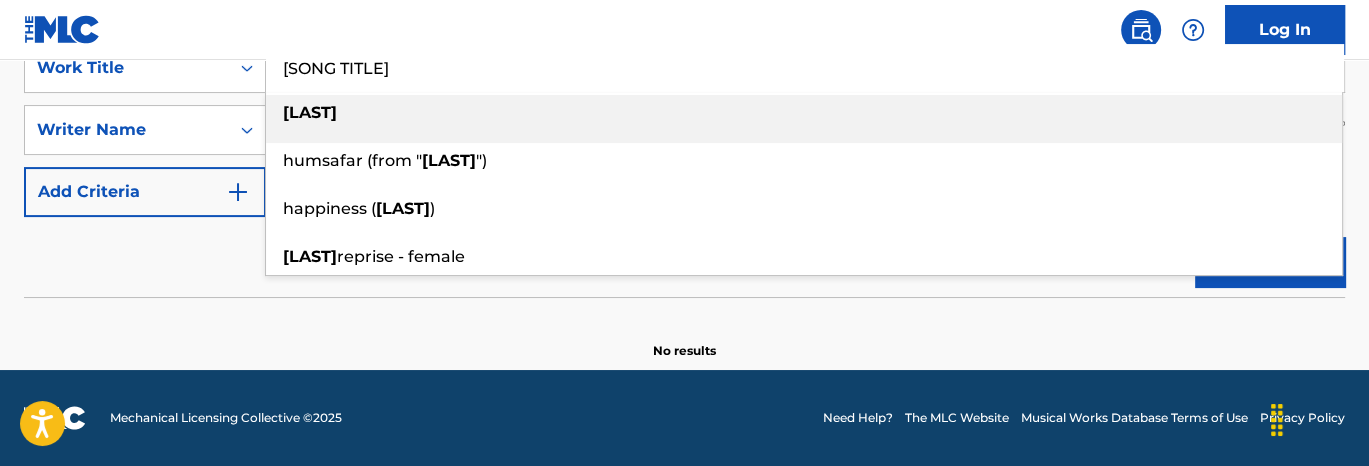 click on "[SONG TITLE]" at bounding box center [805, 68] 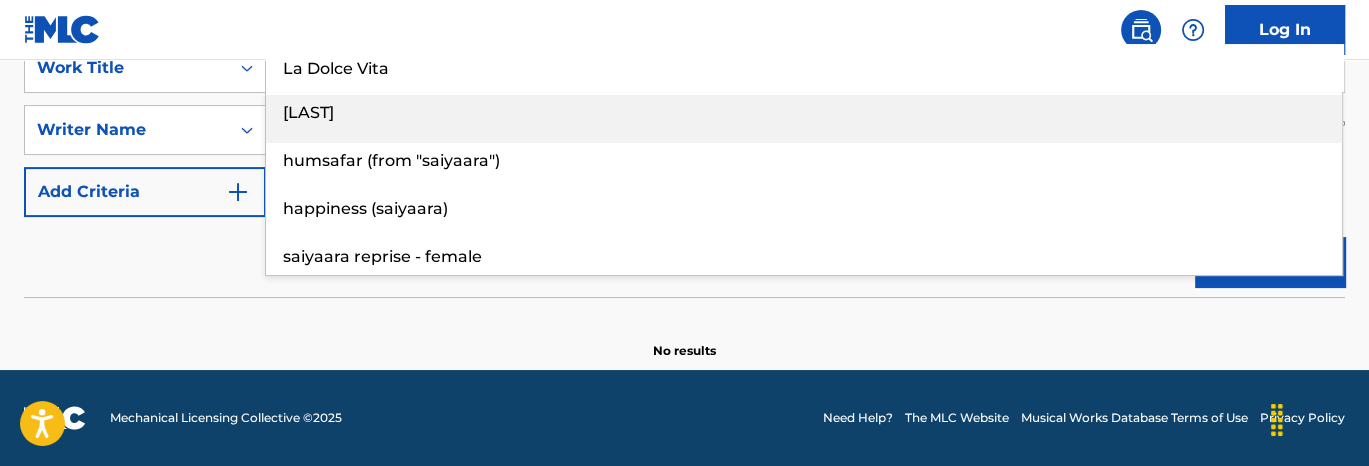 type on "La Dolce Vita" 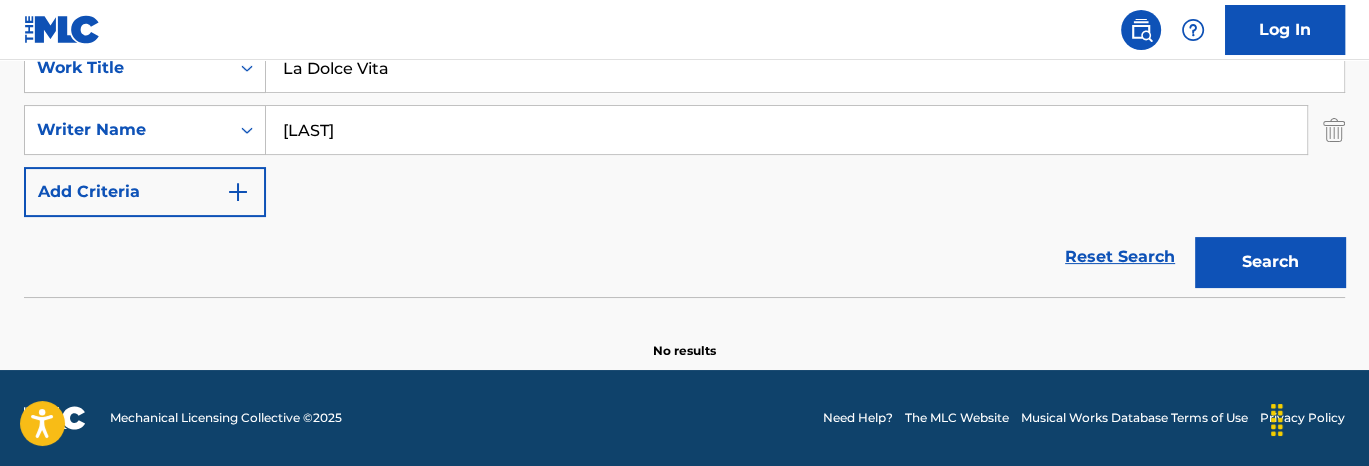 click on "[LAST]" at bounding box center [786, 130] 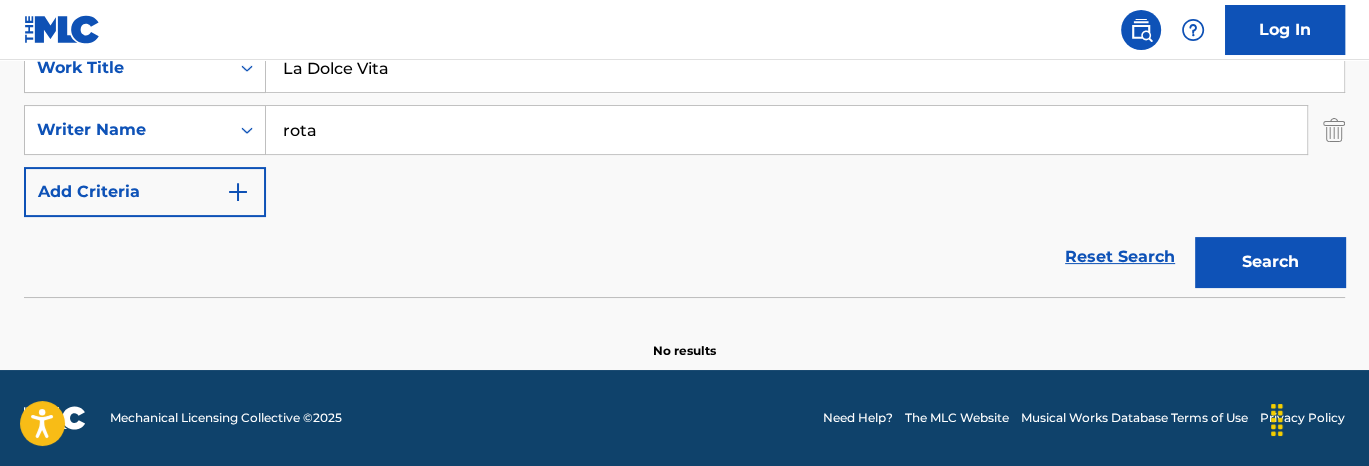 type on "rota" 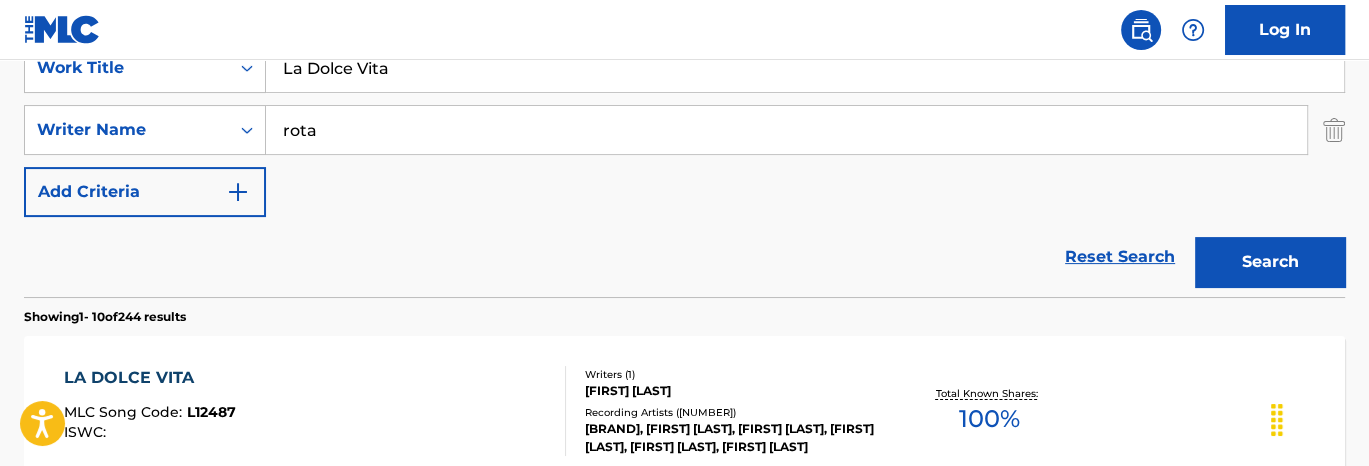 scroll, scrollTop: 502, scrollLeft: 0, axis: vertical 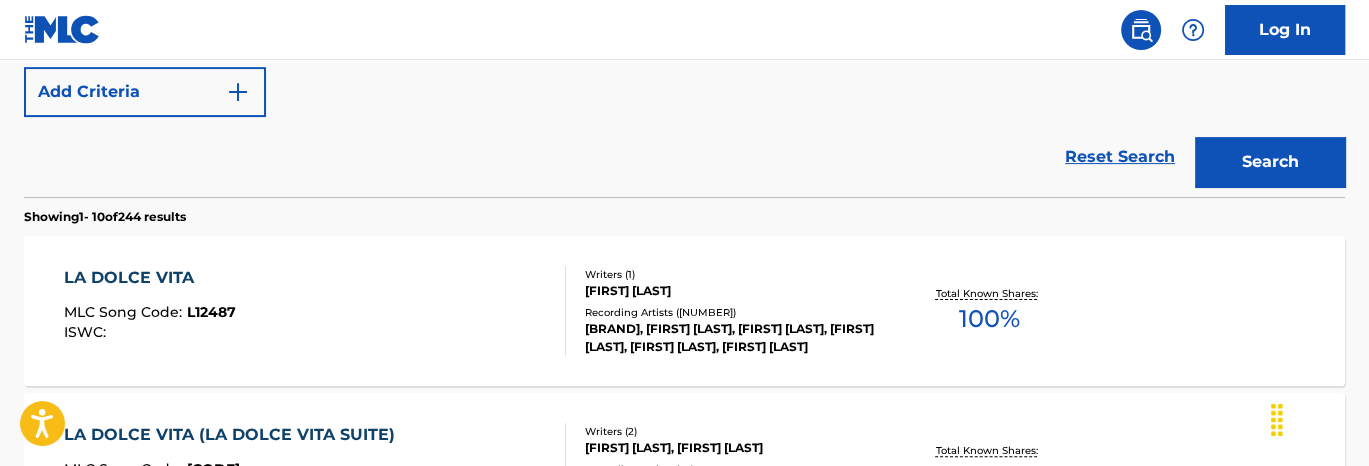 click on "[SONG TITLE] MLC Song Code : L12487 ISWC : Writers ( 1 ) [FIRST] [LAST] Recording Artists ( 1210 ) [ARTIST], [FIRST] [LAST], [FIRST] [LAST], [FIRST] [LAST], [FIRST] [LAST], [FIRST] [LAST] Total Known Shares: 100 %" at bounding box center [684, 311] 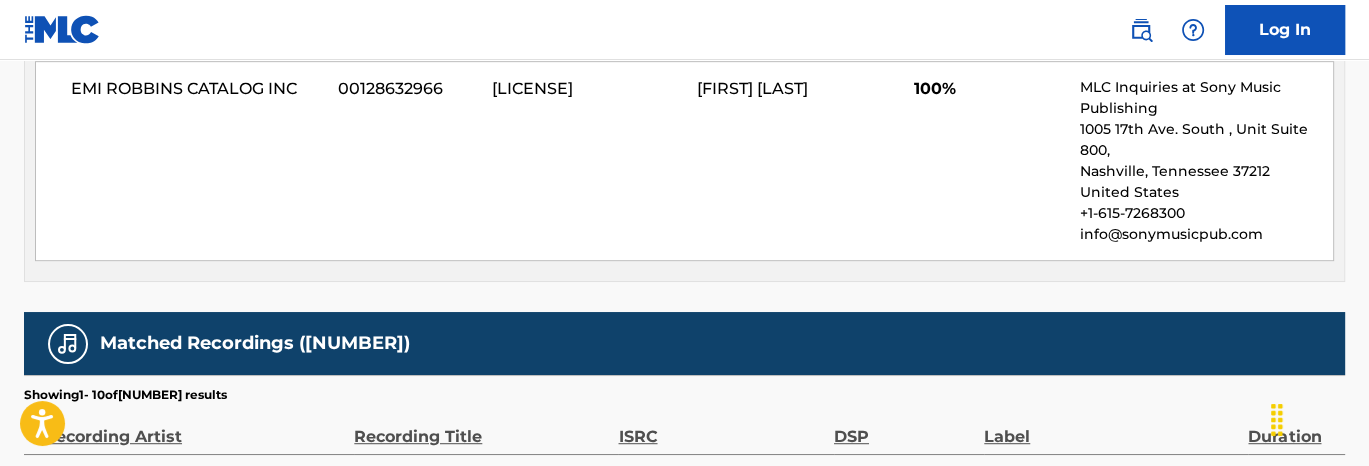 scroll, scrollTop: 900, scrollLeft: 0, axis: vertical 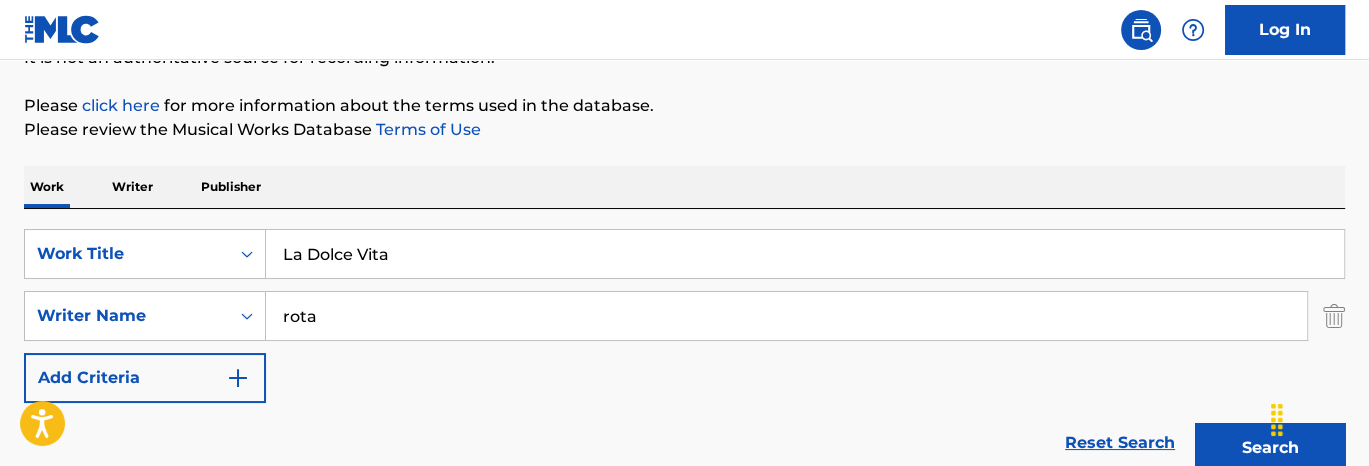 click on "La Dolce Vita" at bounding box center (805, 254) 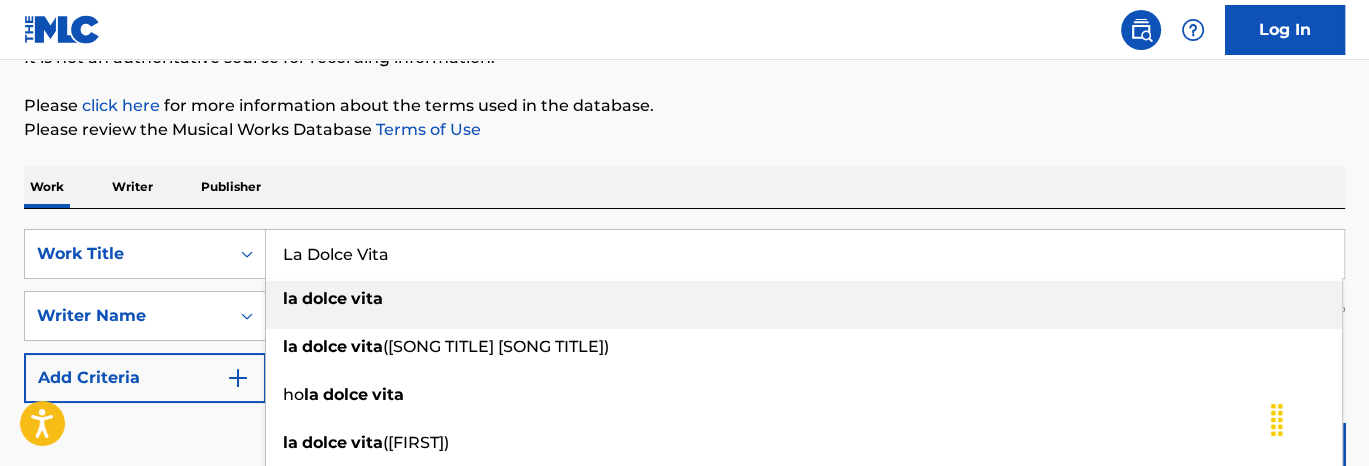 click on "La Dolce Vita" at bounding box center (805, 254) 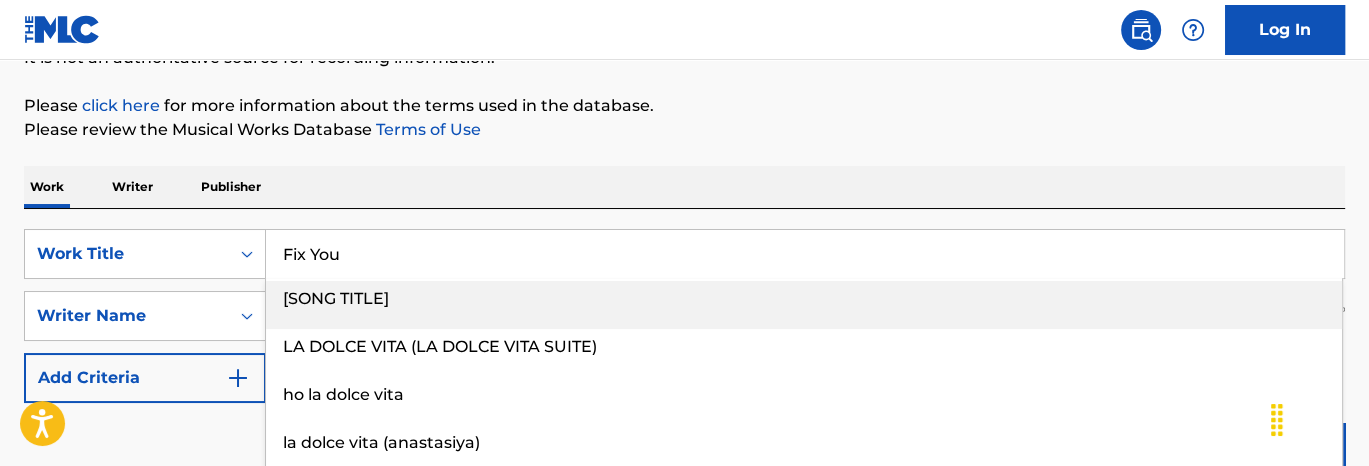 type on "Fix You" 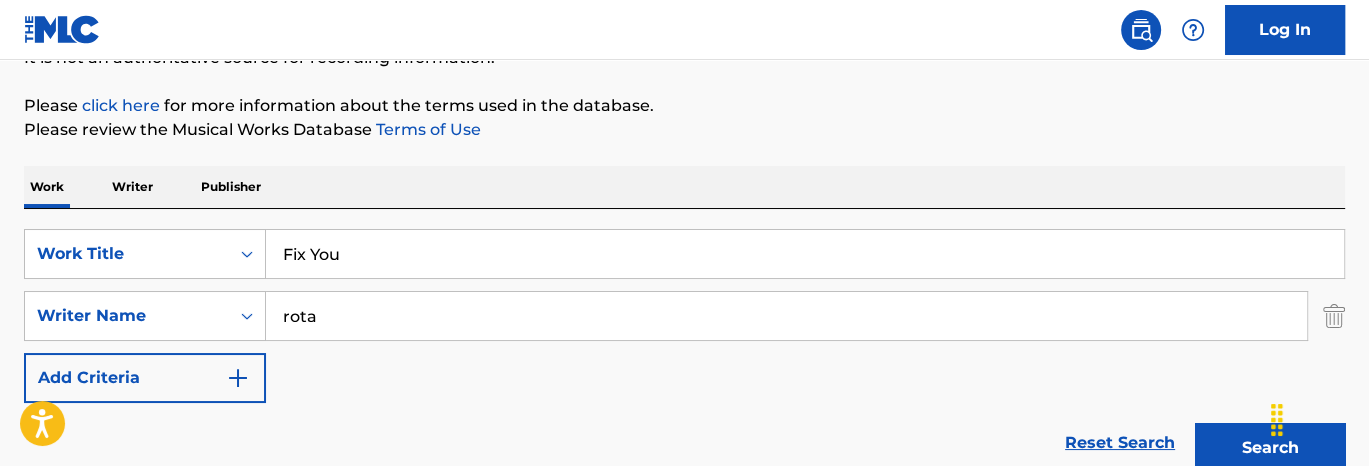 click on "rota" at bounding box center [786, 316] 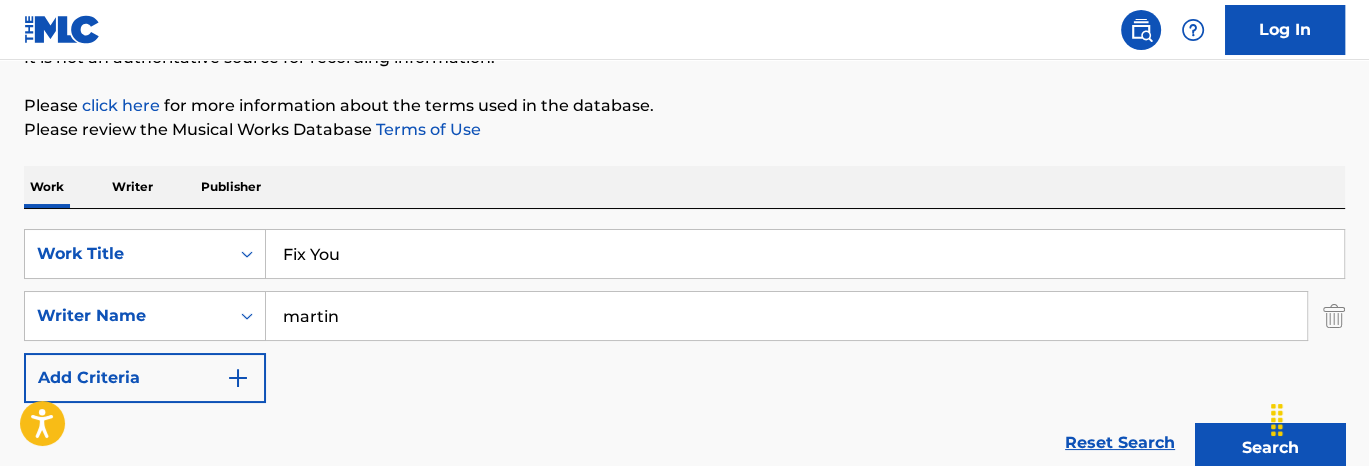 type on "martin" 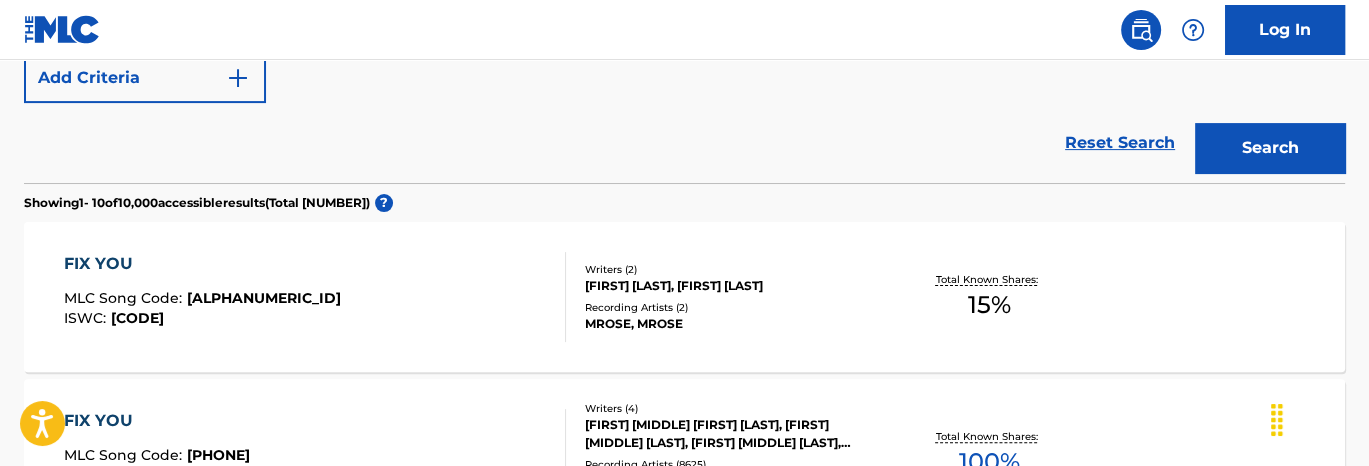 scroll, scrollTop: 716, scrollLeft: 0, axis: vertical 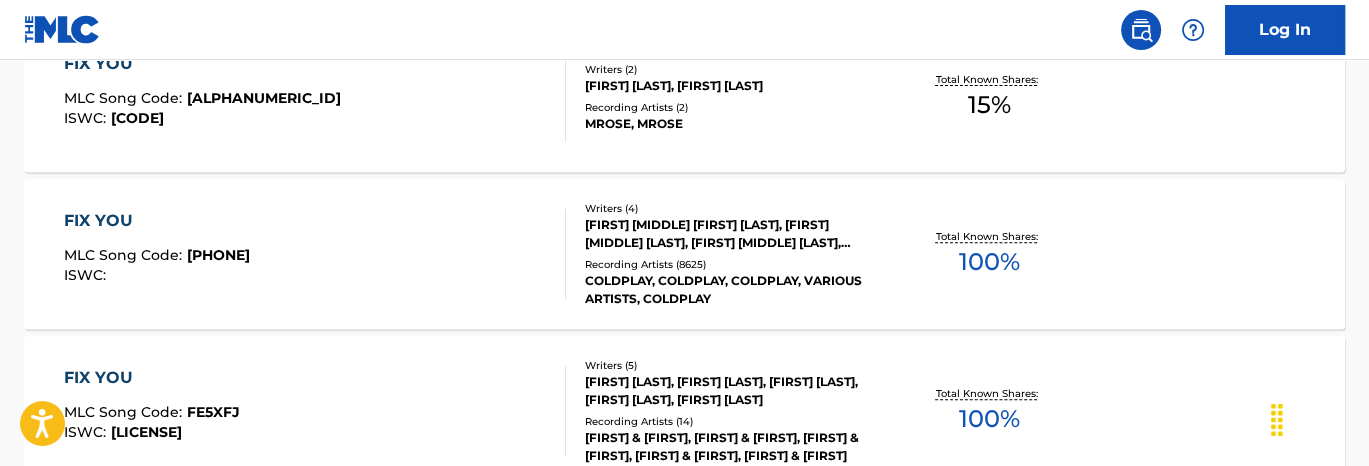 click on "MLC Song Code : F1563W ISWC :" at bounding box center [315, 254] 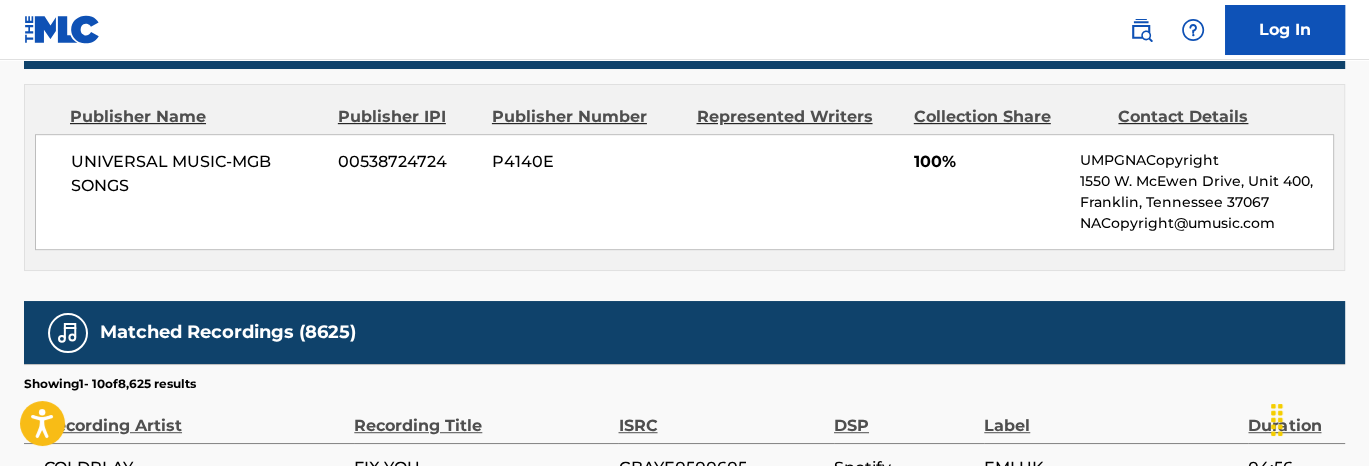 scroll, scrollTop: 1100, scrollLeft: 0, axis: vertical 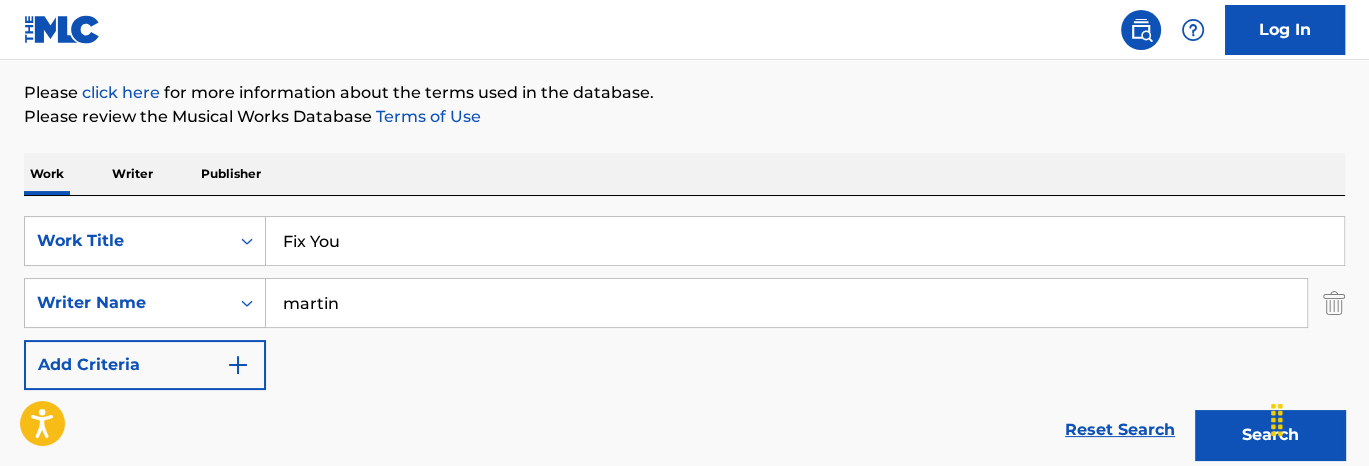 click on "Fix You" at bounding box center [805, 241] 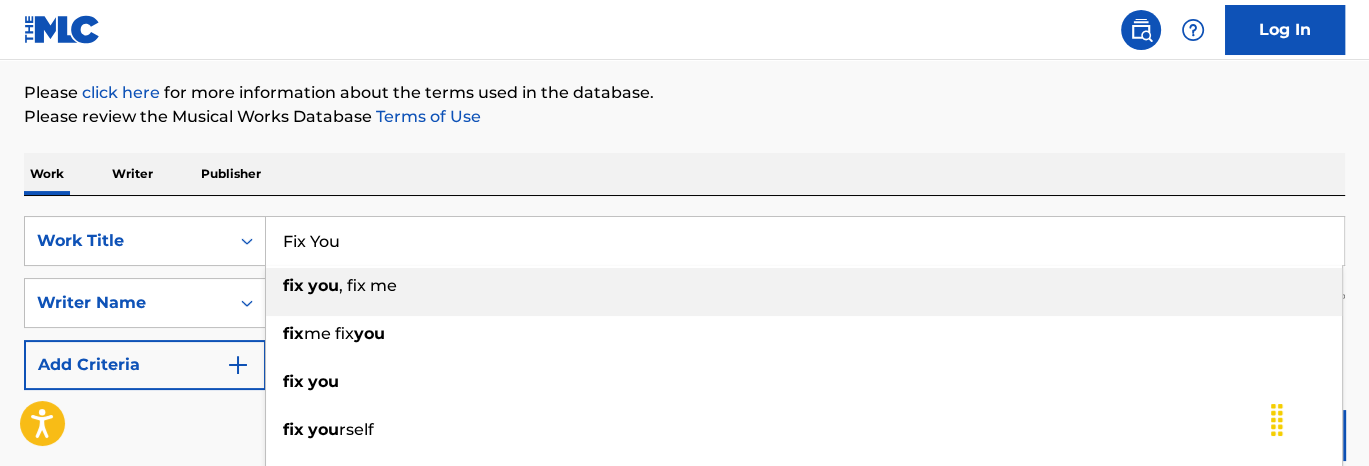 click on "fix you , fix me" at bounding box center (804, 286) 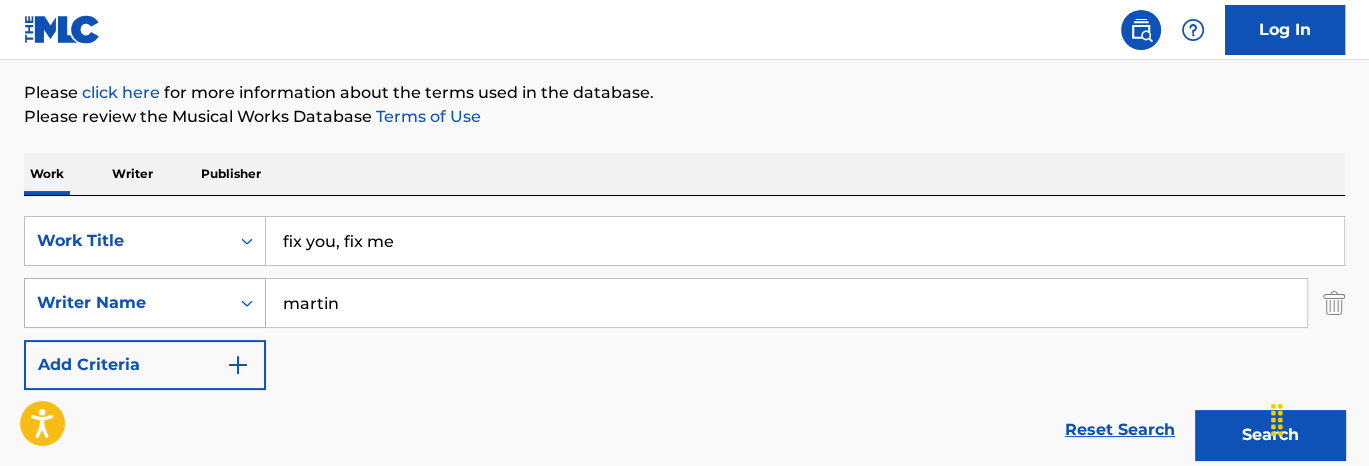 drag, startPoint x: 413, startPoint y: 299, endPoint x: 167, endPoint y: 307, distance: 246.13005 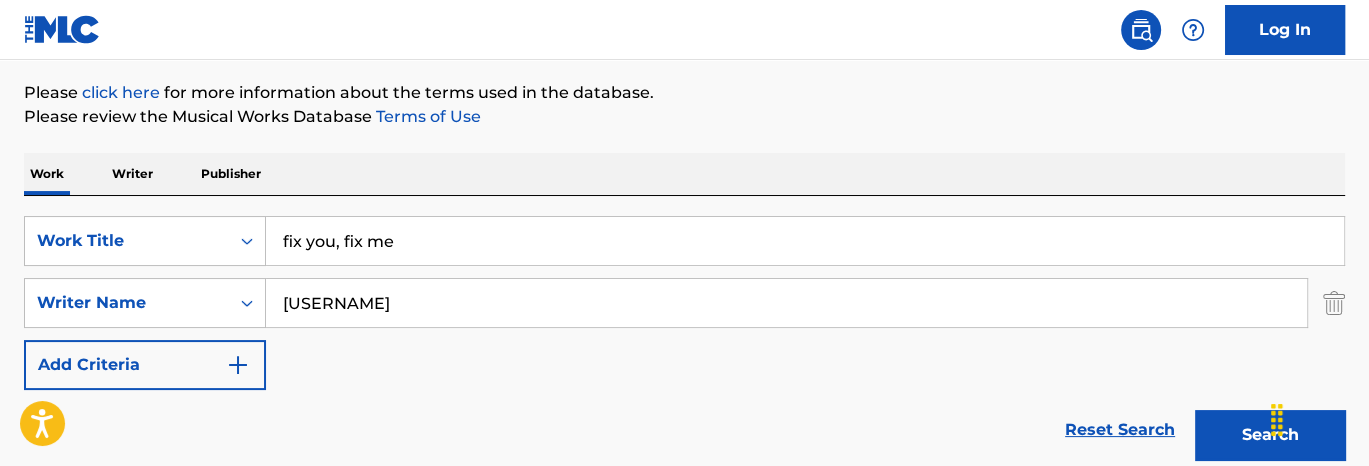 type on "[USERNAME]" 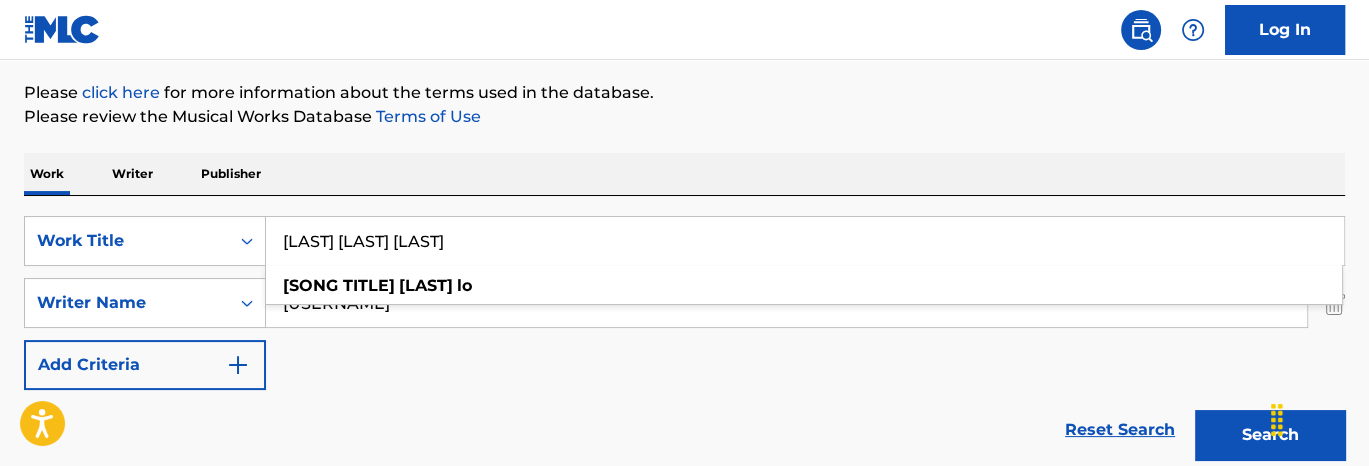 type on "[LAST] [LAST] [LAST]" 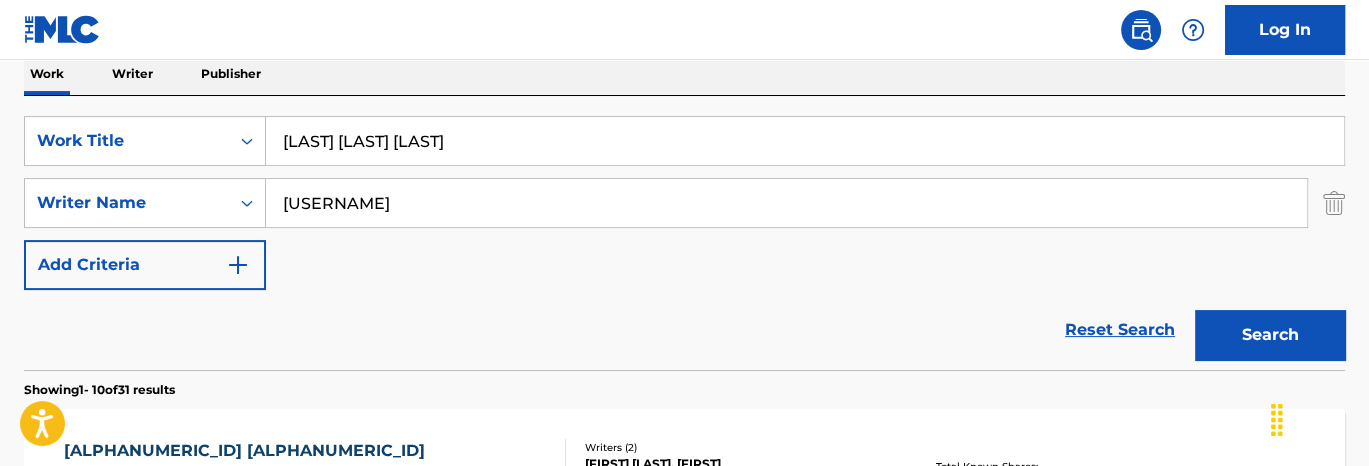 scroll, scrollTop: 529, scrollLeft: 0, axis: vertical 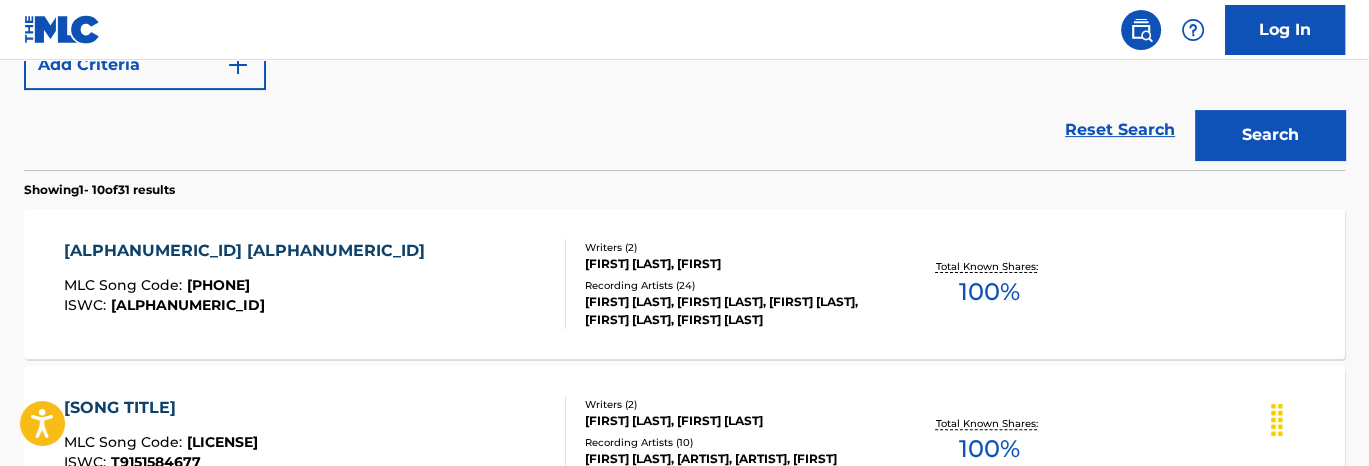 click on "[LICENSE]" at bounding box center (315, 284) 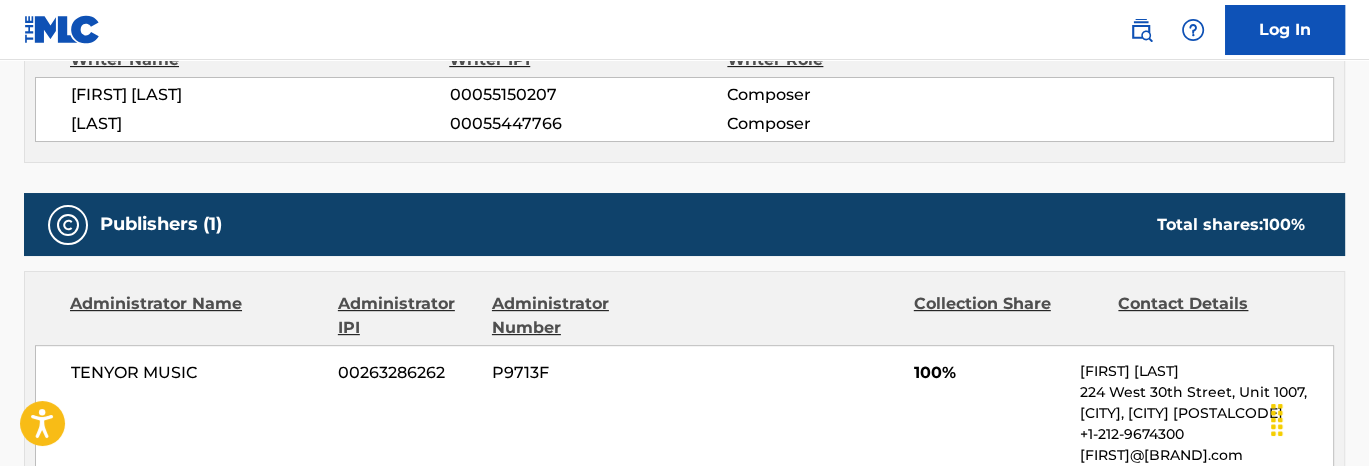 scroll, scrollTop: 900, scrollLeft: 0, axis: vertical 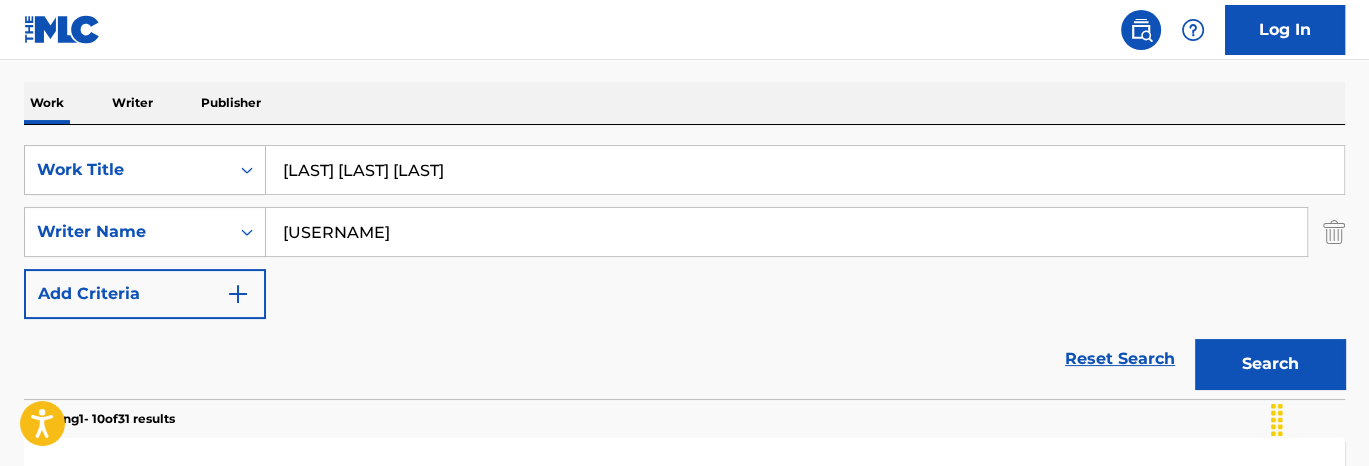 click on "[LAST] [LAST] [LAST]" at bounding box center [805, 170] 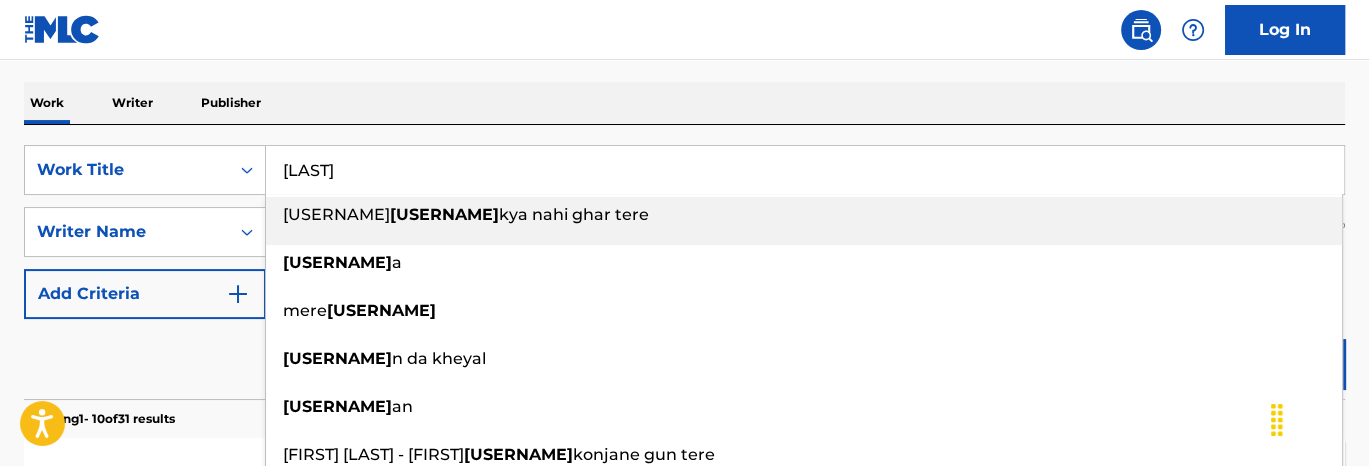 type on "[LAST]" 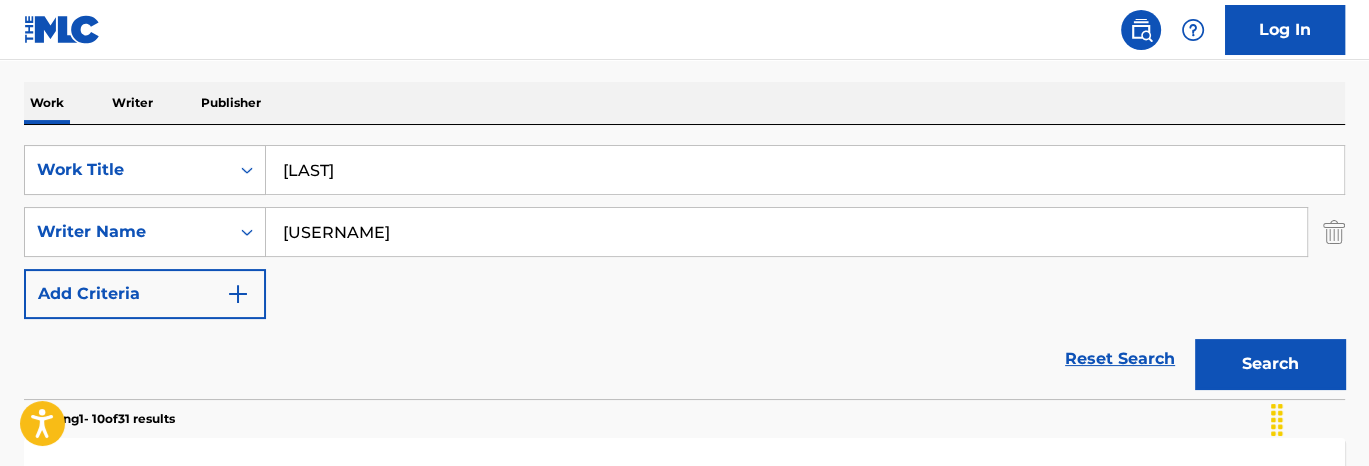 click on "Work Writer Publisher" at bounding box center (684, 103) 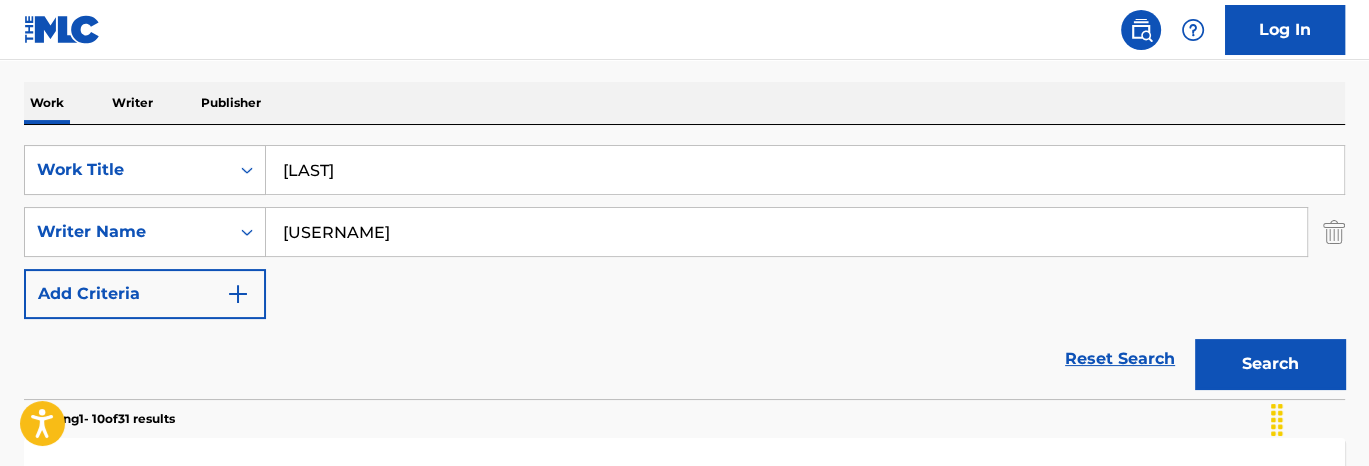 click on "[USERNAME]" at bounding box center [786, 232] 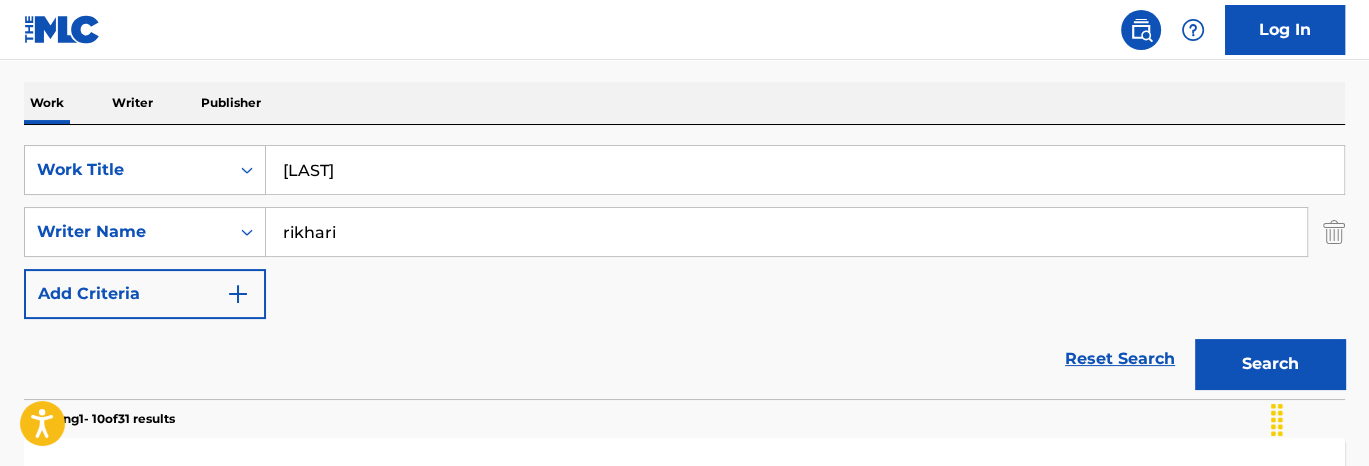 type on "rikhari" 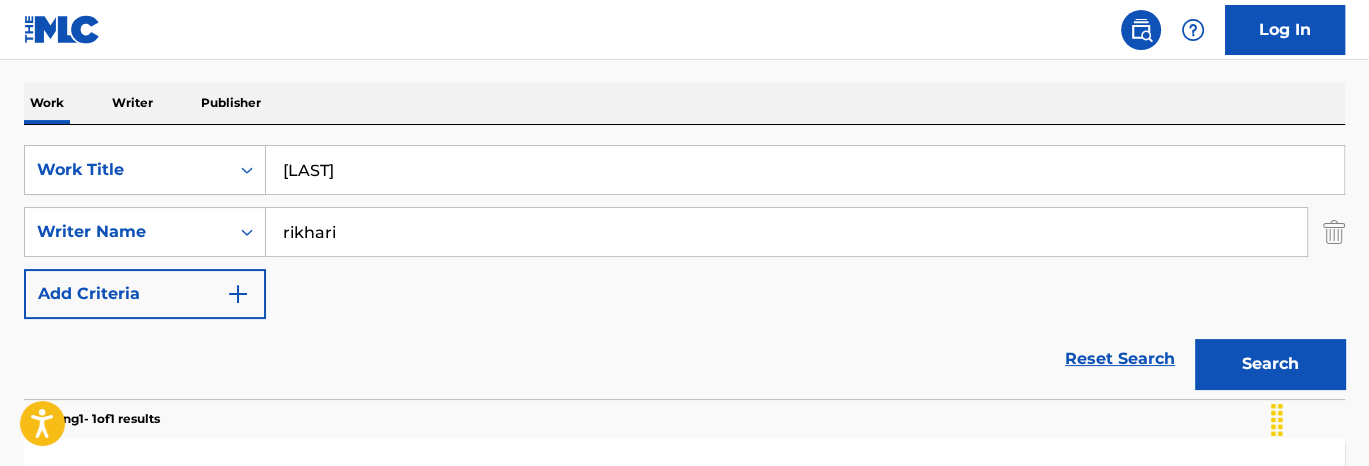 scroll, scrollTop: 600, scrollLeft: 0, axis: vertical 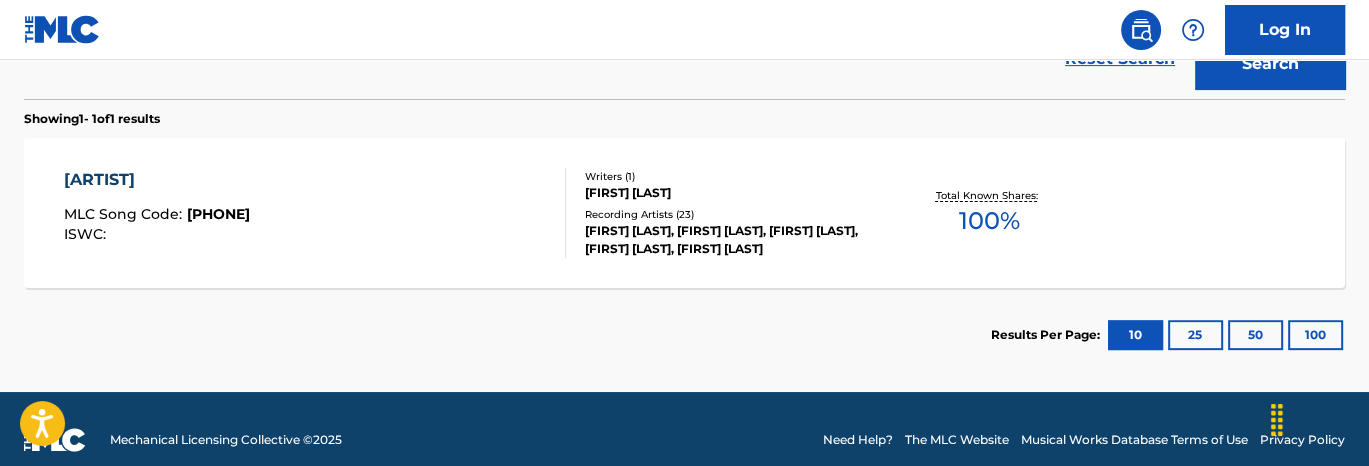 click on "MLC Song Code : SI7IZ2 ISWC :" at bounding box center (315, 213) 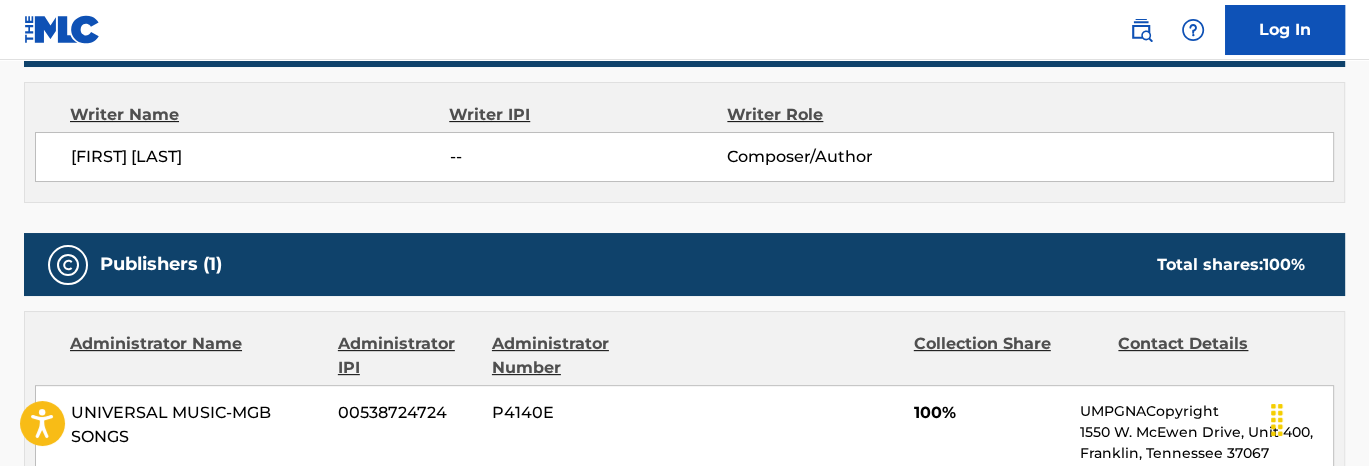 scroll, scrollTop: 800, scrollLeft: 0, axis: vertical 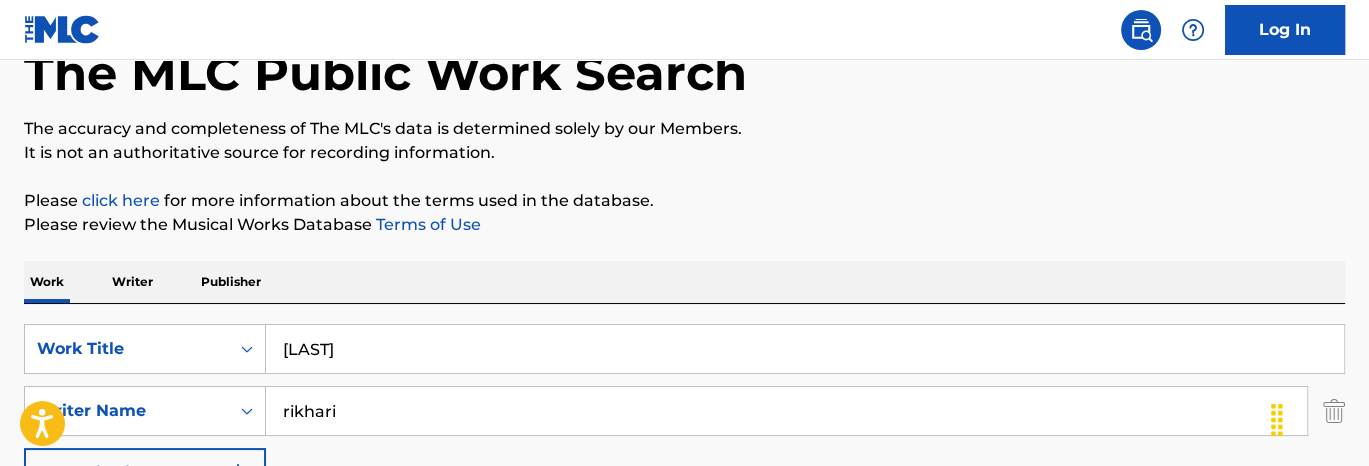 click on "[LAST]" at bounding box center (805, 349) 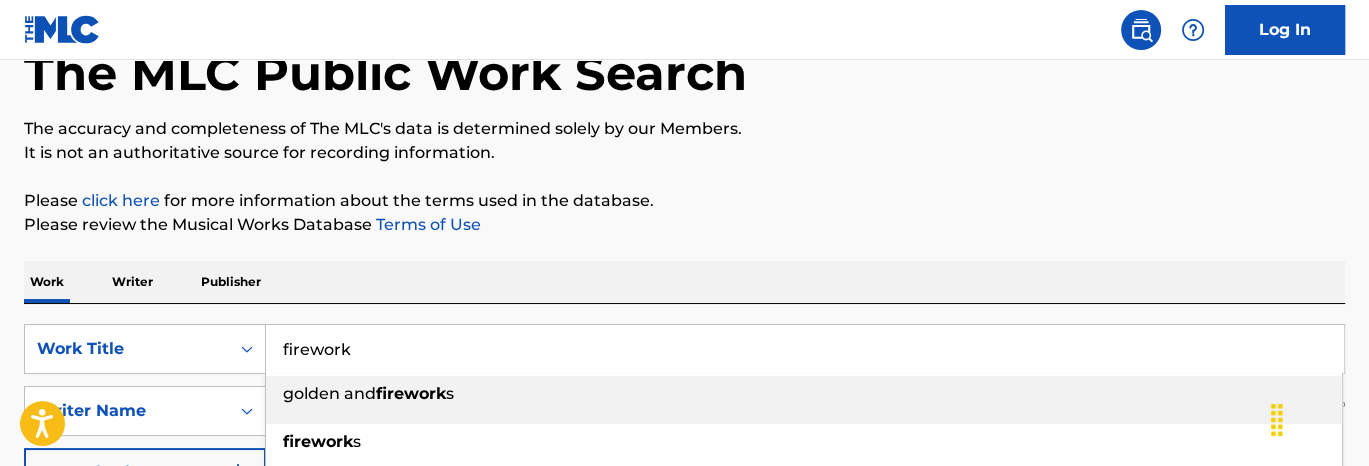 type on "firework" 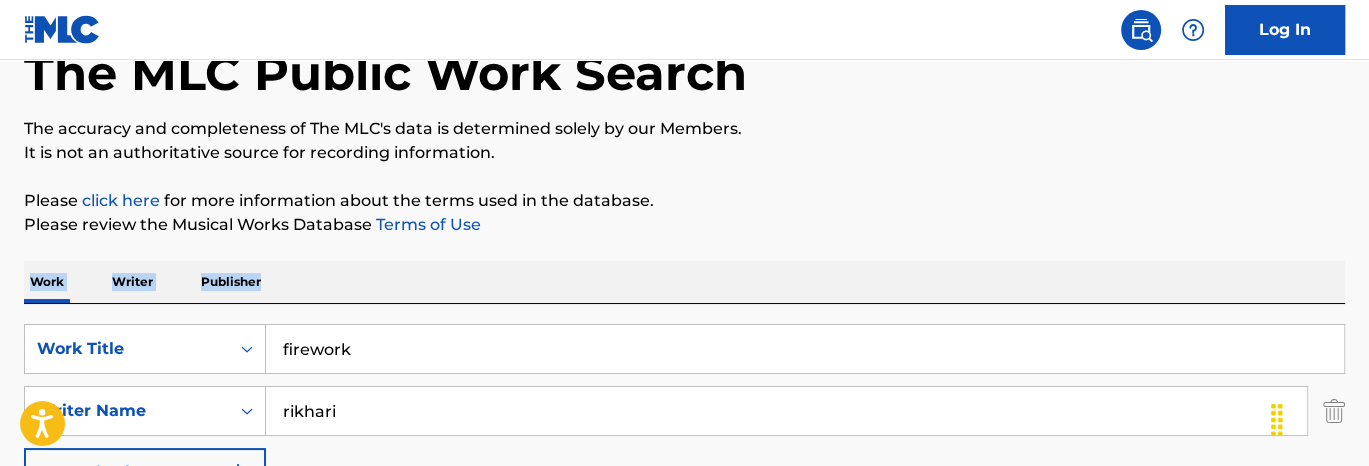 click on "rikhari" at bounding box center (786, 411) 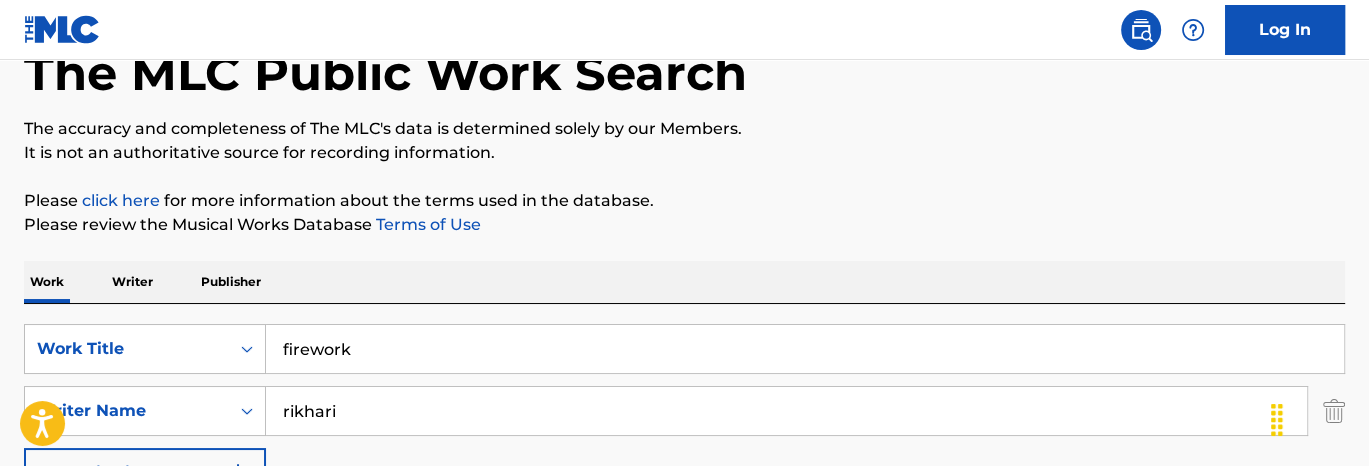 click on "rikhari" at bounding box center (786, 411) 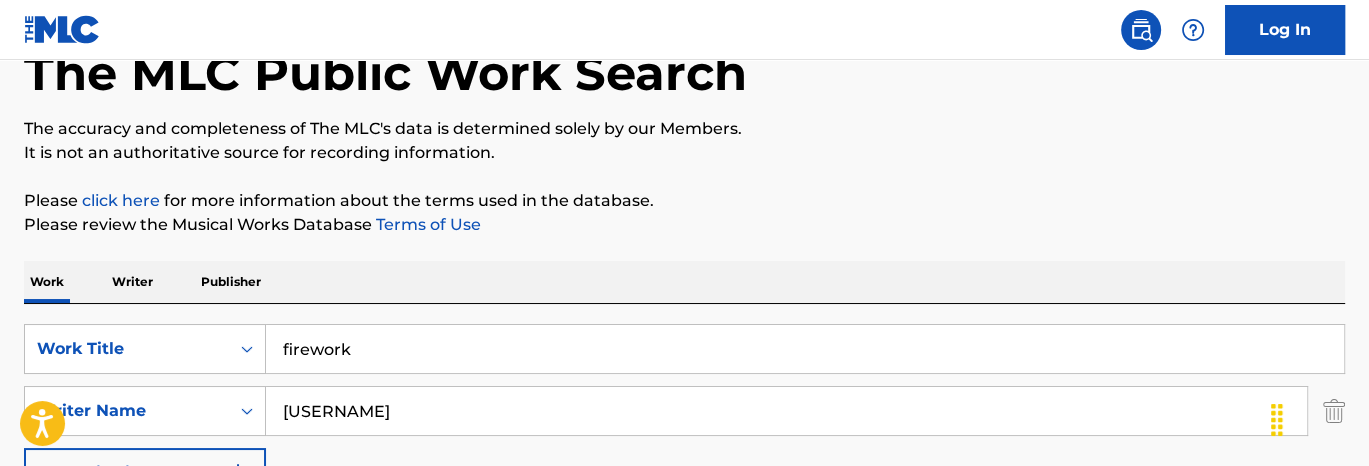 type on "[USERNAME]" 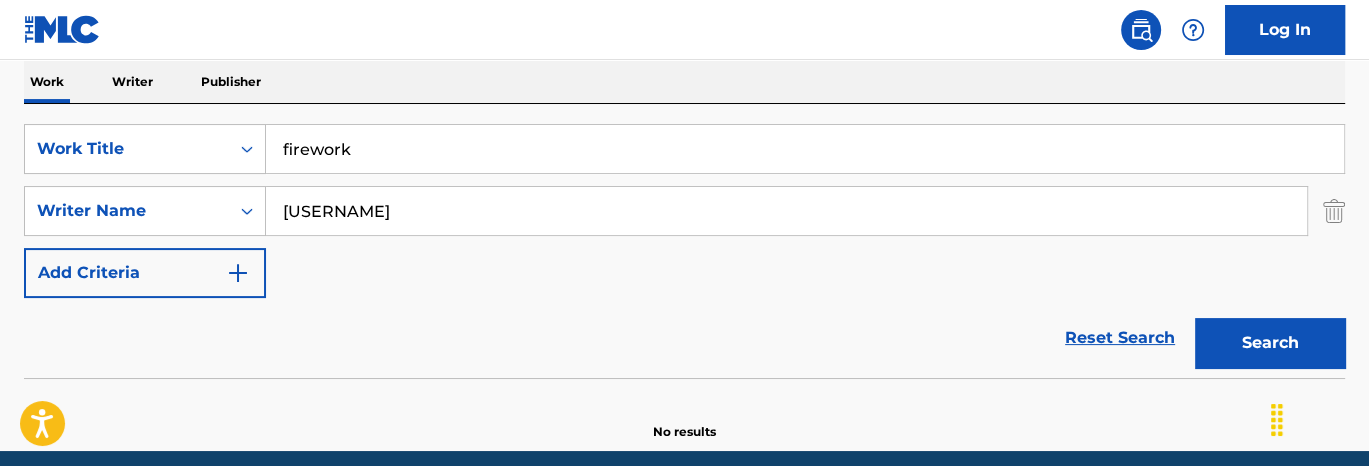 click on "Search" at bounding box center [1270, 343] 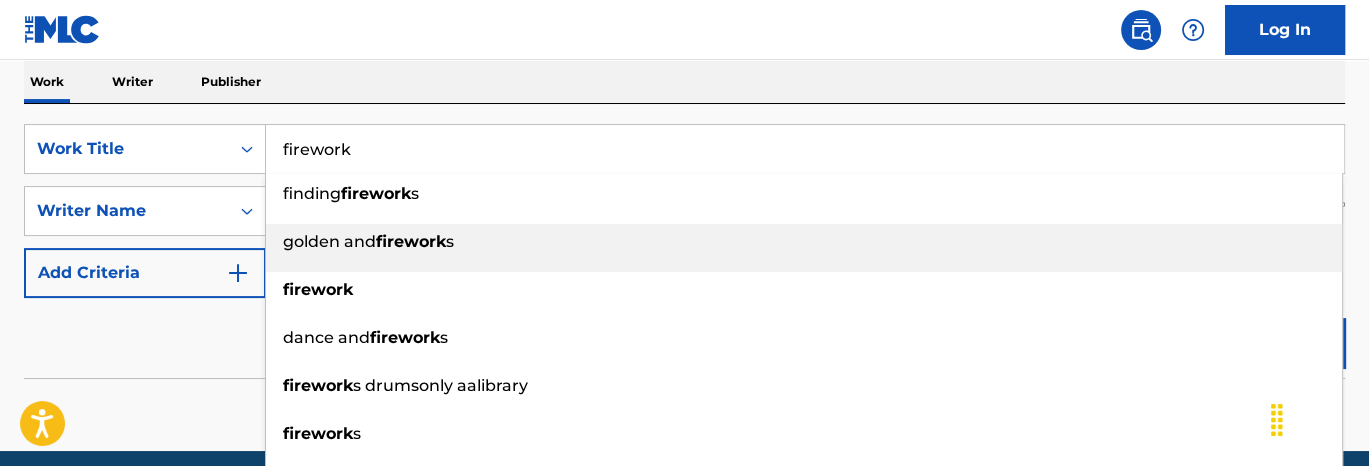 click on "firework" at bounding box center (411, 241) 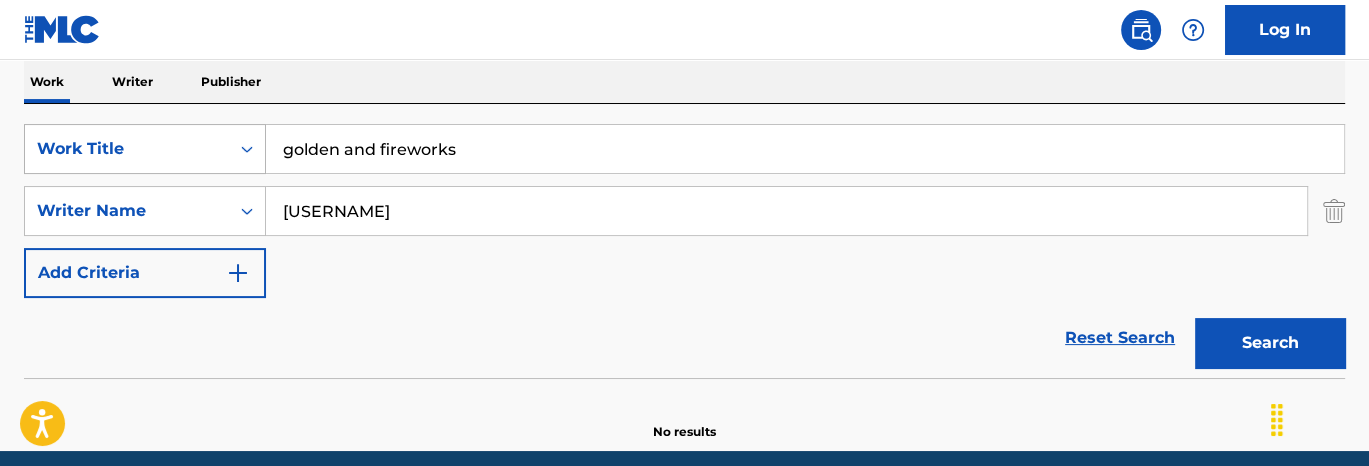 drag, startPoint x: 486, startPoint y: 151, endPoint x: 89, endPoint y: 138, distance: 397.2128 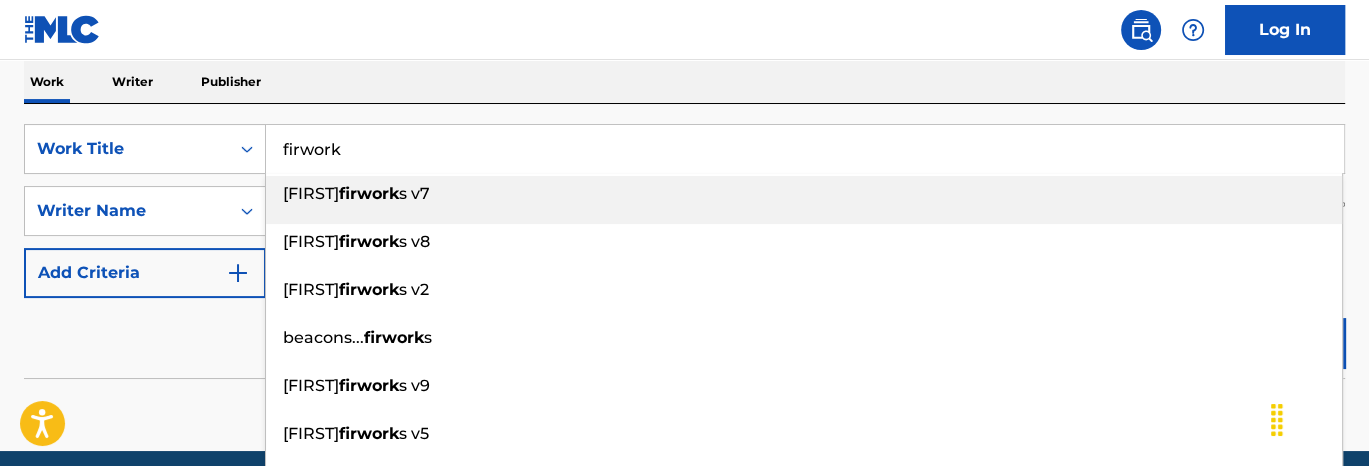 click on "firwork" at bounding box center [805, 149] 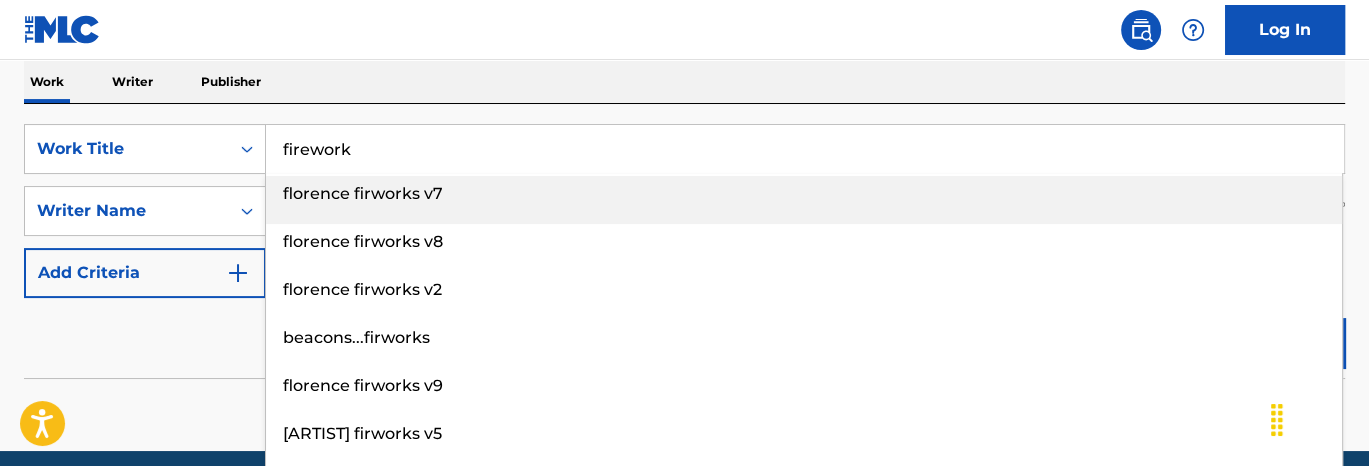 type on "firework" 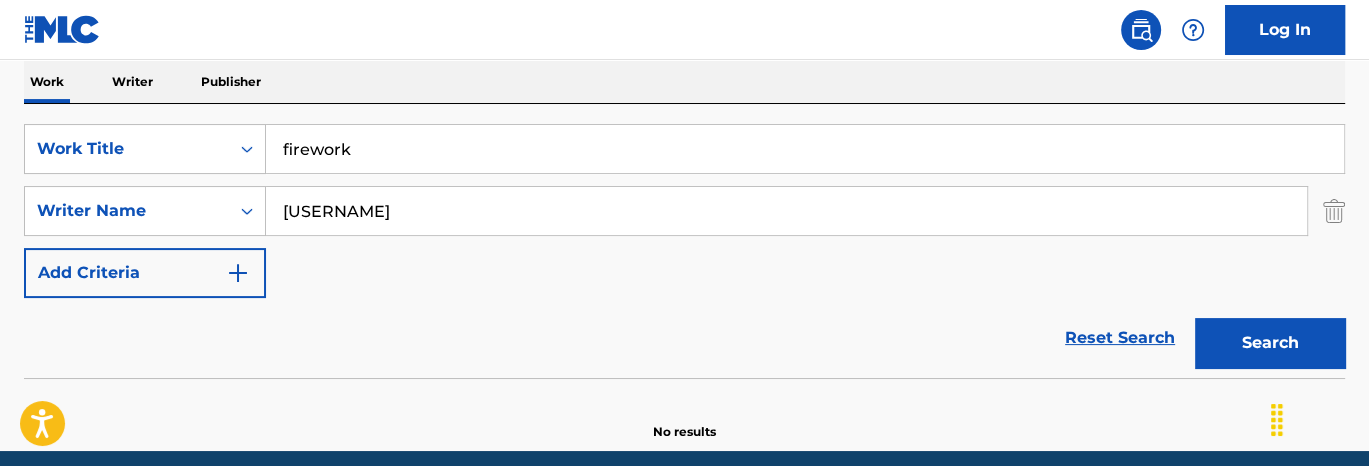 click on "[USERNAME]" at bounding box center (786, 211) 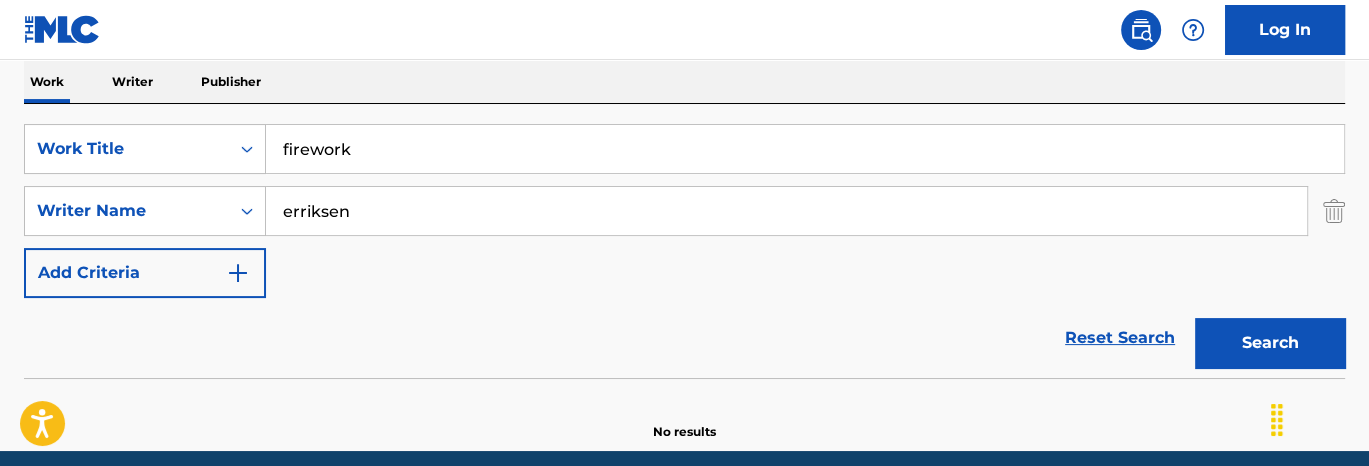 click on "Search" at bounding box center (1270, 343) 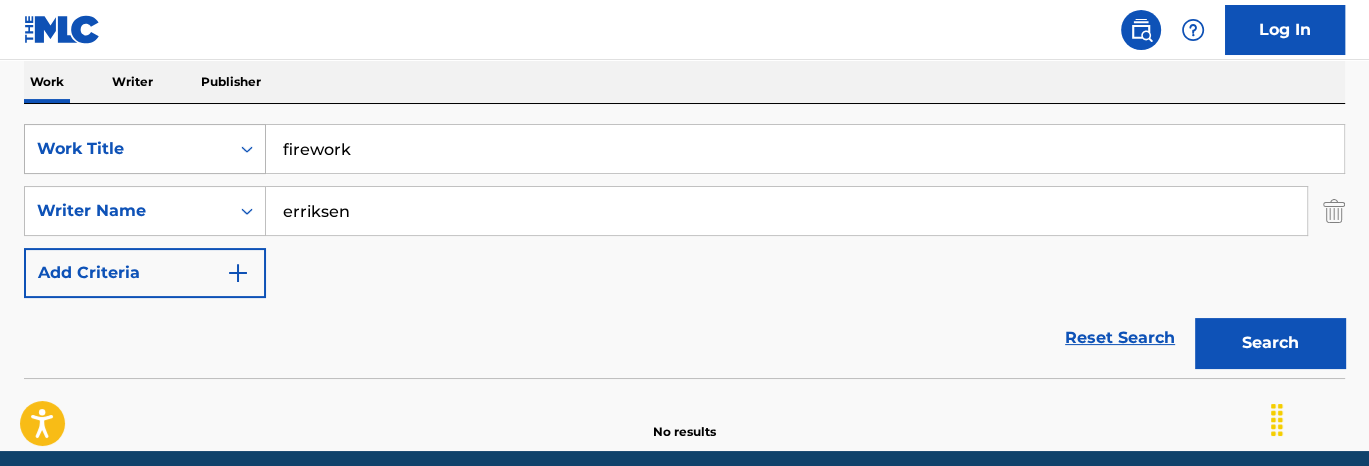 drag, startPoint x: 410, startPoint y: 209, endPoint x: 220, endPoint y: 171, distance: 193.76274 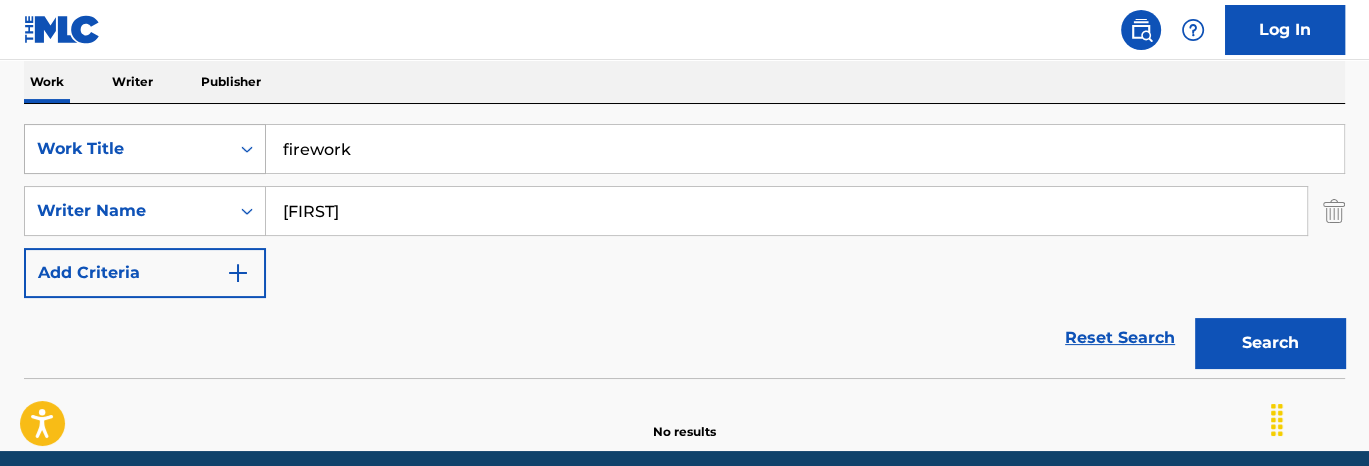 type on "[FIRST]" 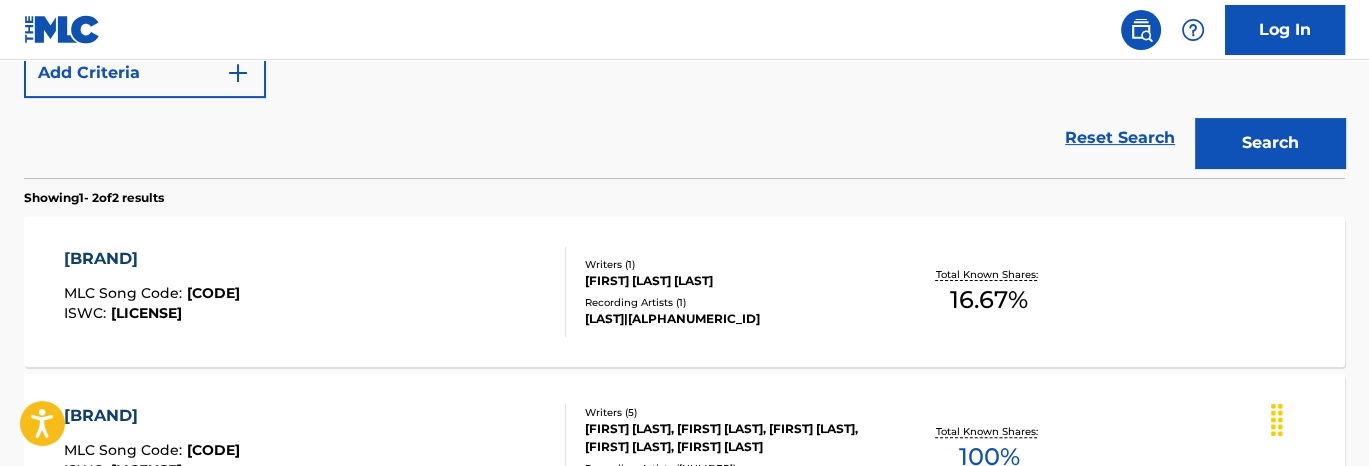 scroll, scrollTop: 621, scrollLeft: 0, axis: vertical 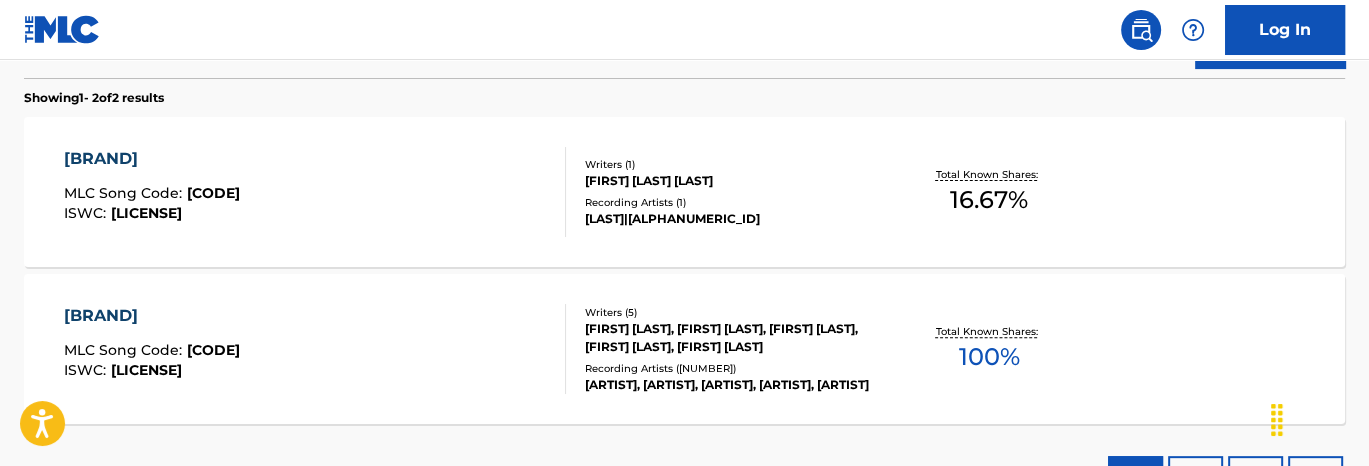 click on "FIREWORK MLC Song Code : F39261 ISWC : T9038233624 Writers ( 5 ) [FIRST] [LAST], [FIRST] [LAST], [FIRST] [LAST], [FIRST] [LAST], [FIRST] [LAST] Recording Artists ( 10671 ) [FIRST] [LAST], [FIRST] [LAST], [FIRST] [LAST], [FIRST] [LAST], [FIRST] [LAST] Total Known Shares: 100 %" at bounding box center (684, 349) 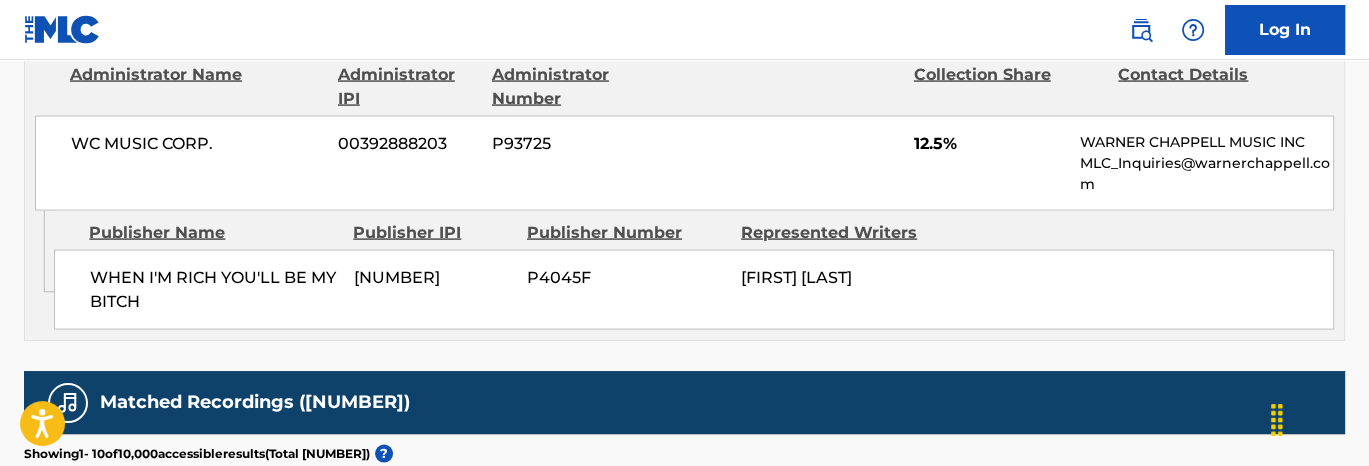 scroll, scrollTop: 3900, scrollLeft: 0, axis: vertical 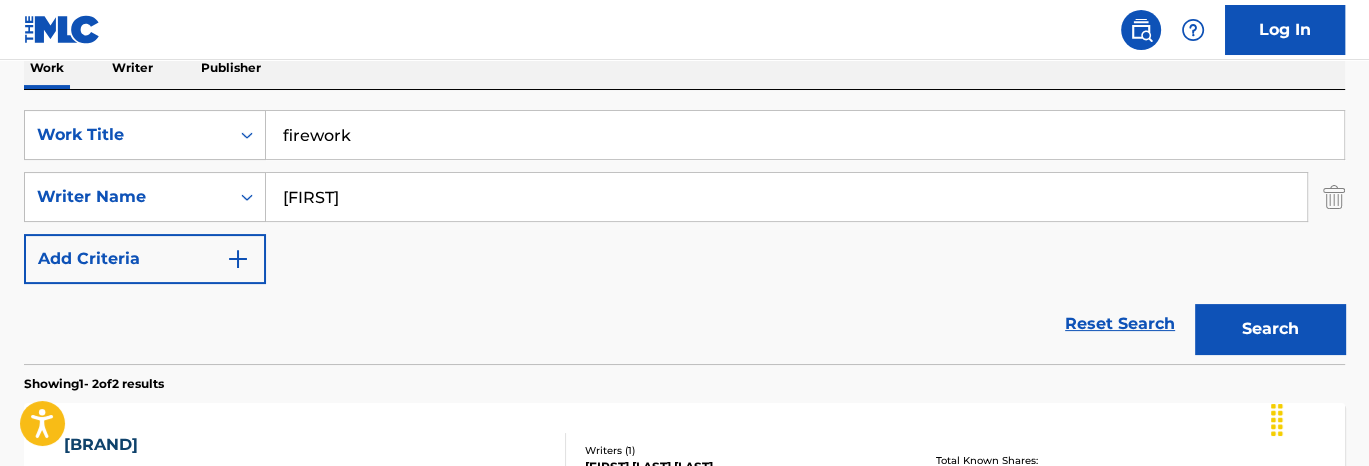 click on "firework" at bounding box center (805, 135) 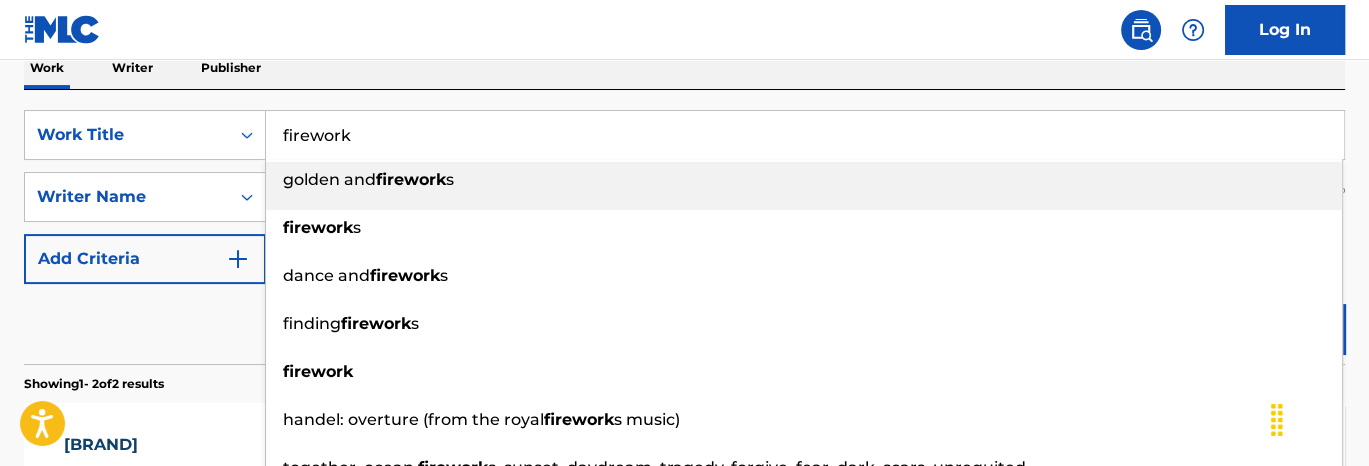 click on "firework" at bounding box center [805, 135] 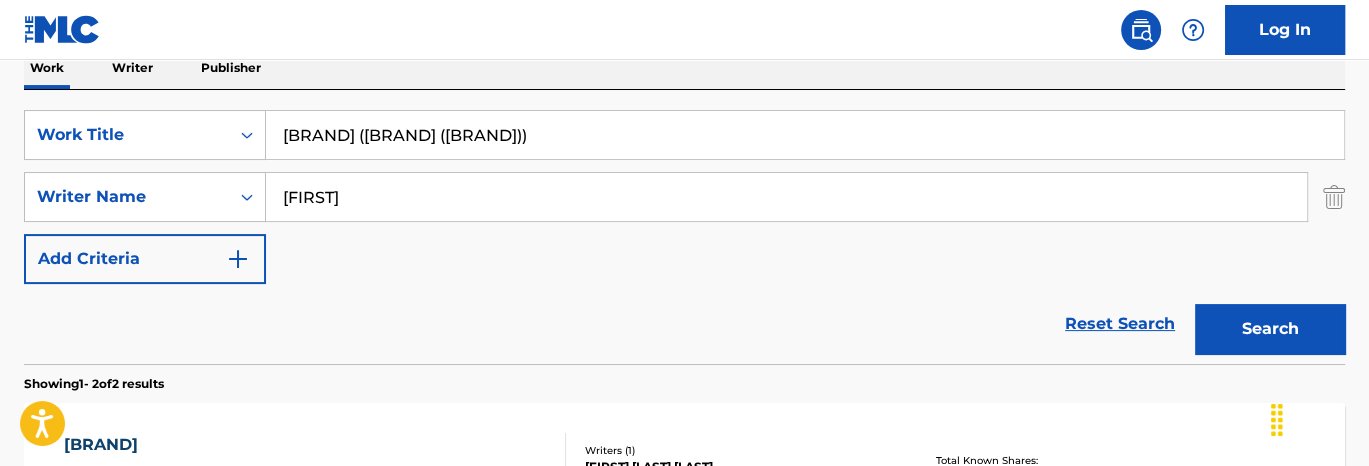drag, startPoint x: 532, startPoint y: 138, endPoint x: 391, endPoint y: 143, distance: 141.08862 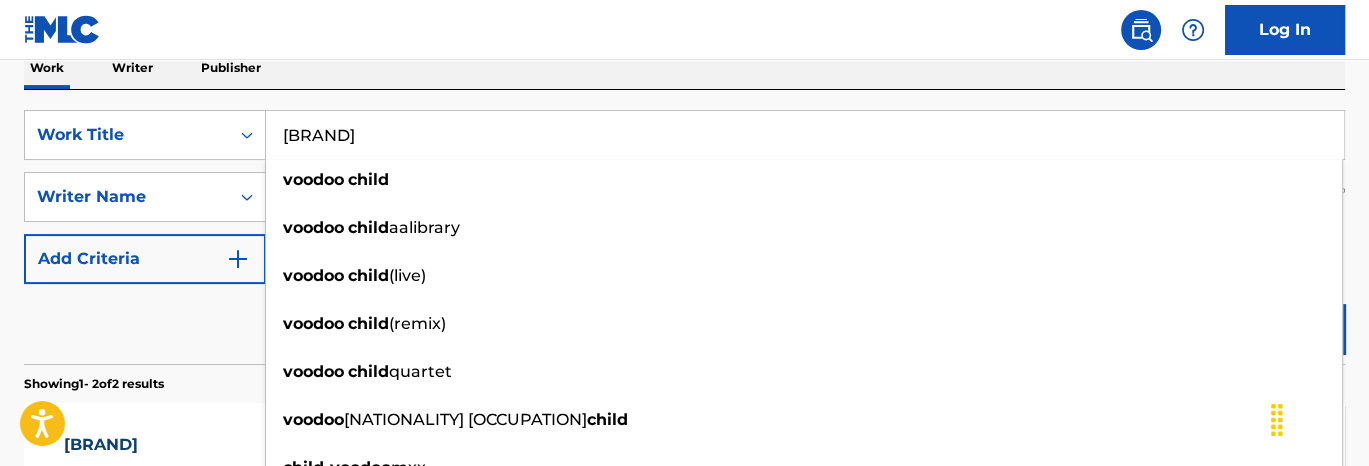type on "[BRAND]" 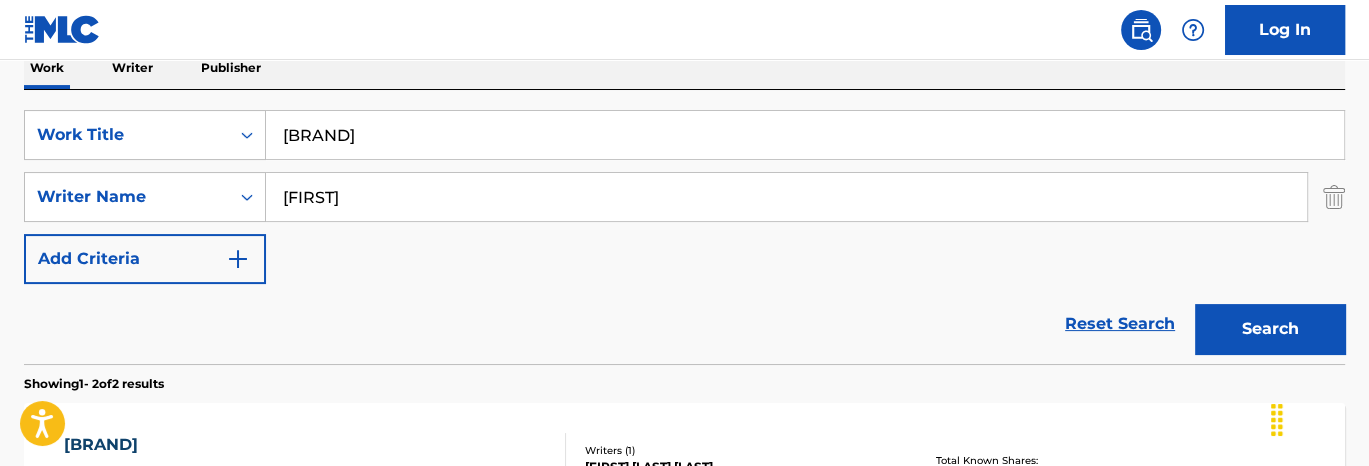 click on "[FIRST]" at bounding box center [786, 197] 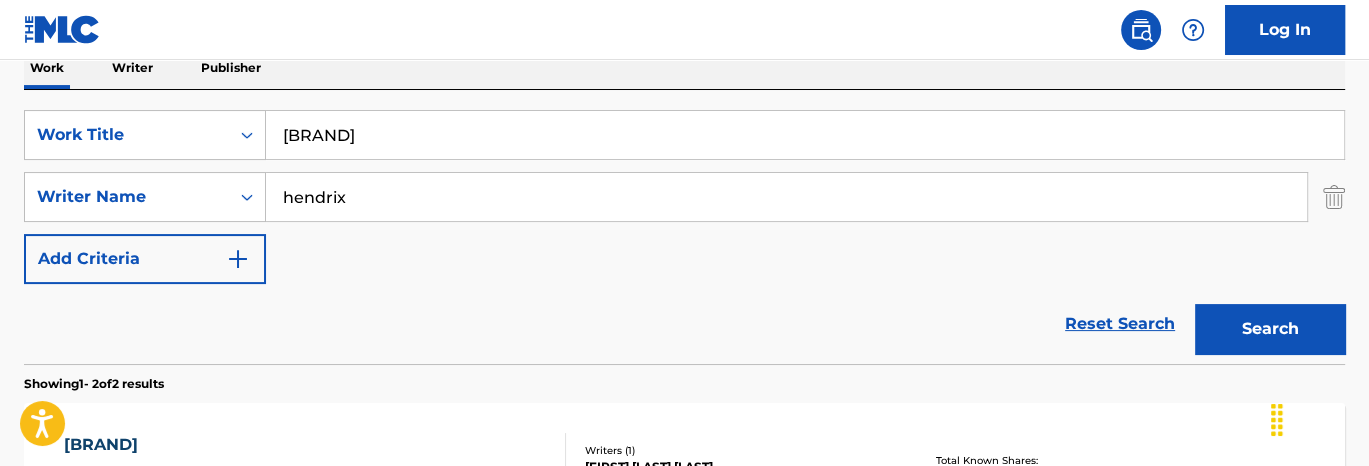 type on "hendrix" 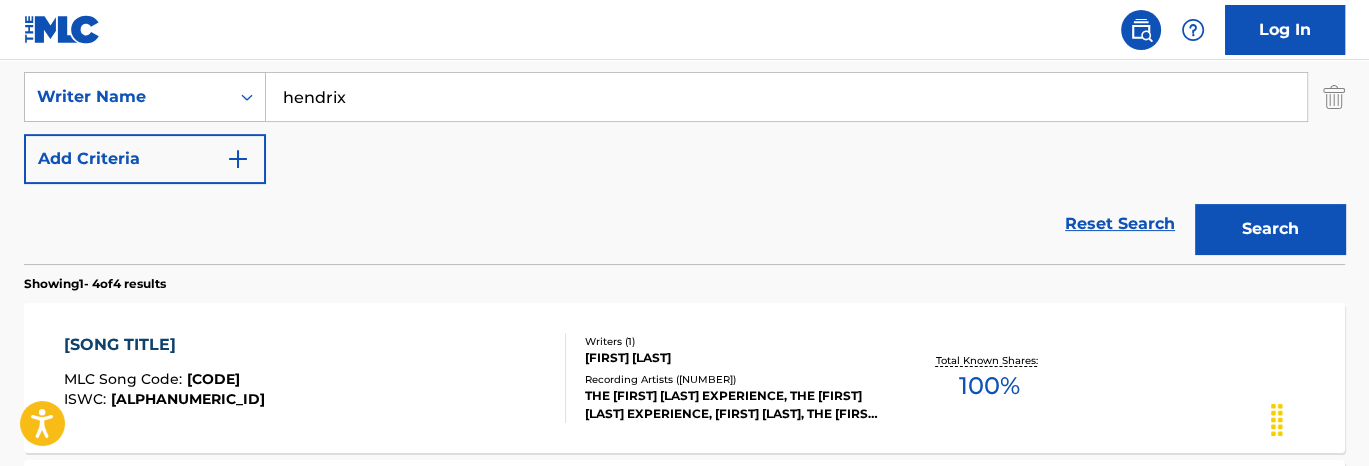 scroll, scrollTop: 535, scrollLeft: 0, axis: vertical 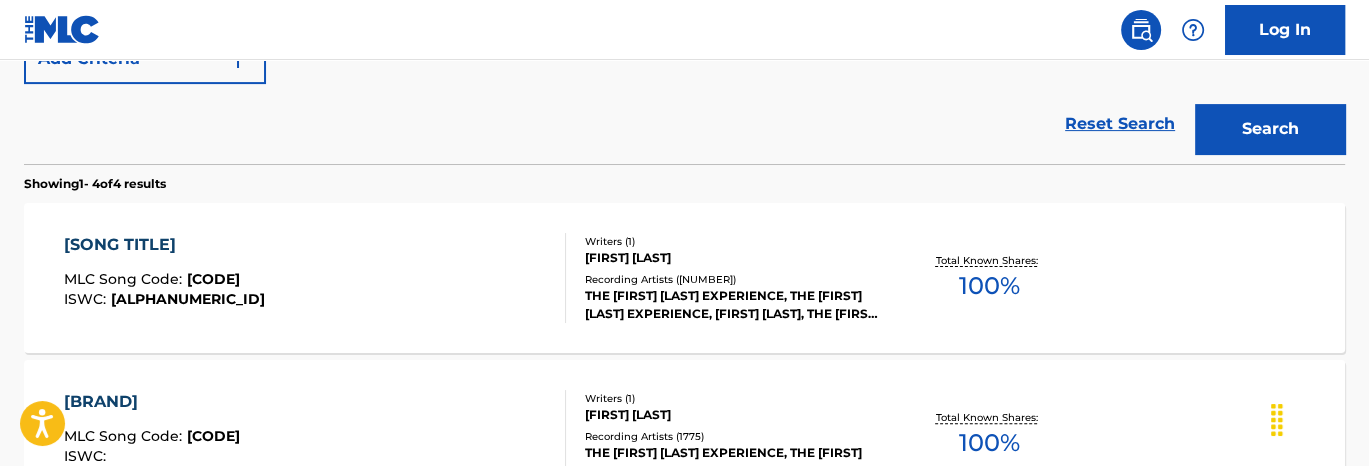 click on "Writers ( 1 )" at bounding box center (732, 241) 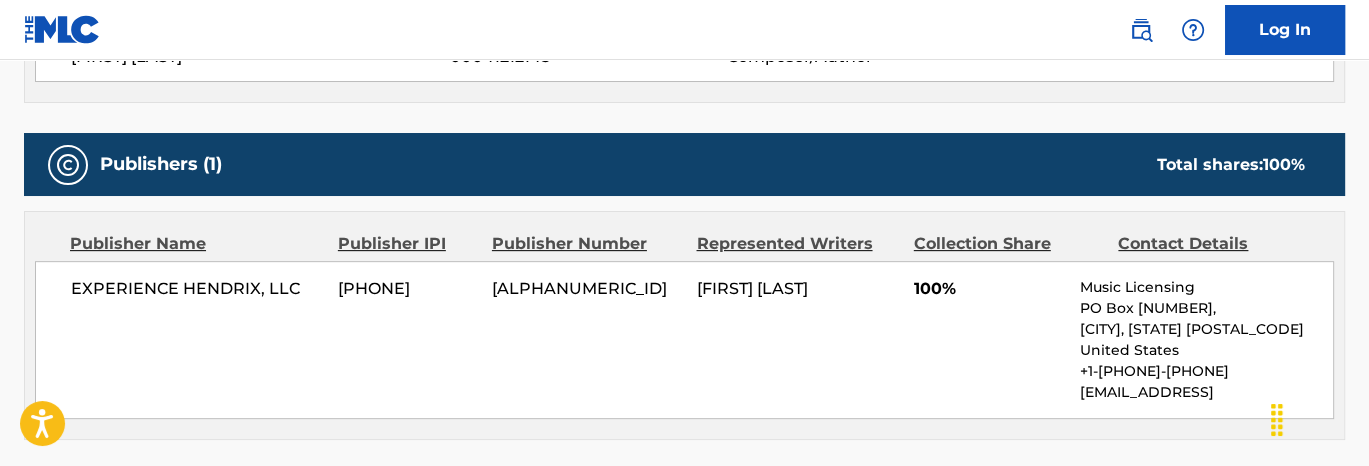scroll, scrollTop: 900, scrollLeft: 0, axis: vertical 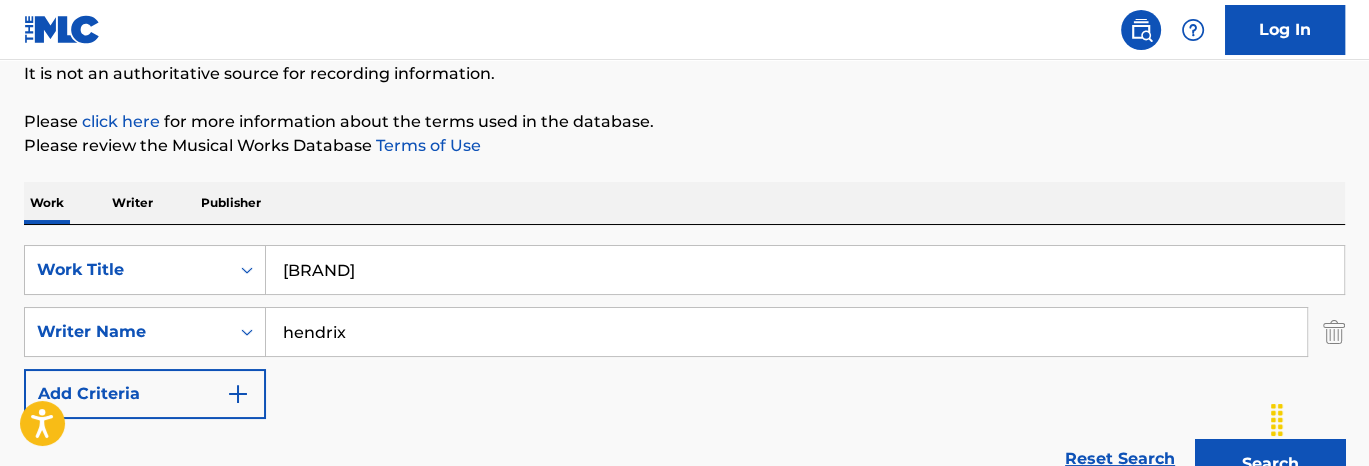 click on "[BRAND]" at bounding box center (805, 270) 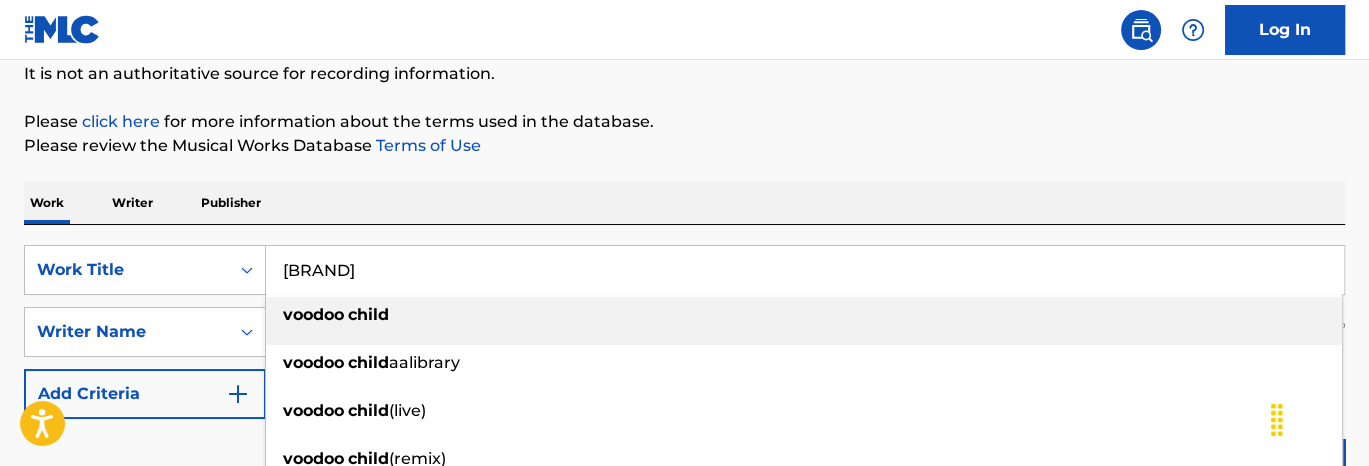 click on "[BRAND]" at bounding box center [805, 270] 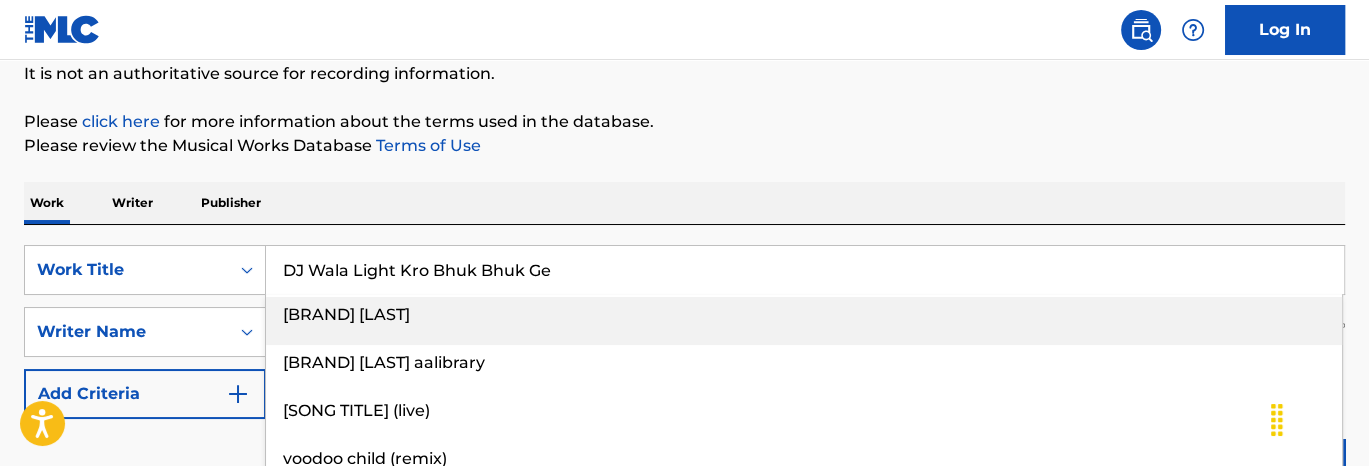 type on "DJ Wala Light Kro Bhuk Bhuk Ge" 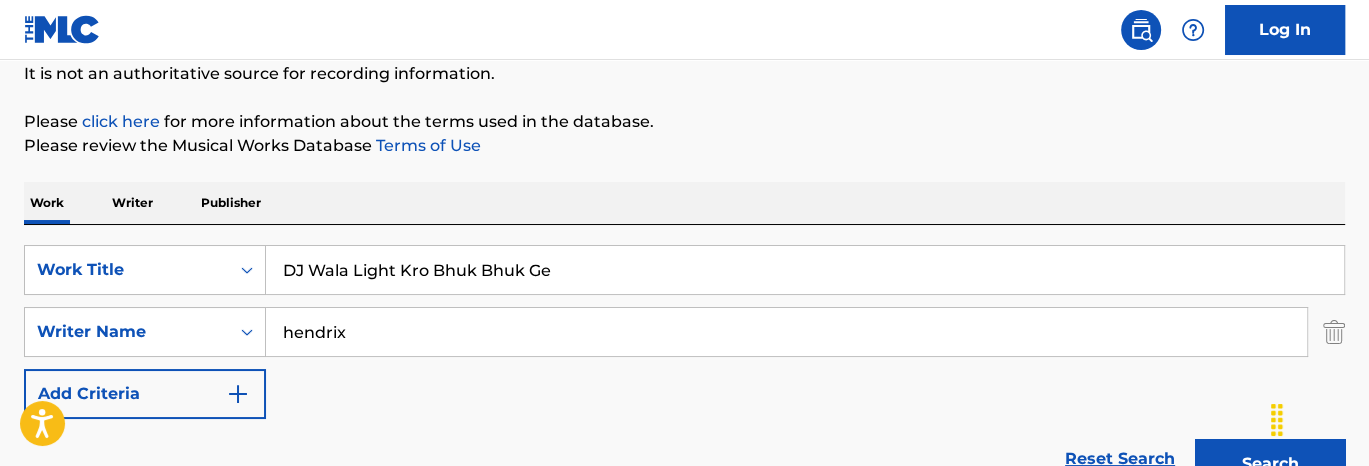 click on "Writers ( 1 )[FIRST] [LAST] Recording Artists ( 2778 ) THE [FIRST] [LAST] EXPERIENCE, THE [FIRST] [LAST] EXPERIENCE, [FIRST] [LAST], THE [FIRST] [LAST] EXPERIENCE, [FIRST] [LAST] AND DOUBLE TROUBLE Total Known Shares: 100 % VOODOO CHILE MLC Song Code : V72595 ISWC : Writers ( 1 ) [FIRST] [LAST] Recording Artists ( 1775 ) Total Known Shares: 100 % NORMAL CHILD MLC Song Code : NV87DE" at bounding box center (684, 581) 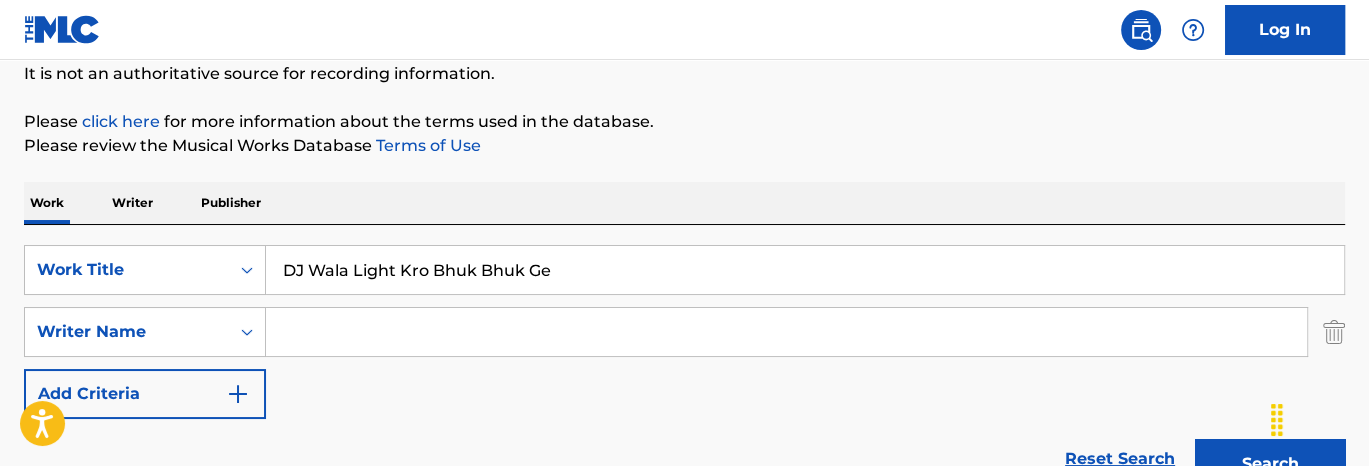 type 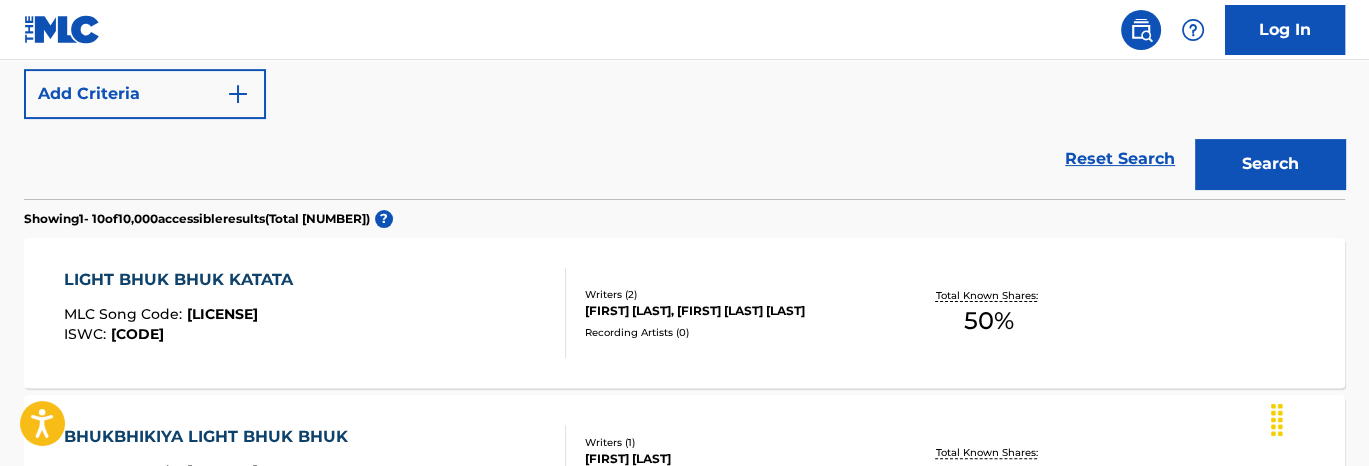 scroll, scrollTop: 200, scrollLeft: 0, axis: vertical 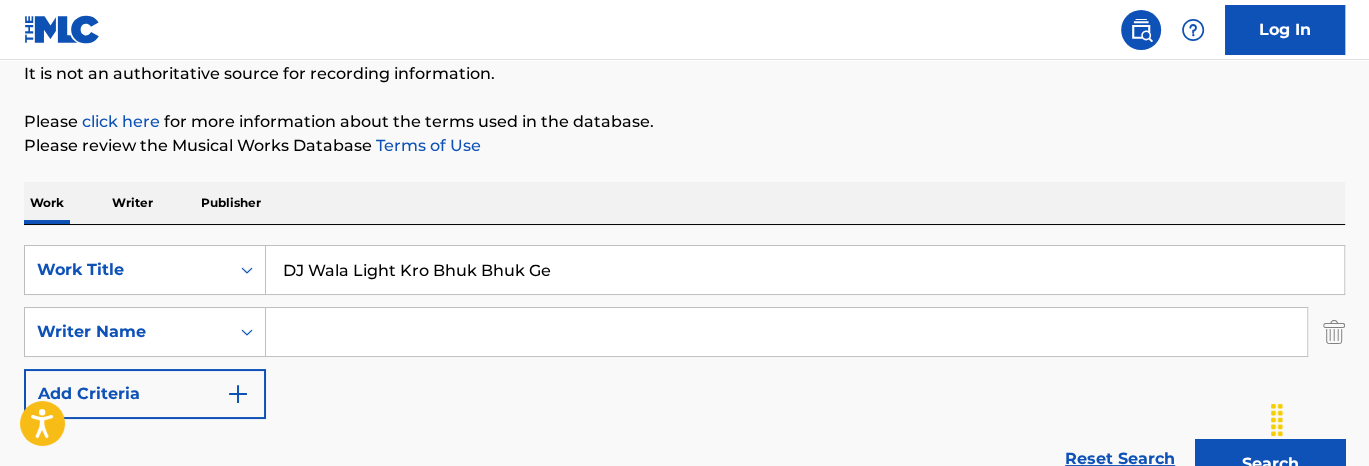 click on "DJ Wala Light Kro Bhuk Bhuk Ge" at bounding box center [805, 270] 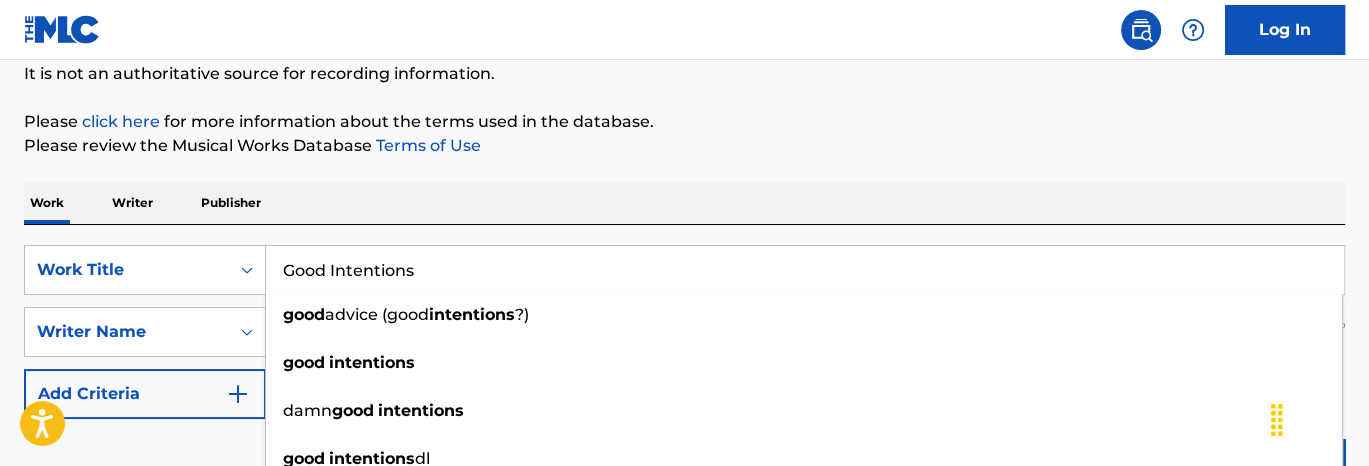 type on "Good Intentions" 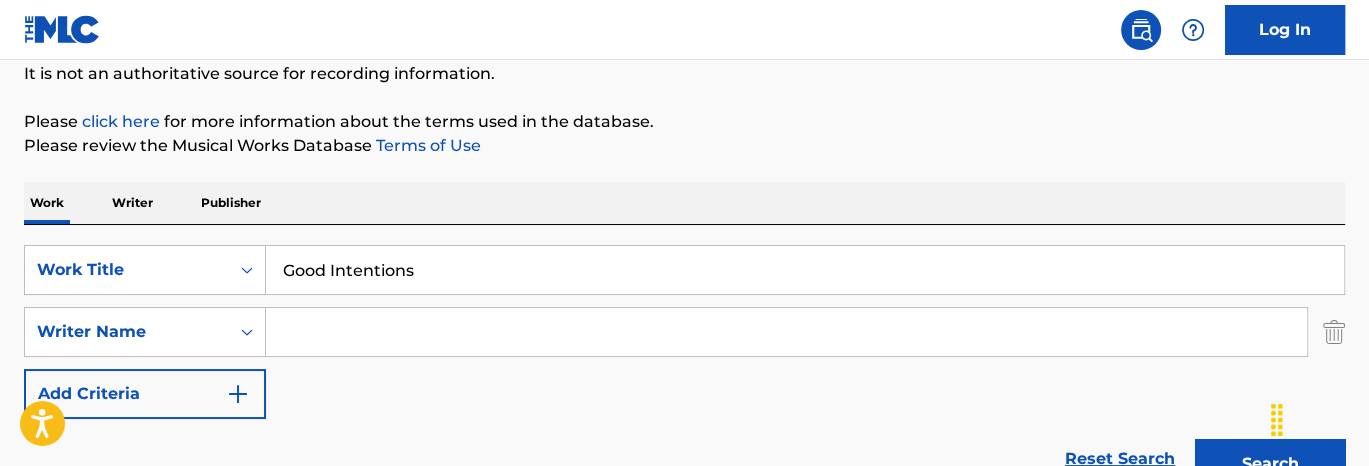 click at bounding box center [786, 332] 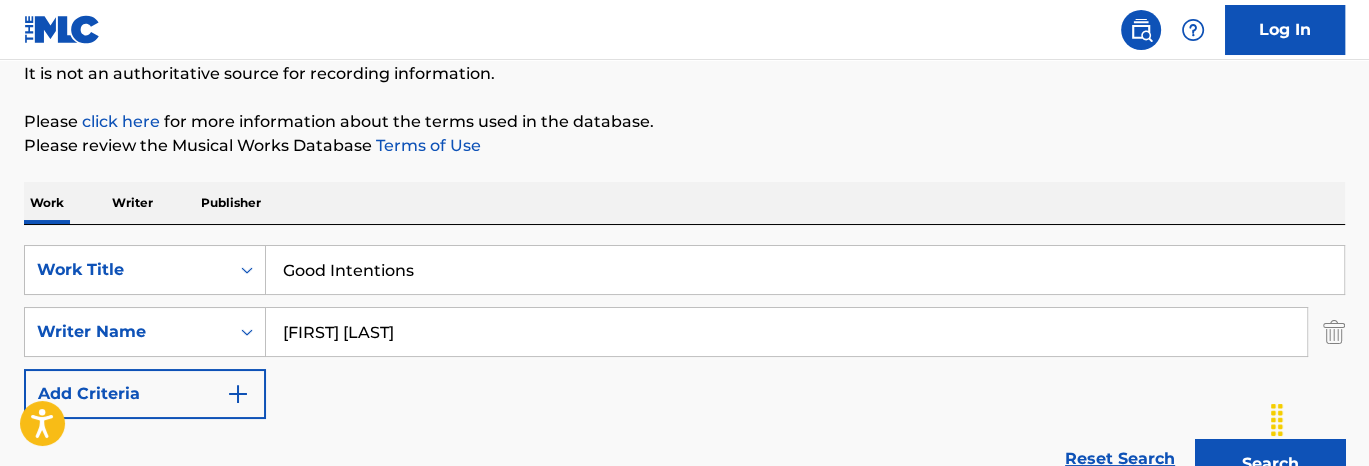 type on "[FIRST] [LAST]" 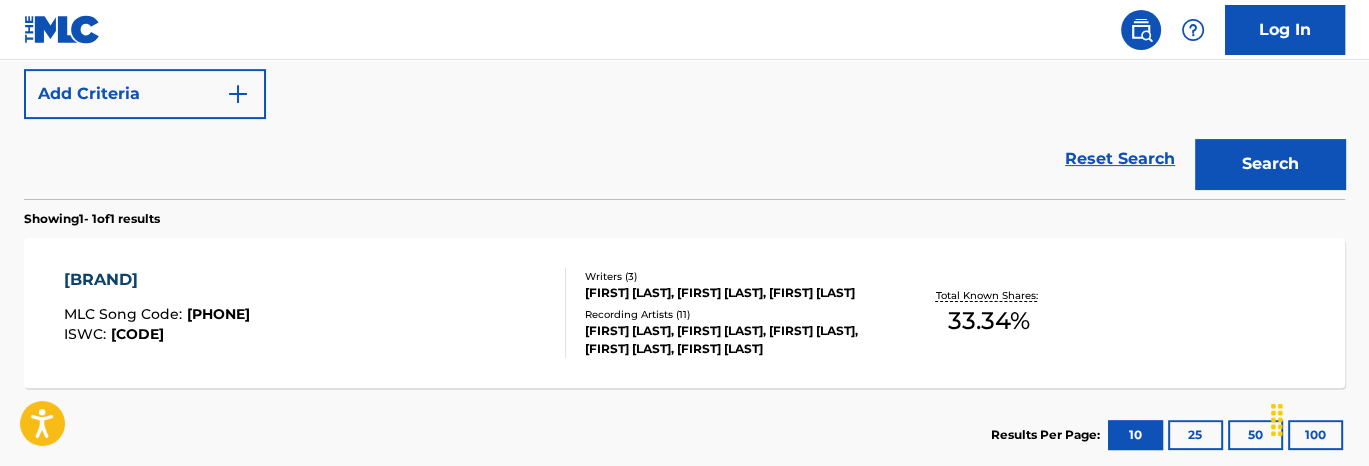 scroll, scrollTop: 300, scrollLeft: 0, axis: vertical 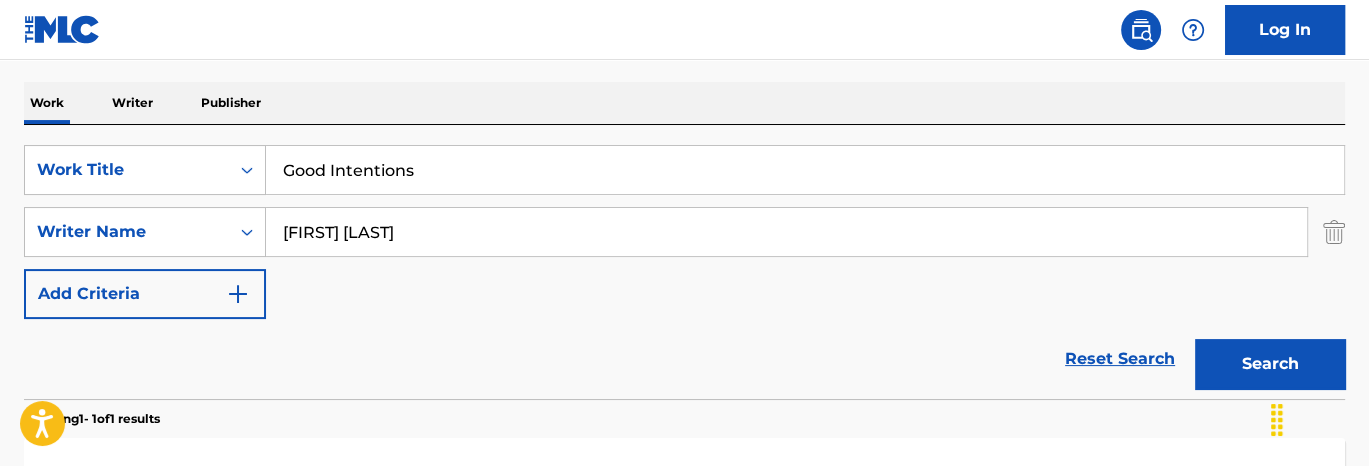 click on "Good Intentions" at bounding box center [805, 170] 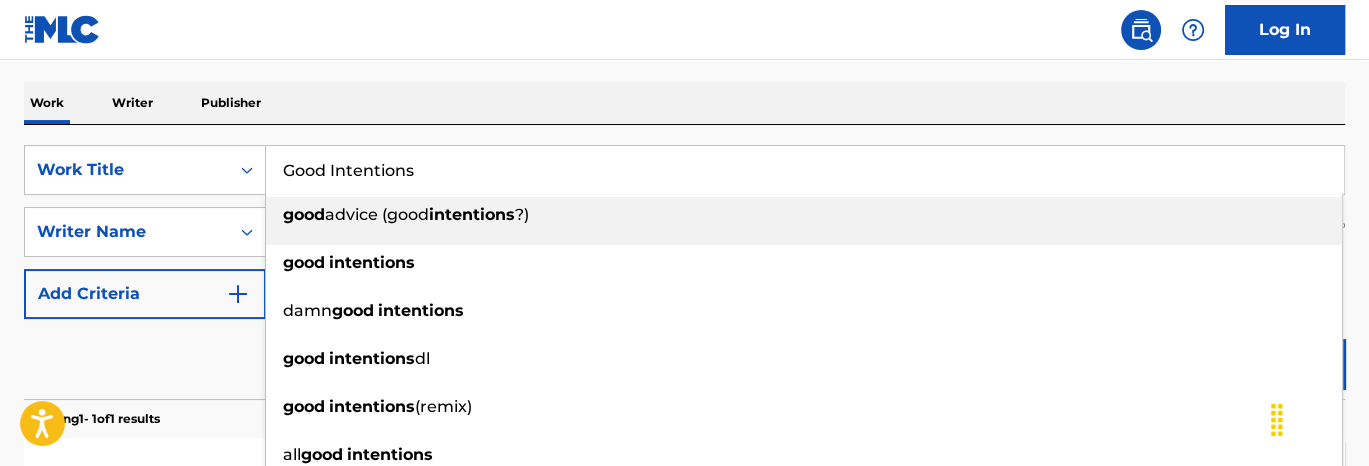 click on "Good Intentions" at bounding box center (805, 170) 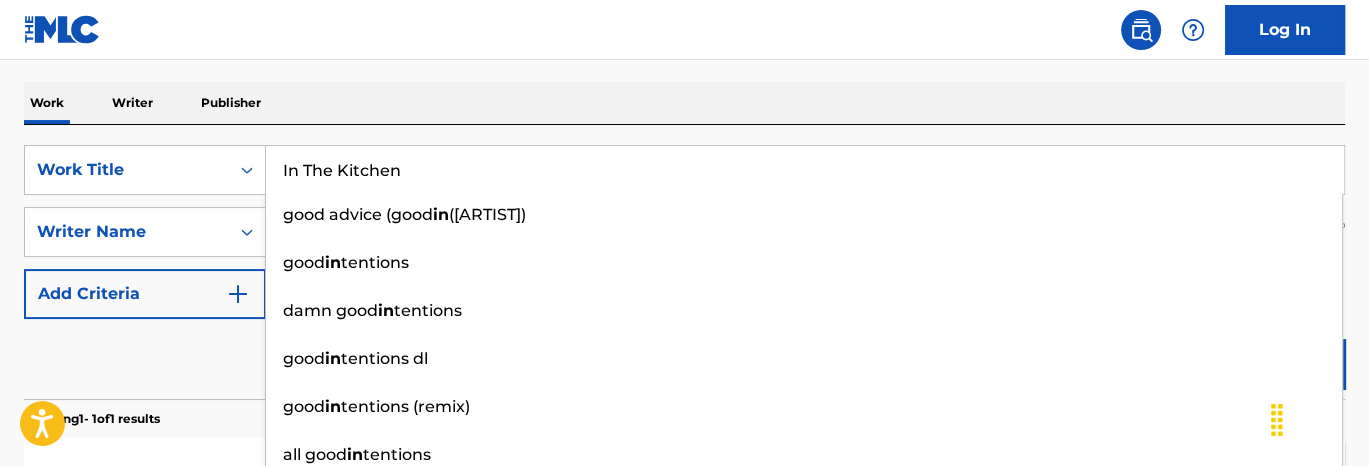 click on "Work Writer Publisher" at bounding box center [684, 103] 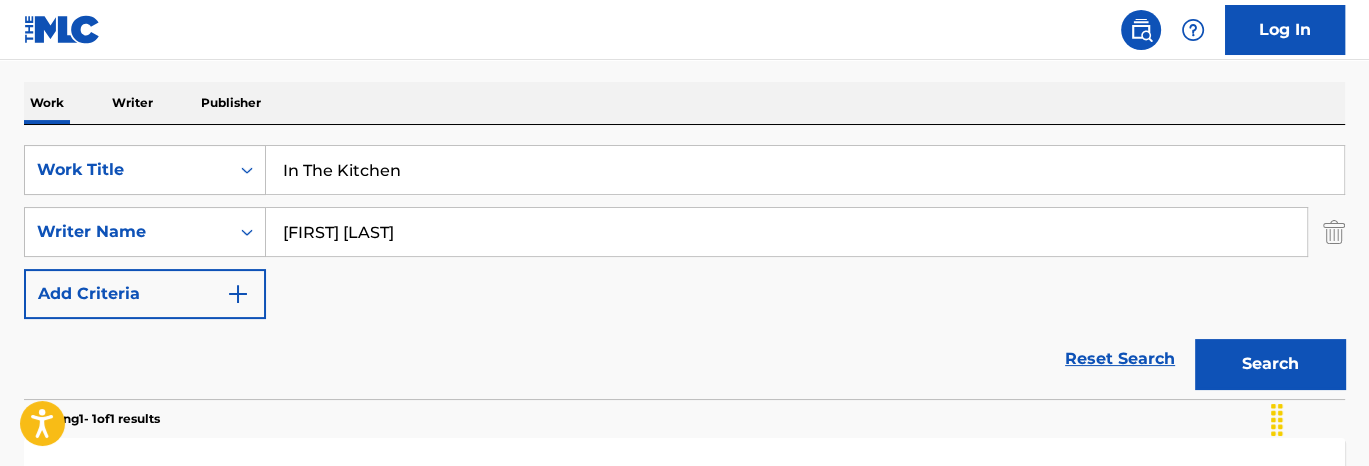 click on "Search" at bounding box center (1270, 364) 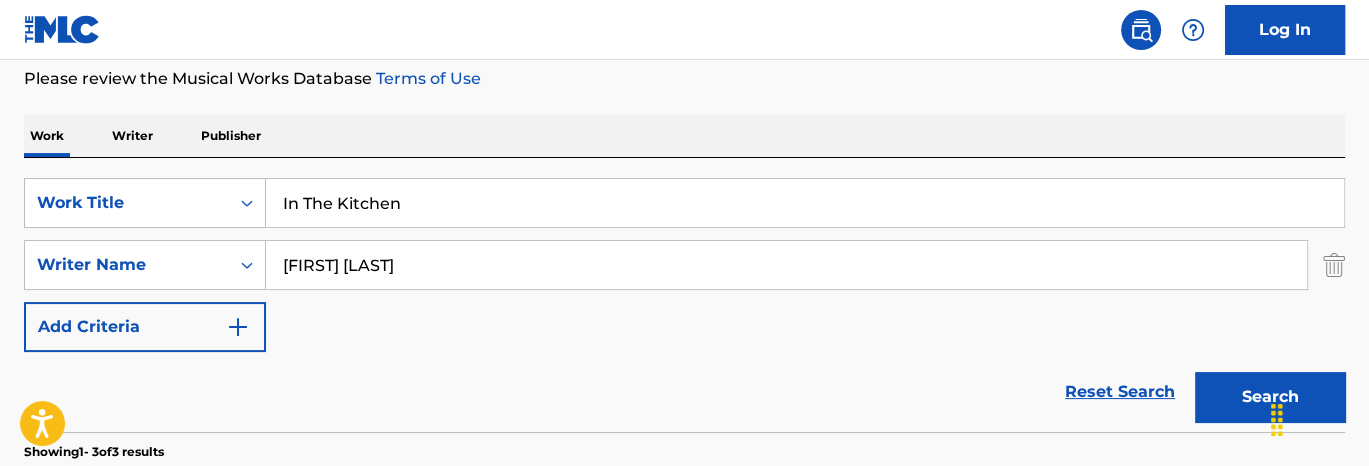 scroll, scrollTop: 167, scrollLeft: 0, axis: vertical 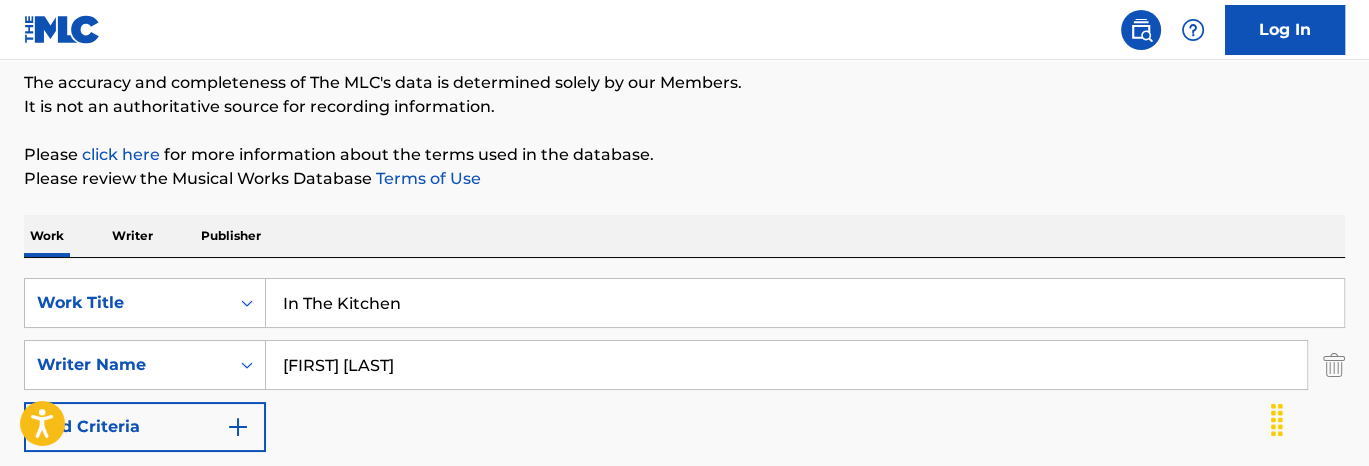 click on "In The Kitchen" at bounding box center [805, 303] 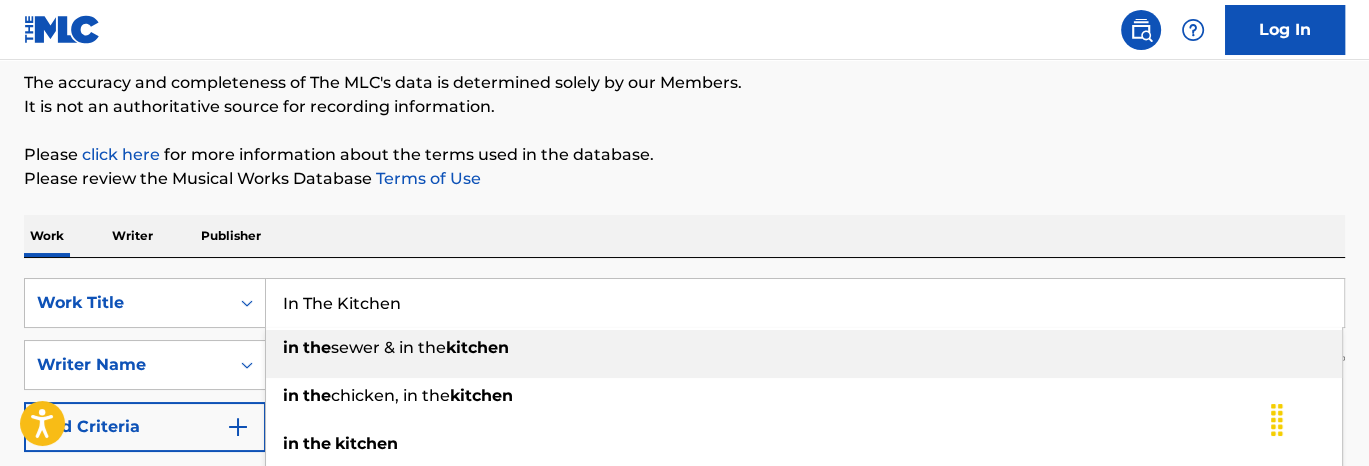 click on "In The Kitchen" at bounding box center [805, 303] 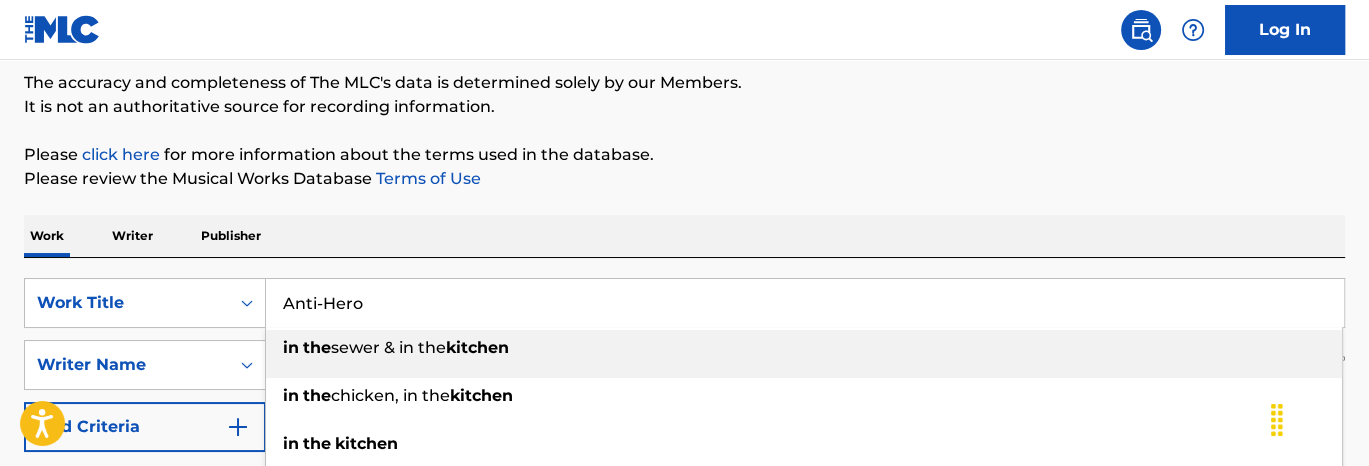 type on "Anti-Hero" 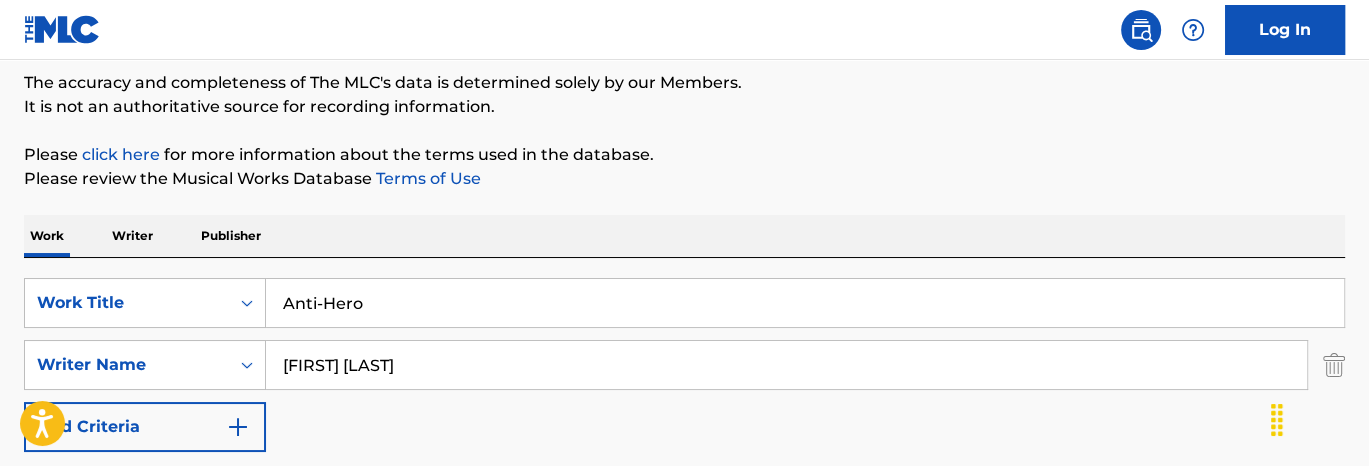 click on "The MLC Public Work Search The accuracy and completeness of The MLC's data is determined solely by our Members. It is not an authoritative source for recording information. Please click here for more information about the terms used in the database. Please review the Musical Works Database Terms of Use Work Writer Publisher SearchWithCriteria4e9a4bbe-631f-459d-b8e5-ac806a7a1b10 Work Title Anti-Hero SearchWithCriteria076f2866-638f-40f2-9c60-d52d6563968c Writer Name Giulio Cercato Add Criteria Reset Search Search Showing 1 - 3 of 3 results FOR THE NIGHT MLC Song Code : [CODE] ISWC : [CODE] Writers ( 7 ) [FIRST] [LAST], [FIRST] [LAST], [FIRST] [LAST], [FIRST] [LAST], [FIRST] [LAST], [FIRST] [LAST], [FIRST] [LAST] Recording Artists ( 14 ) GREY, GREY, GREY, GREY, GREY Total Known Shares: 60 % FOR THE NIGHT MLC Song Code : [CODE] ISWC : Writers ( 7 ) Recording Artists ( 29 ) GREY, GREY, GREY, GREY, GREY Total Known Shares: 10 % THE HARD WAY MLC Song Code : [CODE] ISWC :" at bounding box center [684, 536] 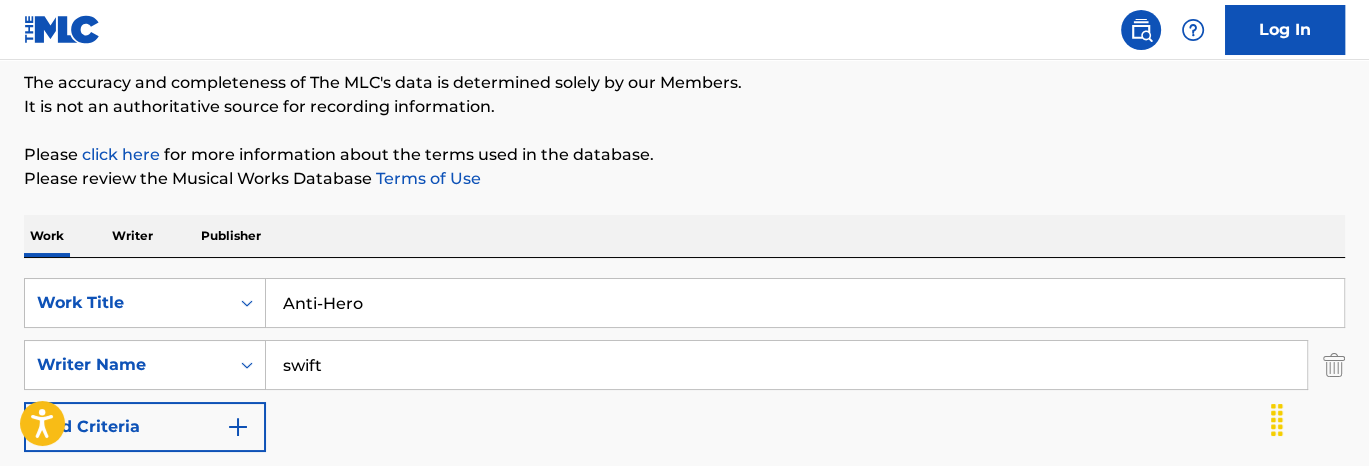 type on "swift" 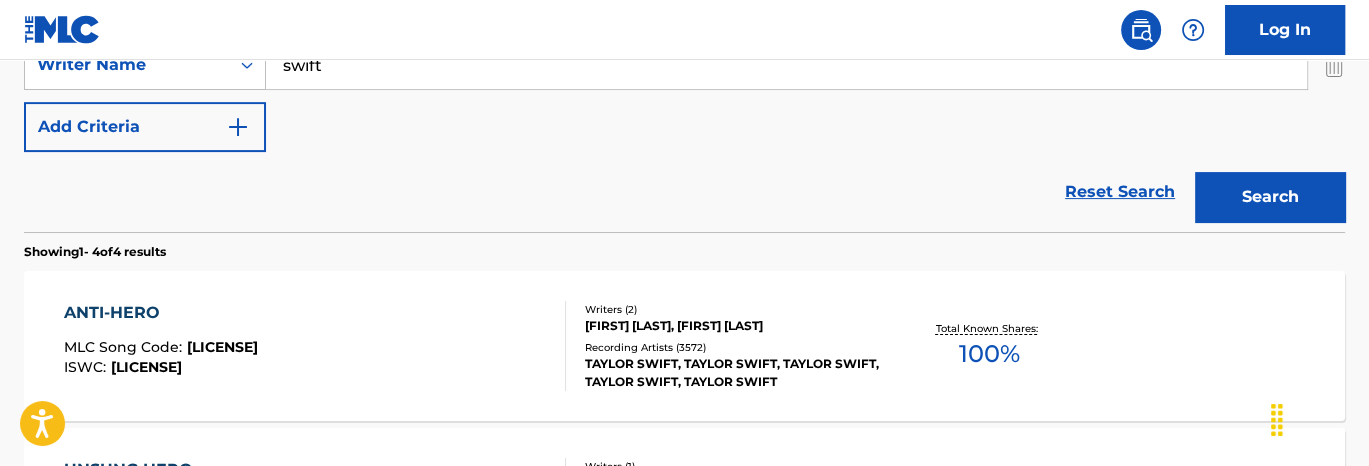 click on "ANTI-HERO MLC Song Code : [CODE] ISWC : [CODE]" at bounding box center [315, 346] 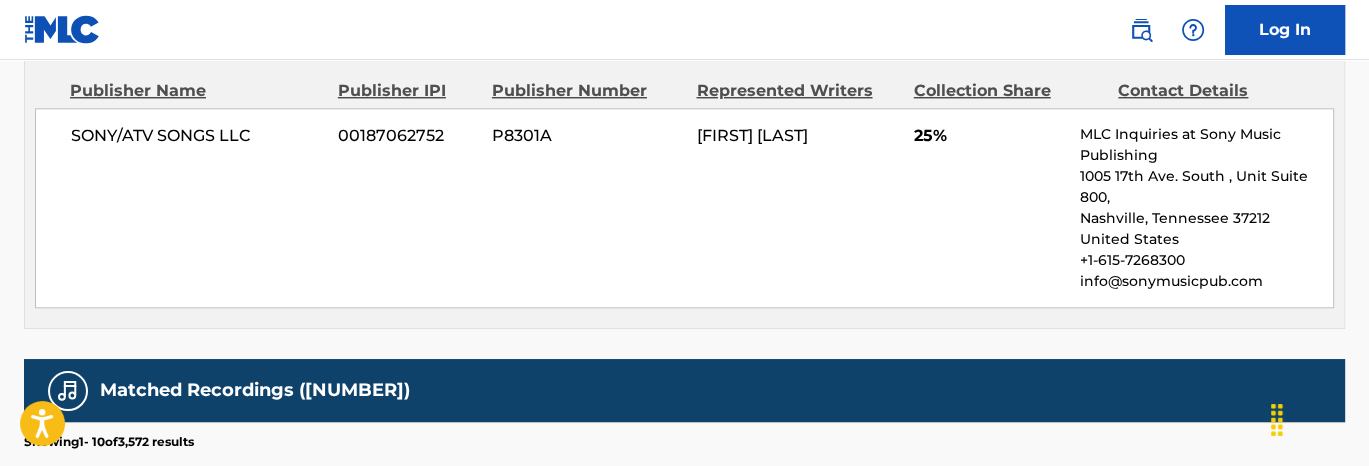 scroll, scrollTop: 2300, scrollLeft: 0, axis: vertical 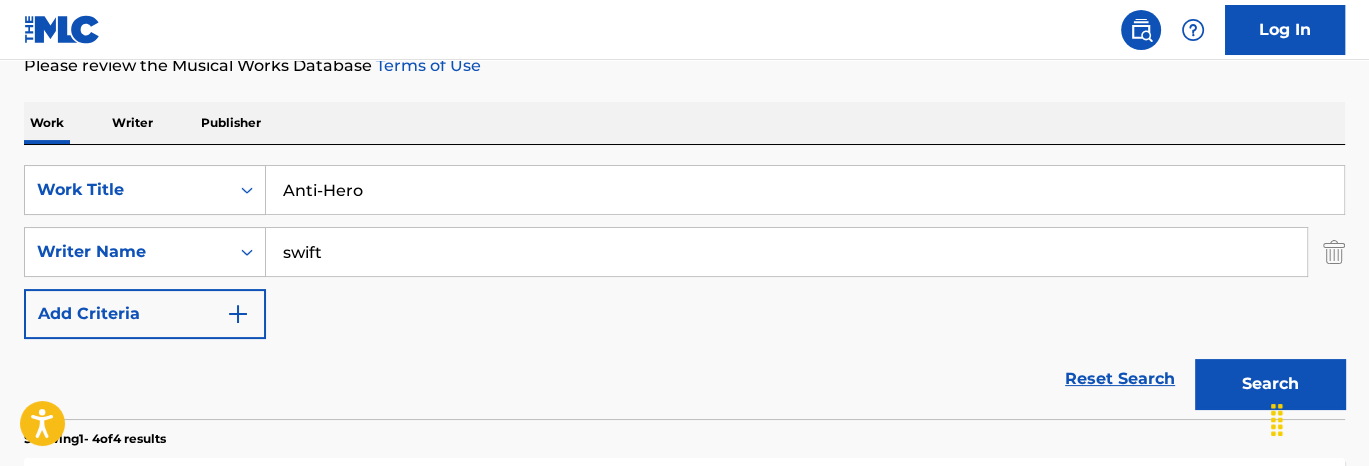 click on "Anti-Hero" at bounding box center [805, 190] 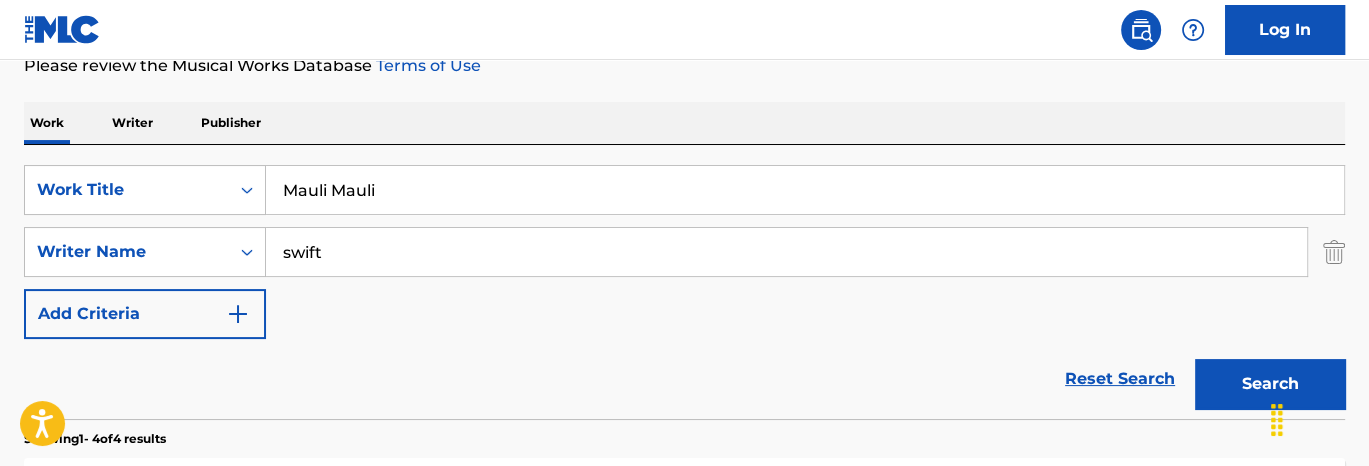 type on "Mauli Mauli" 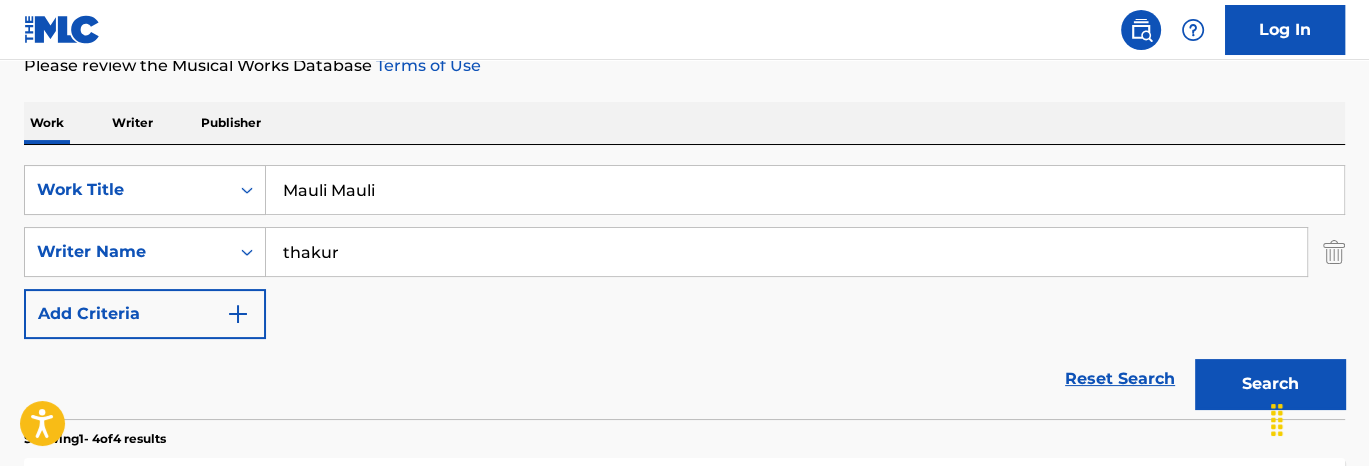 type on "thakur" 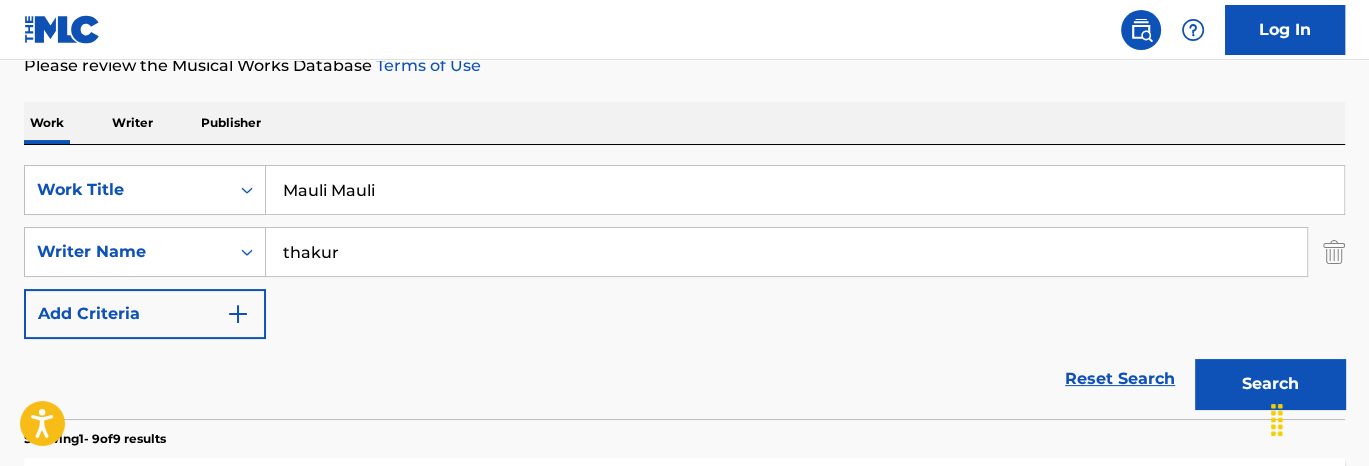 scroll, scrollTop: 480, scrollLeft: 0, axis: vertical 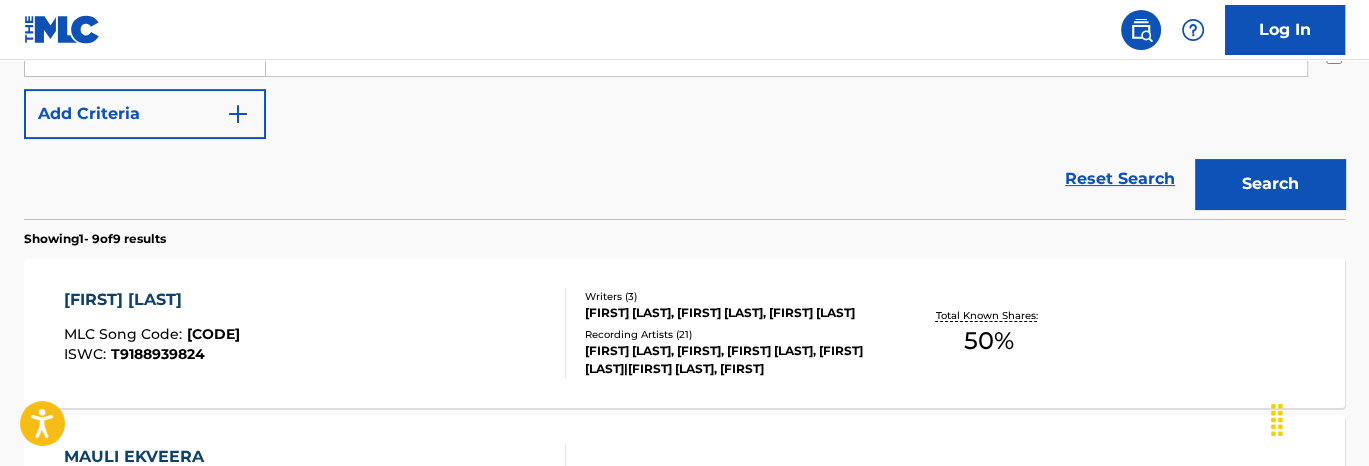 click on "[NAME] MLC Song Code : [CODE] ISWC : [CODE]" at bounding box center (315, 333) 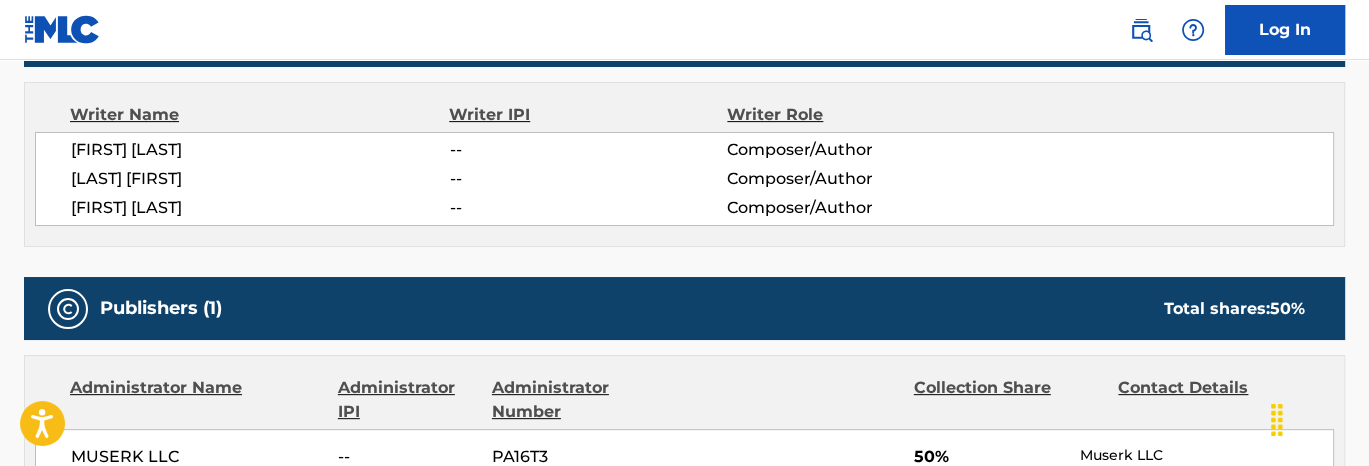 scroll, scrollTop: 900, scrollLeft: 0, axis: vertical 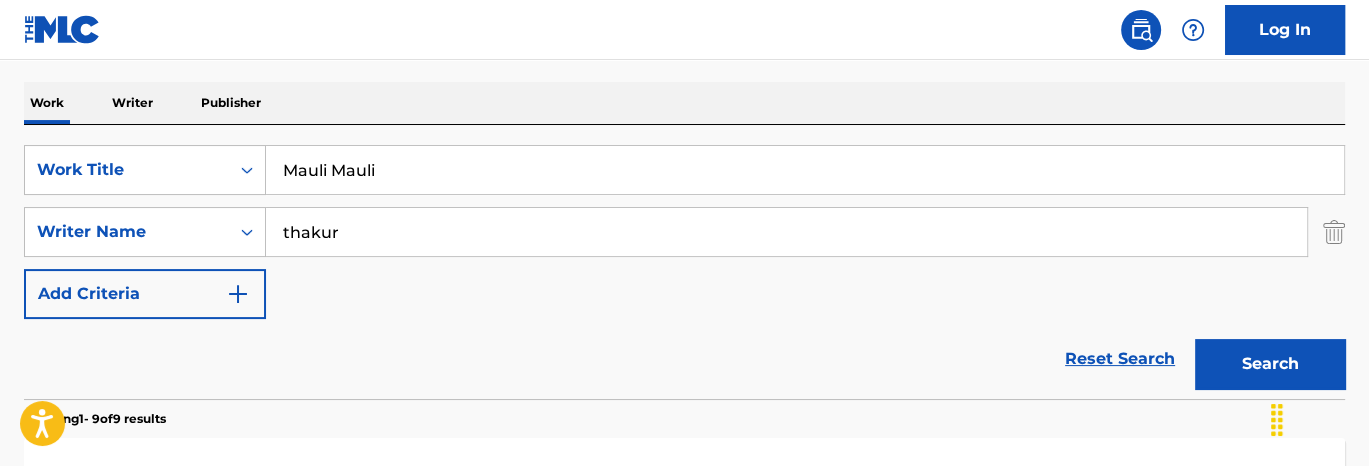 click on "thakur" at bounding box center (786, 232) 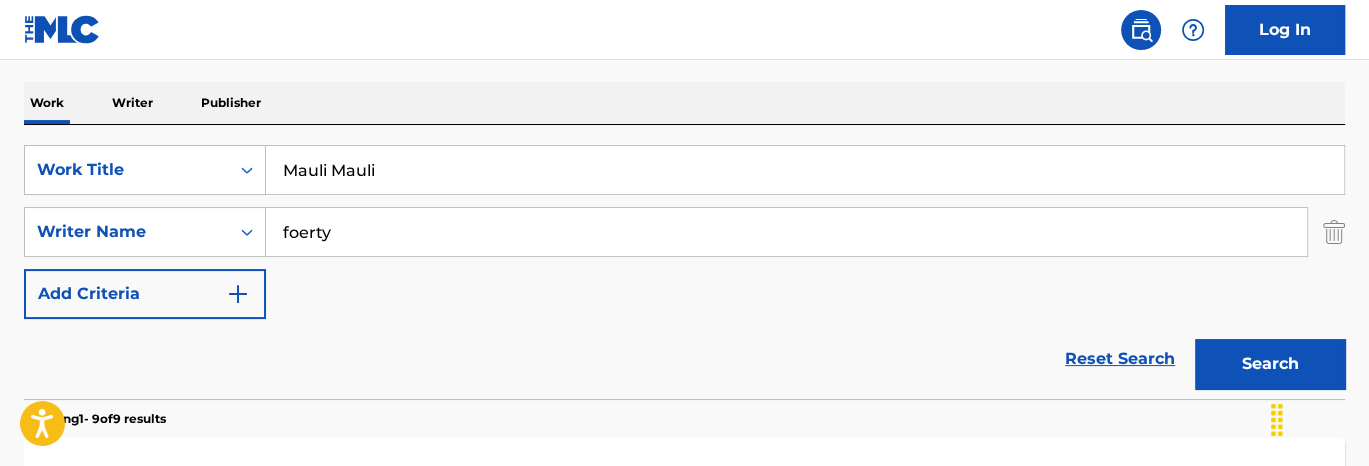 click on "foerty" at bounding box center [786, 232] 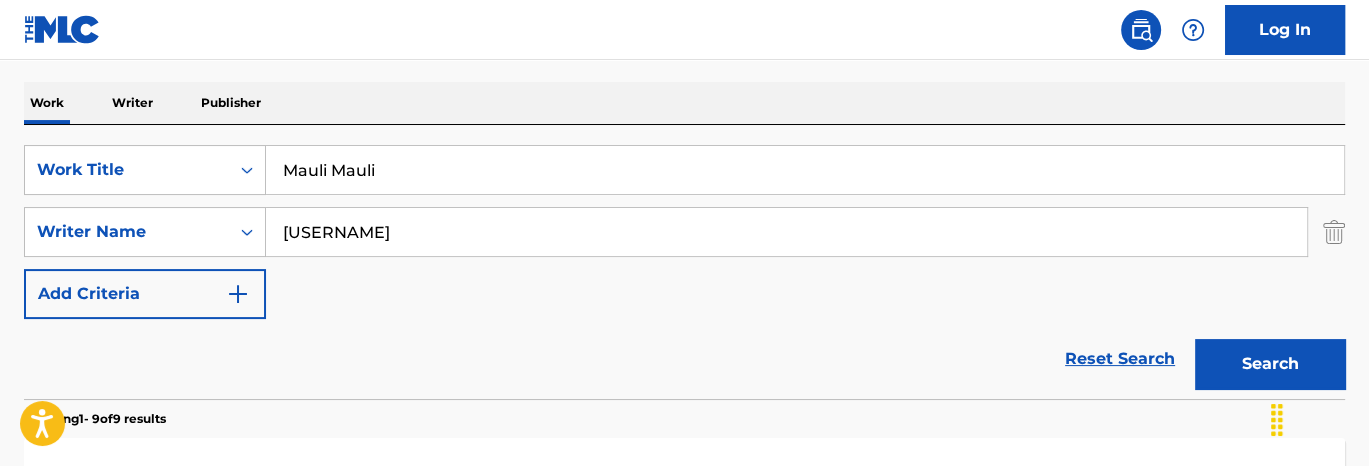 type on "[USERNAME]" 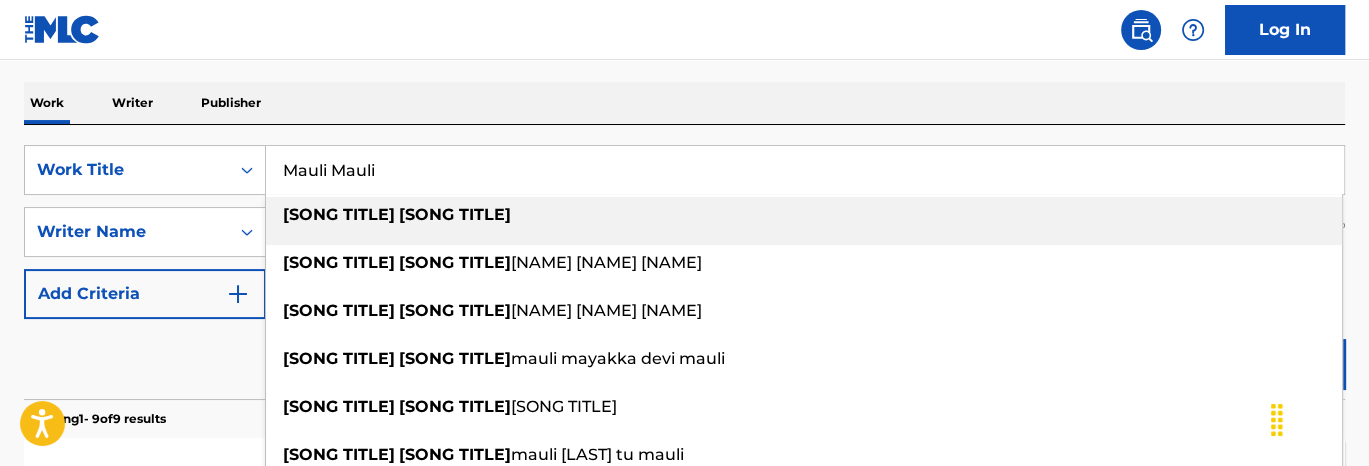 click on "Mauli Mauli" at bounding box center (805, 170) 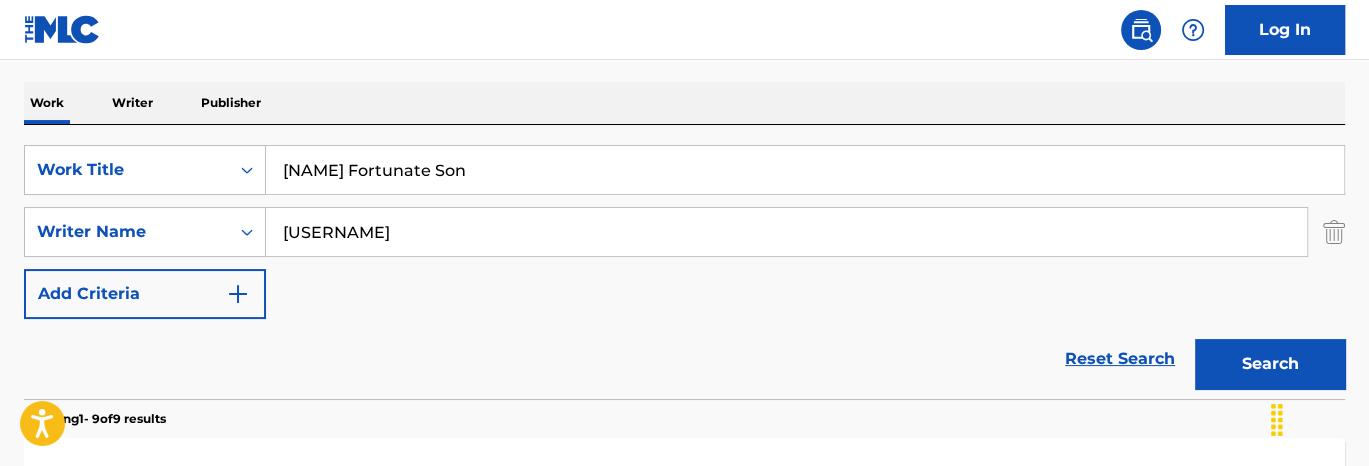 click on "[NAME] Fortunate Son" at bounding box center [805, 170] 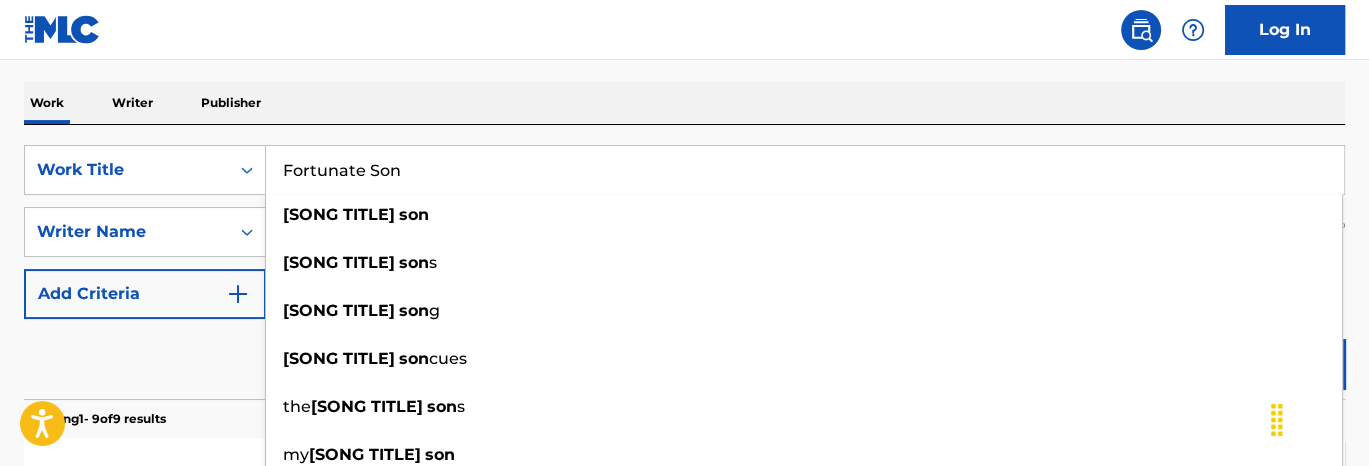 type on "Fortunate Son" 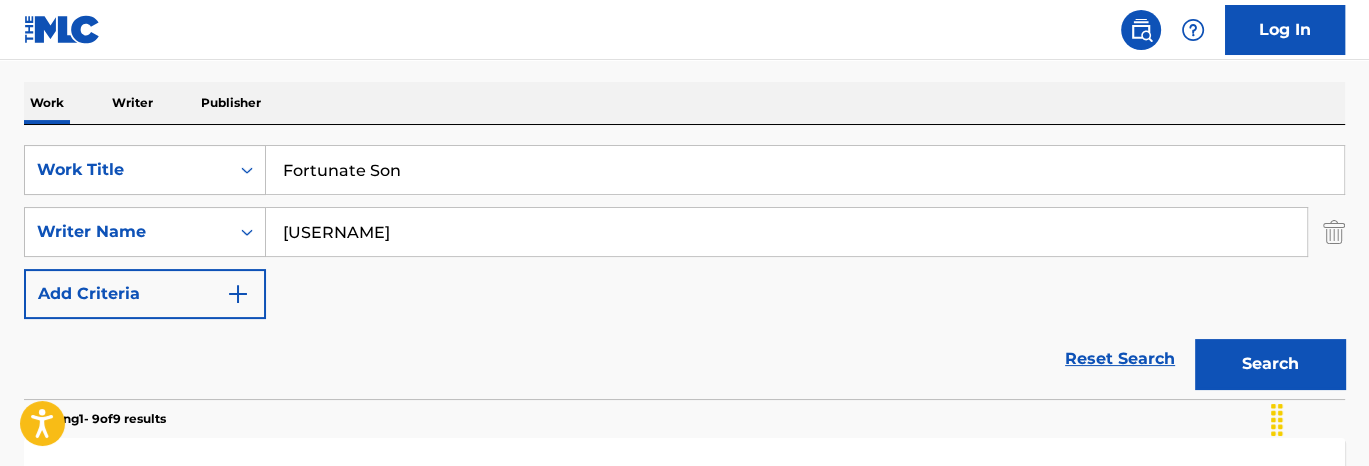 click on "Work Writer Publisher" at bounding box center (684, 103) 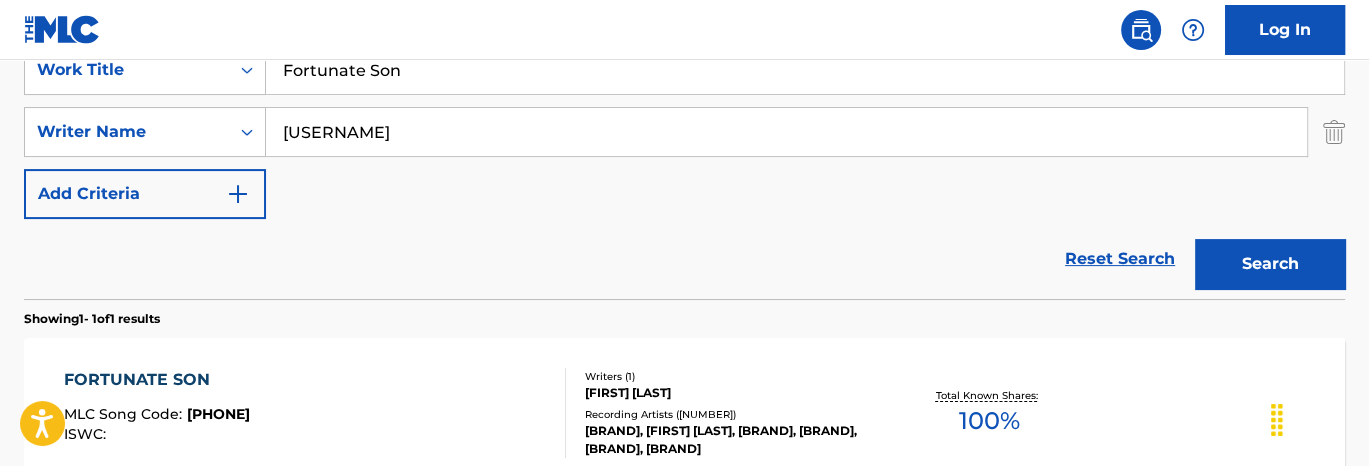 scroll, scrollTop: 500, scrollLeft: 0, axis: vertical 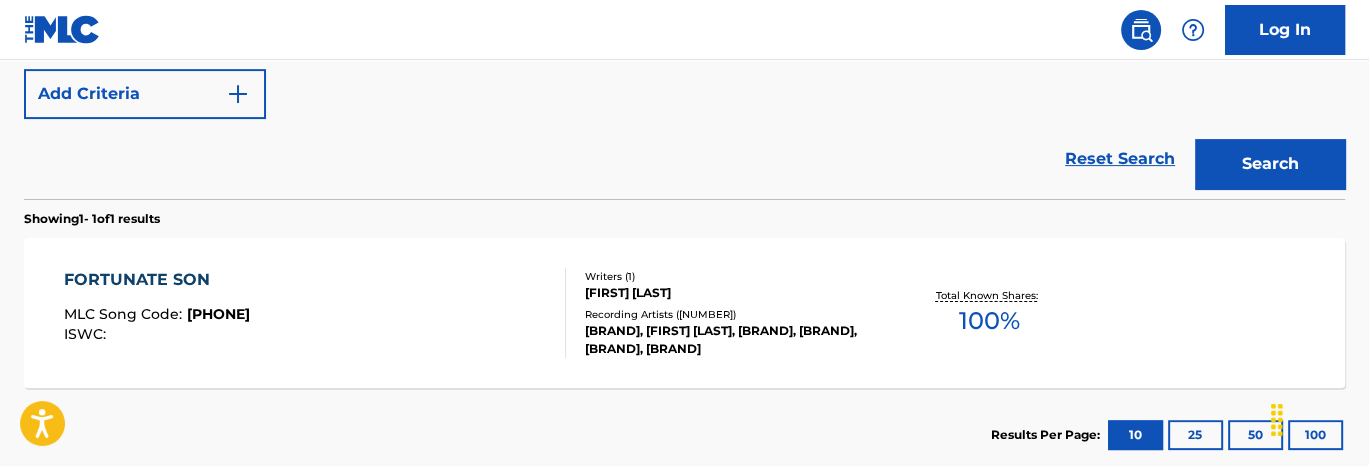 click on "Total Known Shares: 100 %" at bounding box center (989, 313) 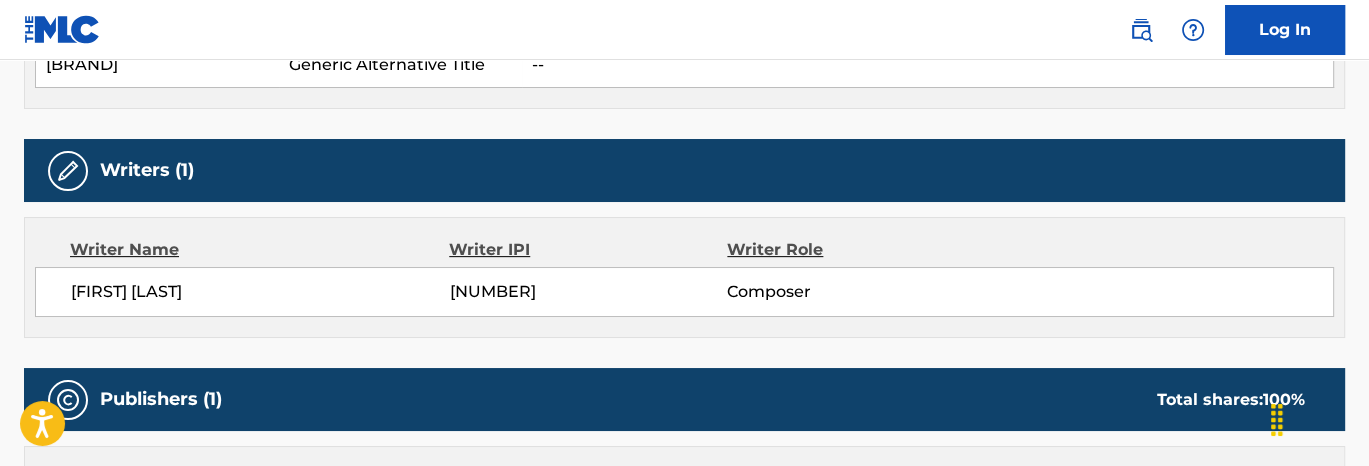 scroll, scrollTop: 1000, scrollLeft: 0, axis: vertical 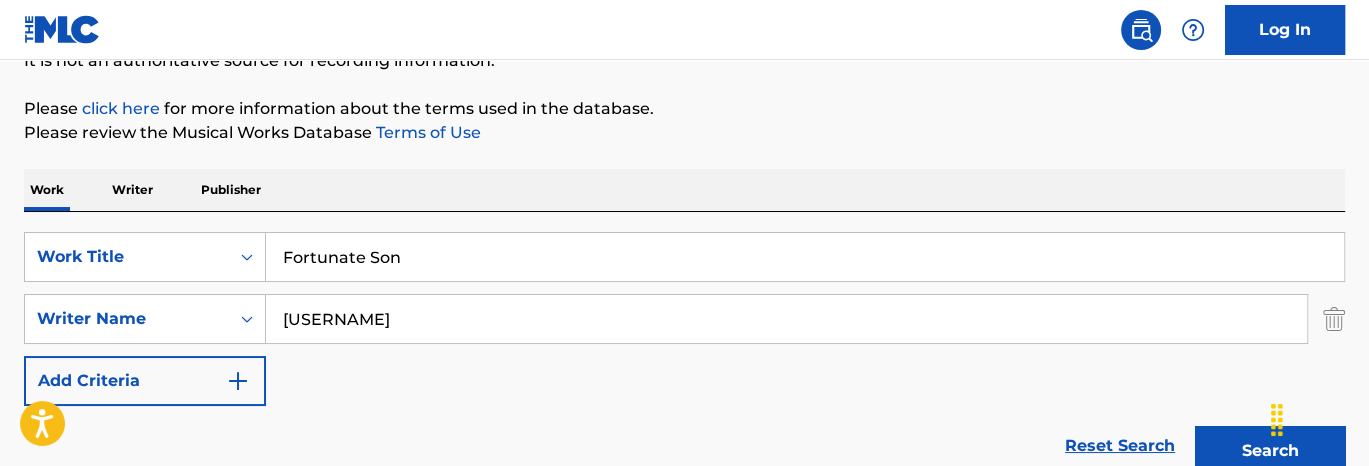 click on "Fortunate Son" at bounding box center (805, 257) 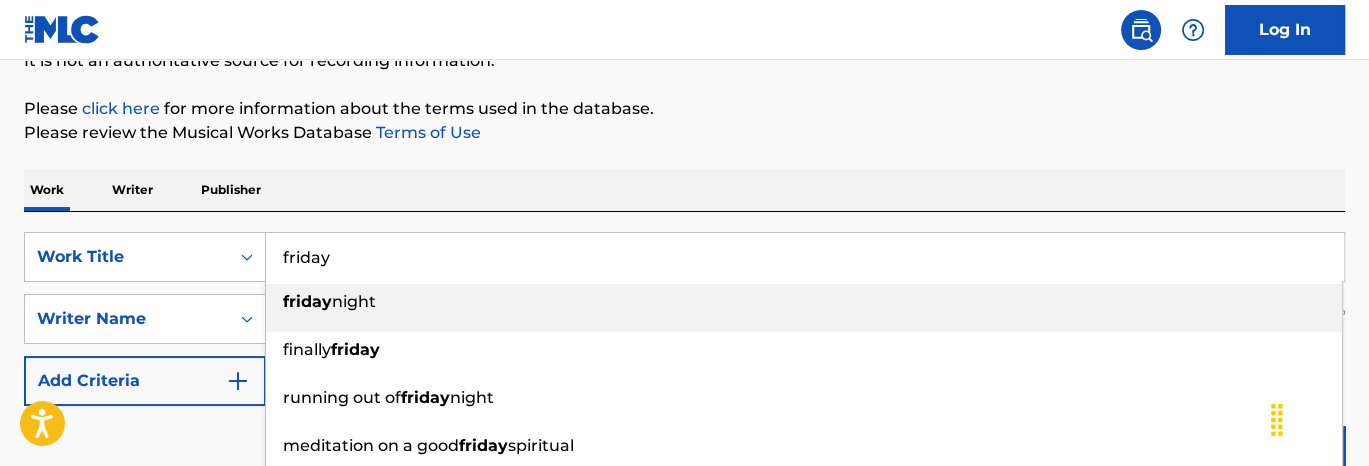 type on "friday" 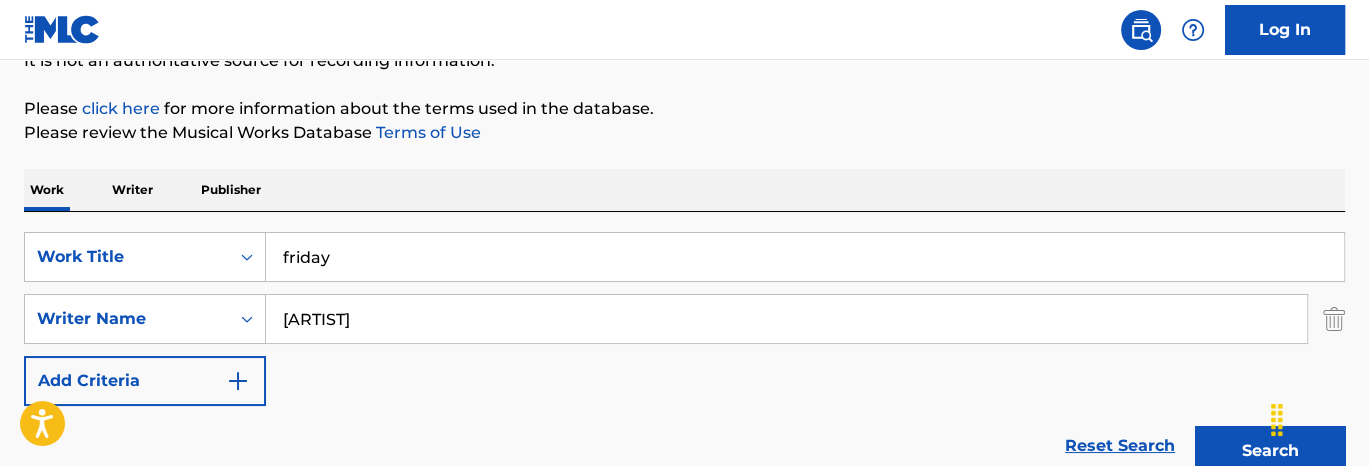 click on "Search" at bounding box center (1270, 451) 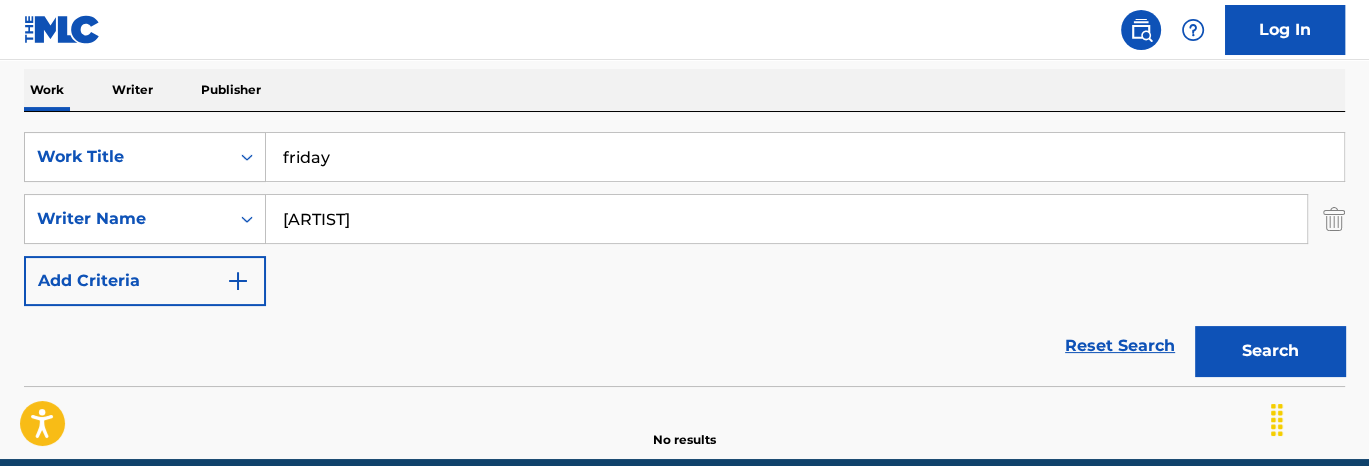 scroll, scrollTop: 402, scrollLeft: 0, axis: vertical 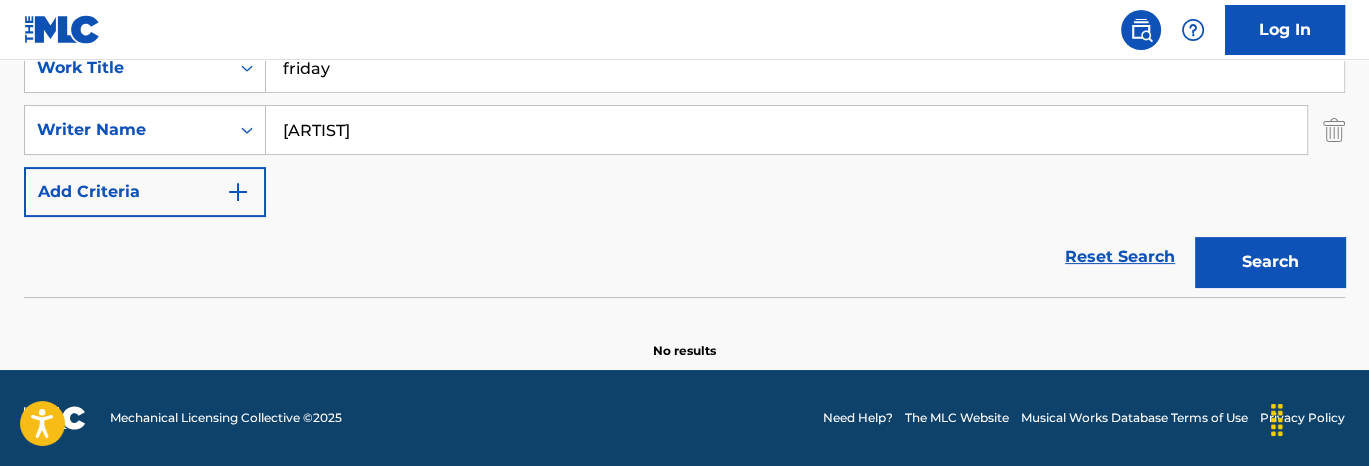 click on "[ARTIST]" at bounding box center [786, 130] 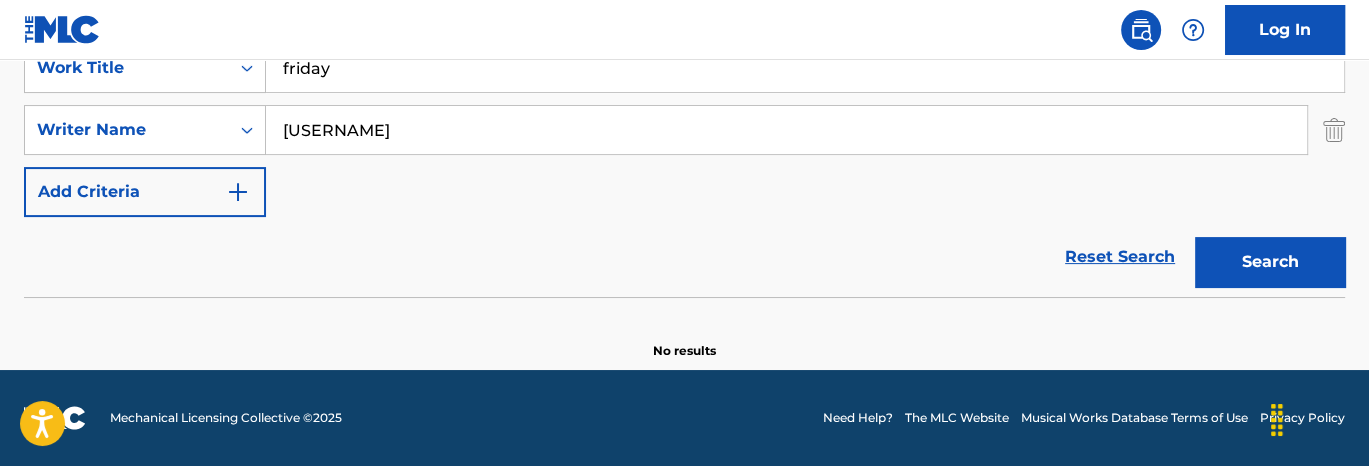 type on "[USERNAME]" 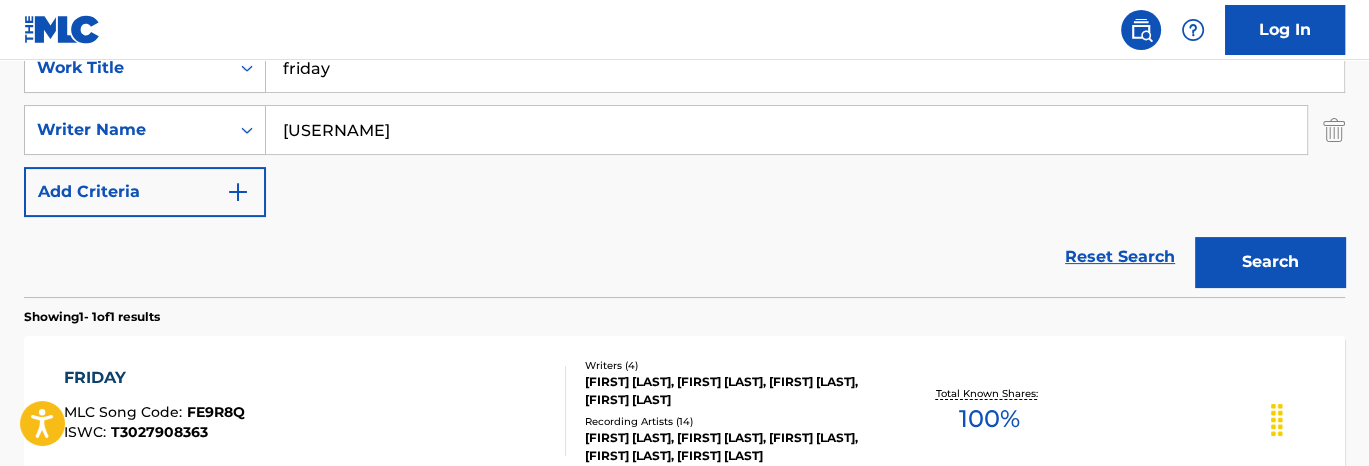 click on "Total Known Shares: 100 %" at bounding box center [989, 411] 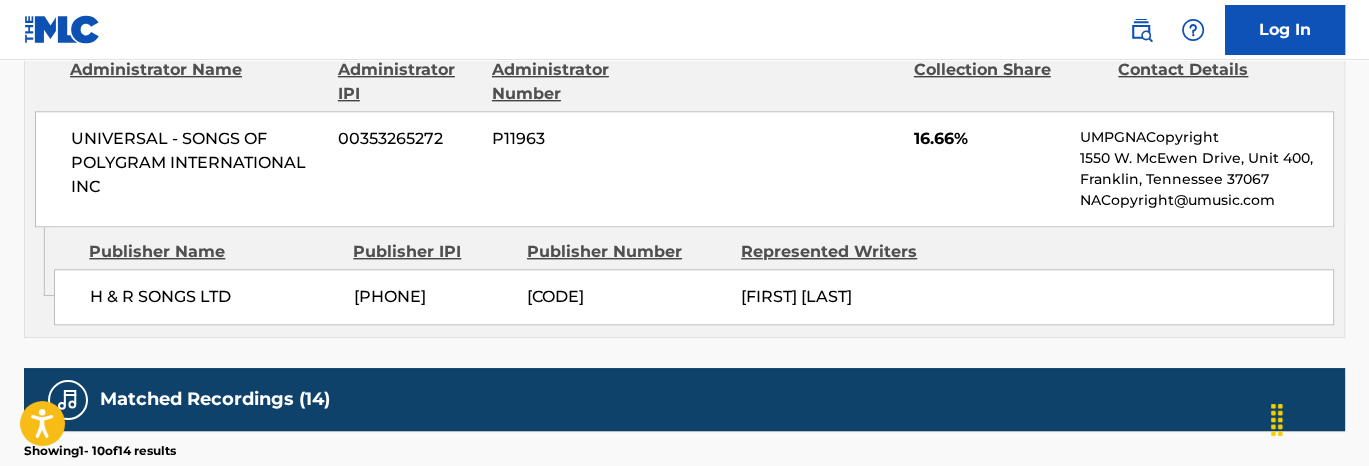 scroll, scrollTop: 1900, scrollLeft: 0, axis: vertical 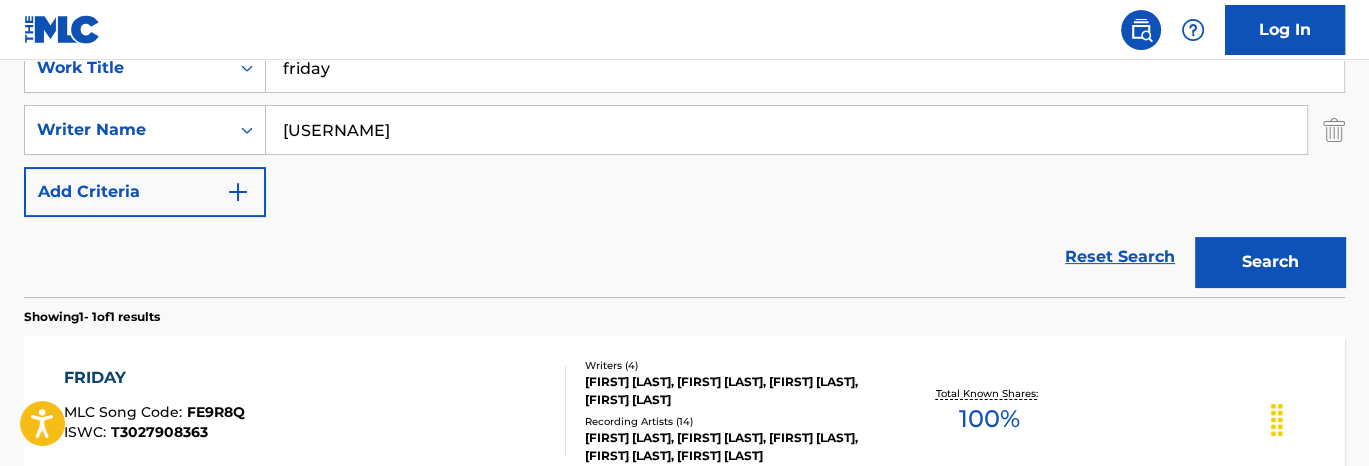 click on "friday" at bounding box center [805, 68] 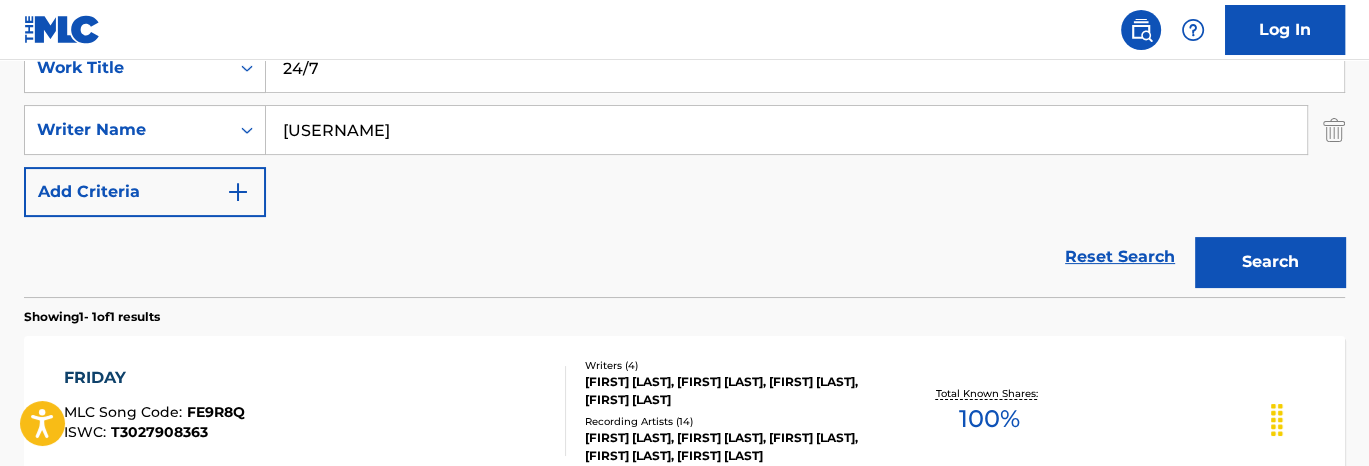 type on "24/7" 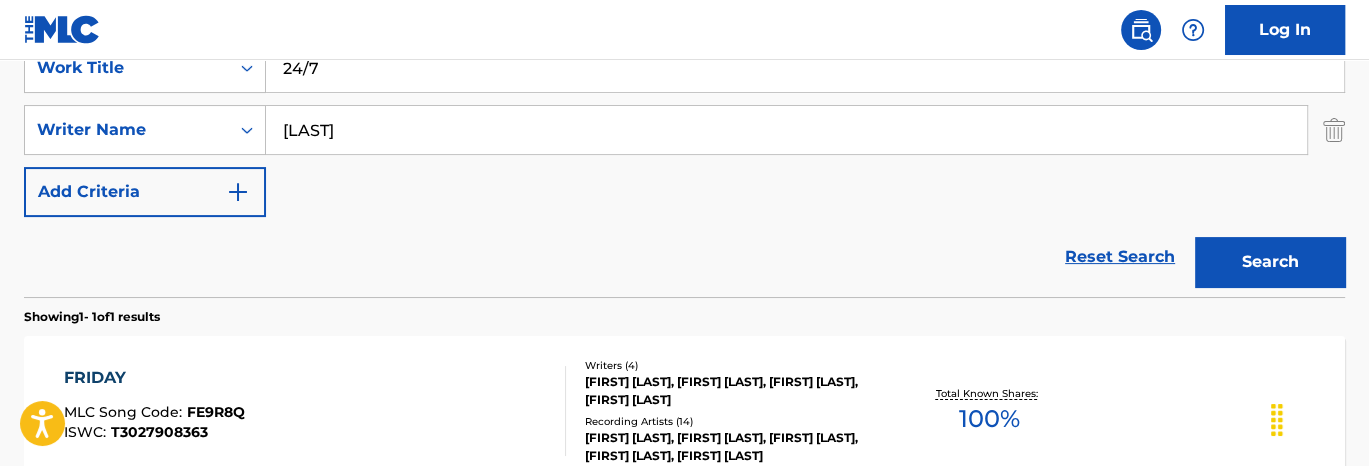 type on "[LAST]" 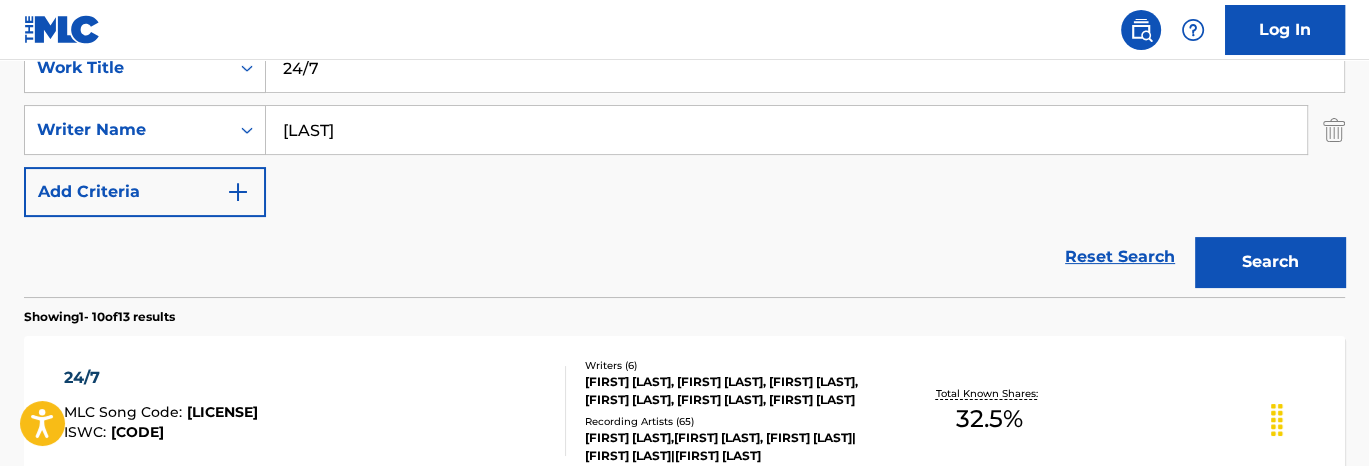 scroll, scrollTop: 502, scrollLeft: 0, axis: vertical 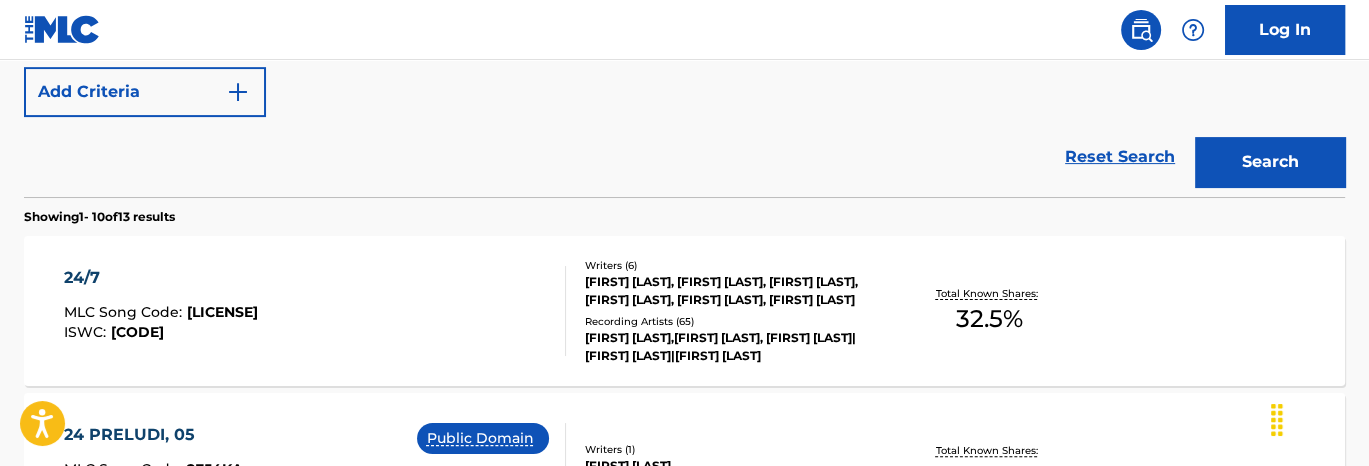 click on "24/7 MLC Song Code : [CODE] ISWC : [CODE]" at bounding box center [315, 311] 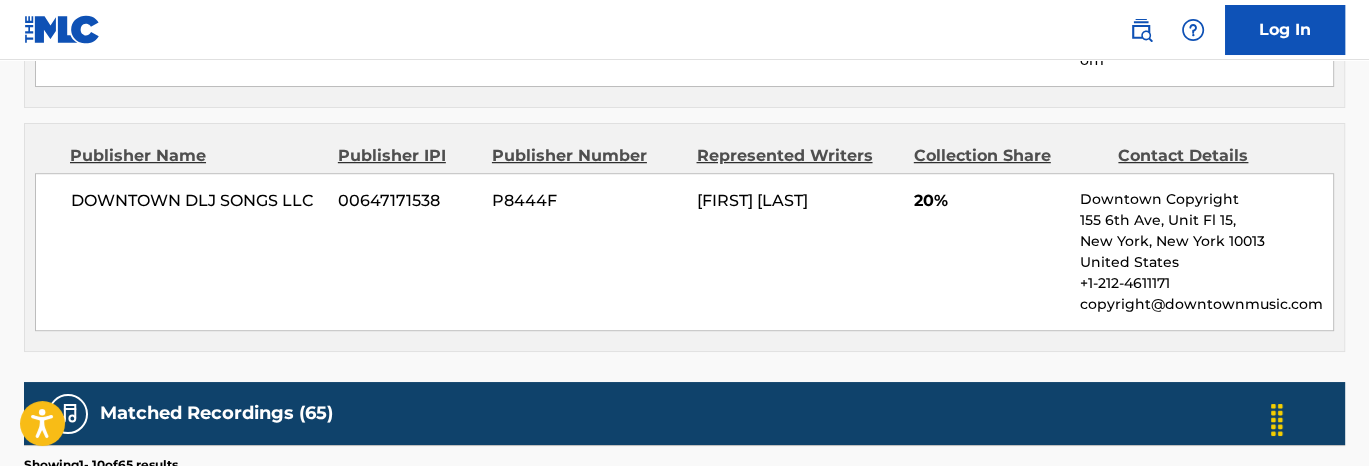 scroll, scrollTop: 1300, scrollLeft: 0, axis: vertical 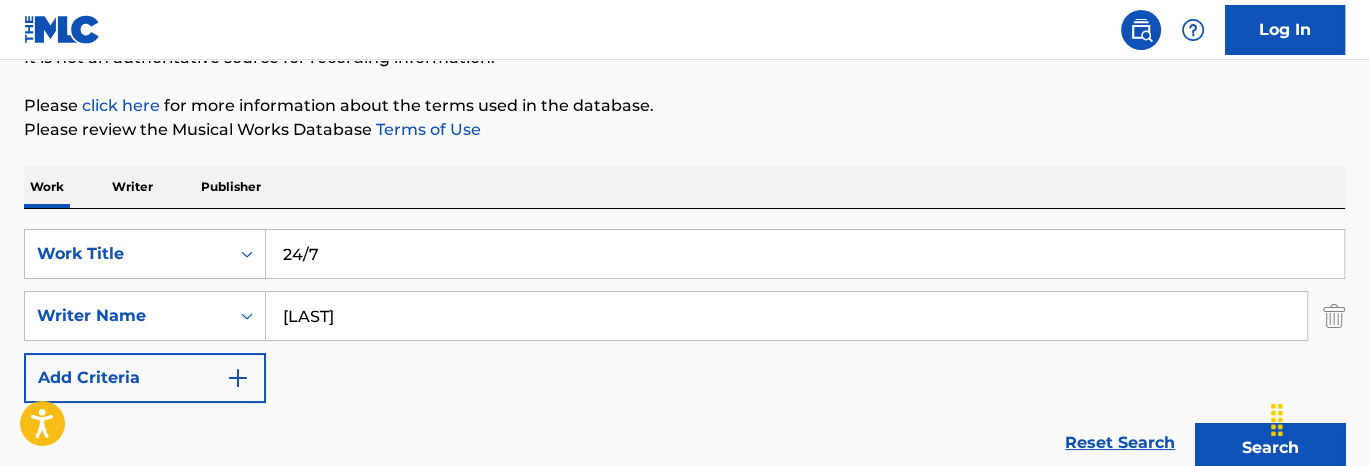 click on "[LAST]" at bounding box center (786, 316) 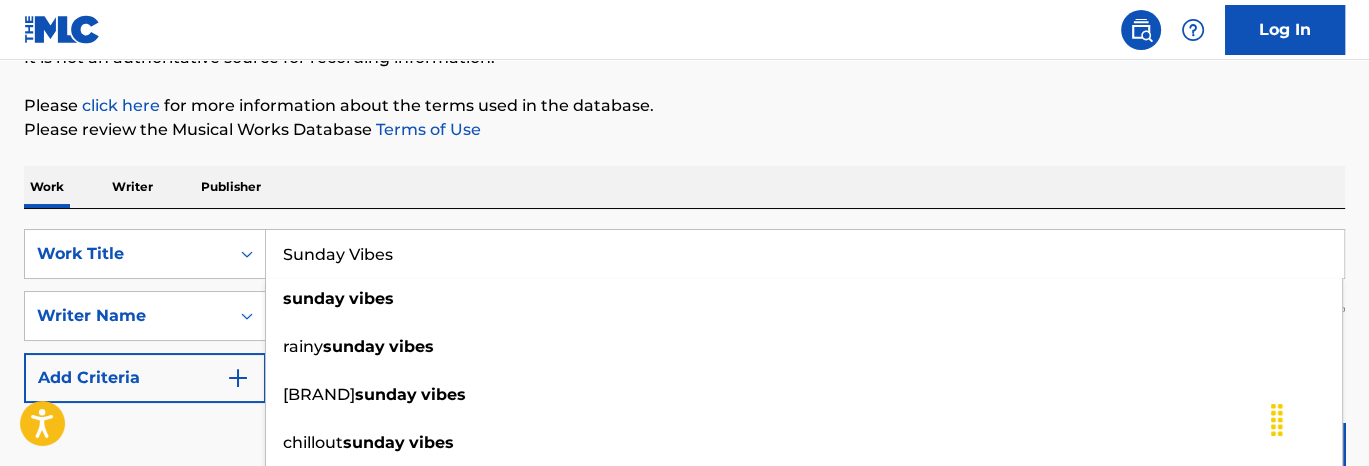 type on "Sunday Vibes" 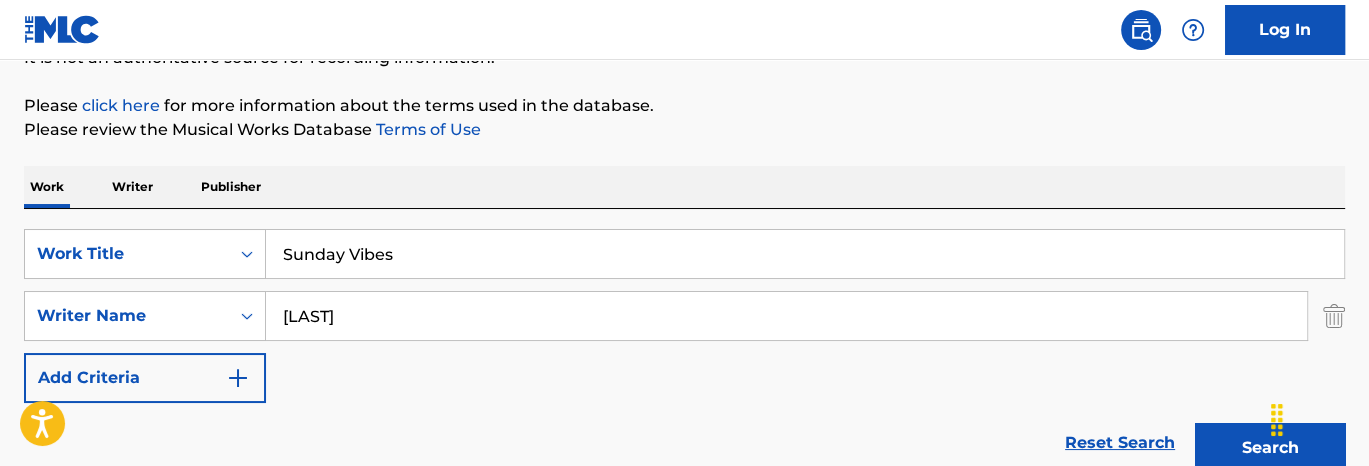click on "[LAST]" at bounding box center [786, 316] 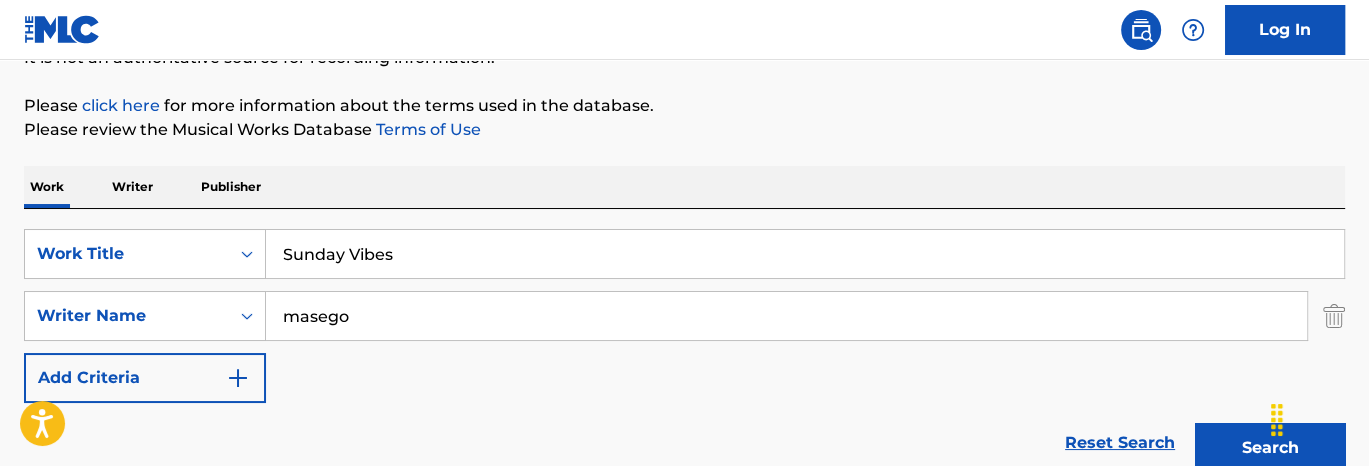 type on "masego" 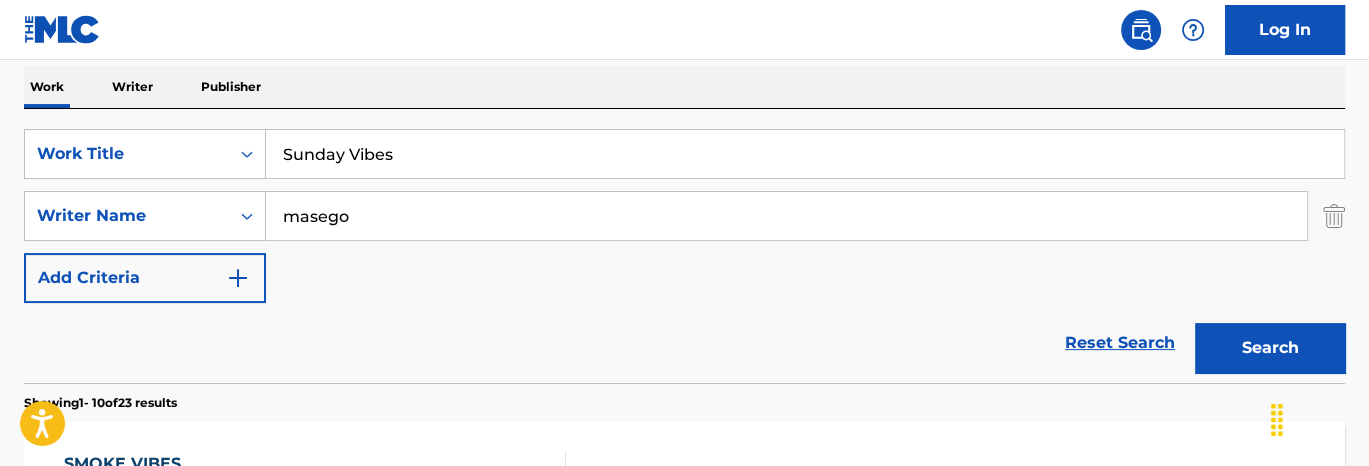 scroll, scrollTop: 516, scrollLeft: 0, axis: vertical 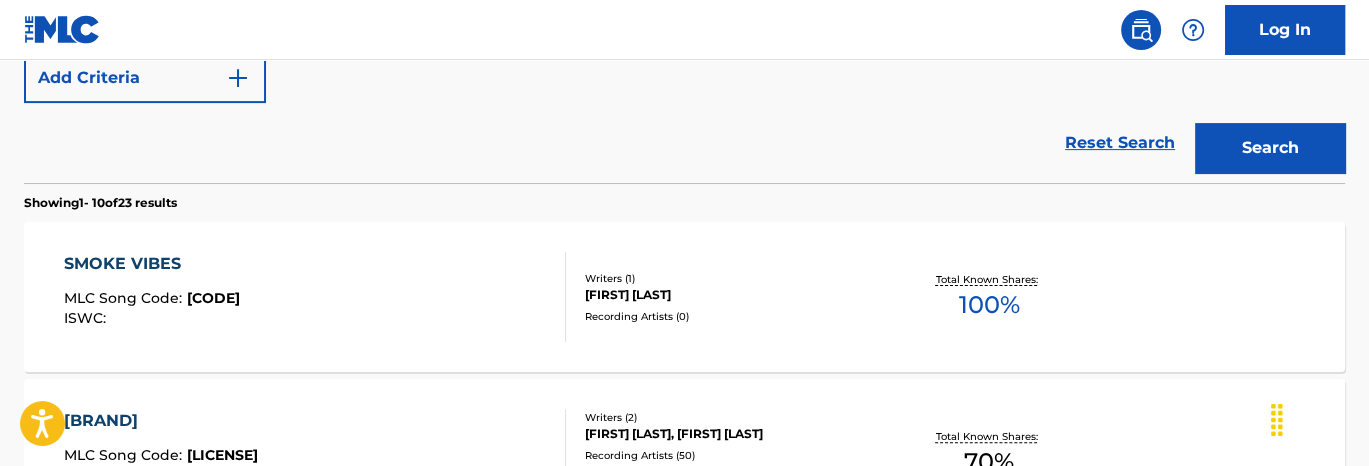 click on "[FIRST] [LAST] MLC Song Code : S49ITJ ISWC : Writers ( 1 ) [FIRST] [LAST] Recording Artists ( 0 ) Total Known Shares: 100 %" at bounding box center (684, 297) 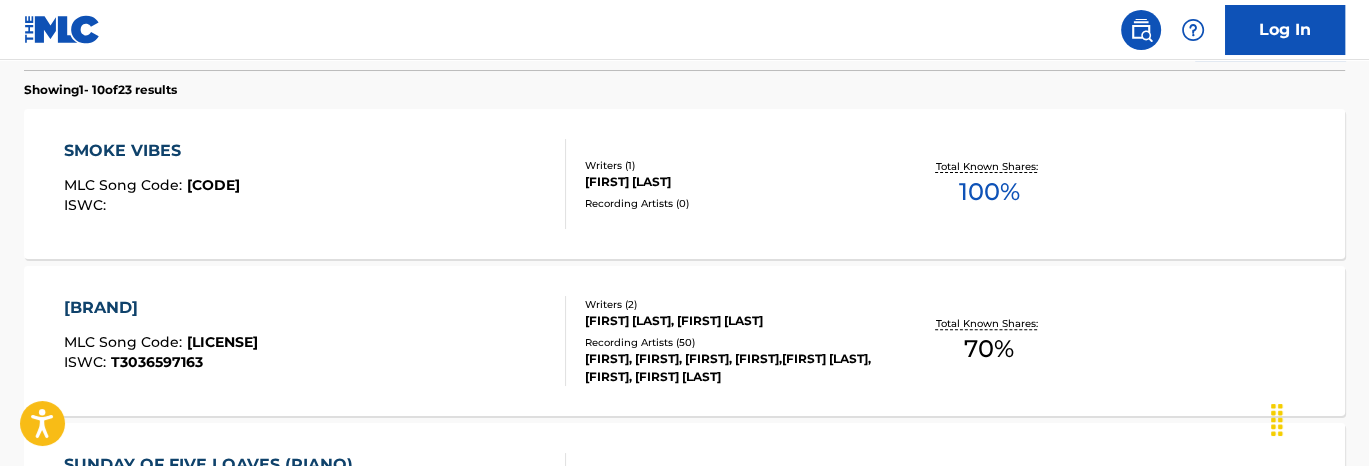 scroll, scrollTop: 229, scrollLeft: 0, axis: vertical 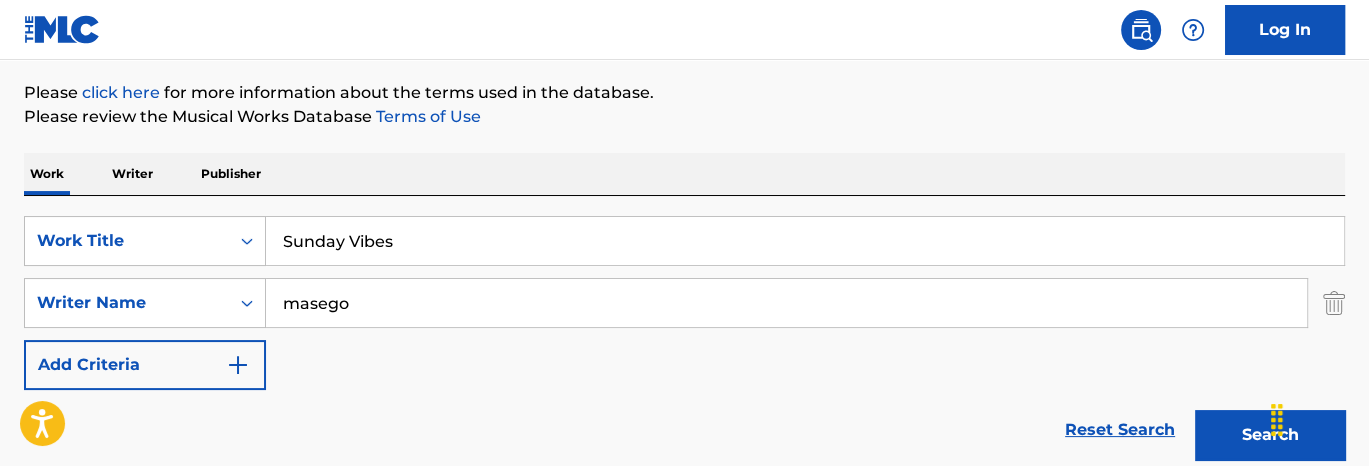 click on "masego" at bounding box center [786, 303] 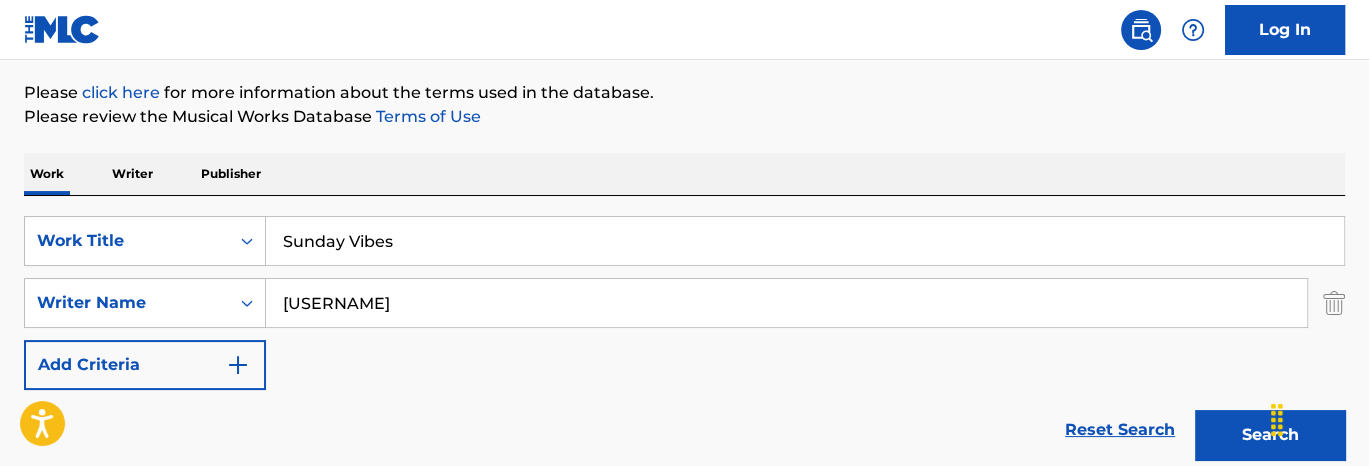 type on "[USERNAME]" 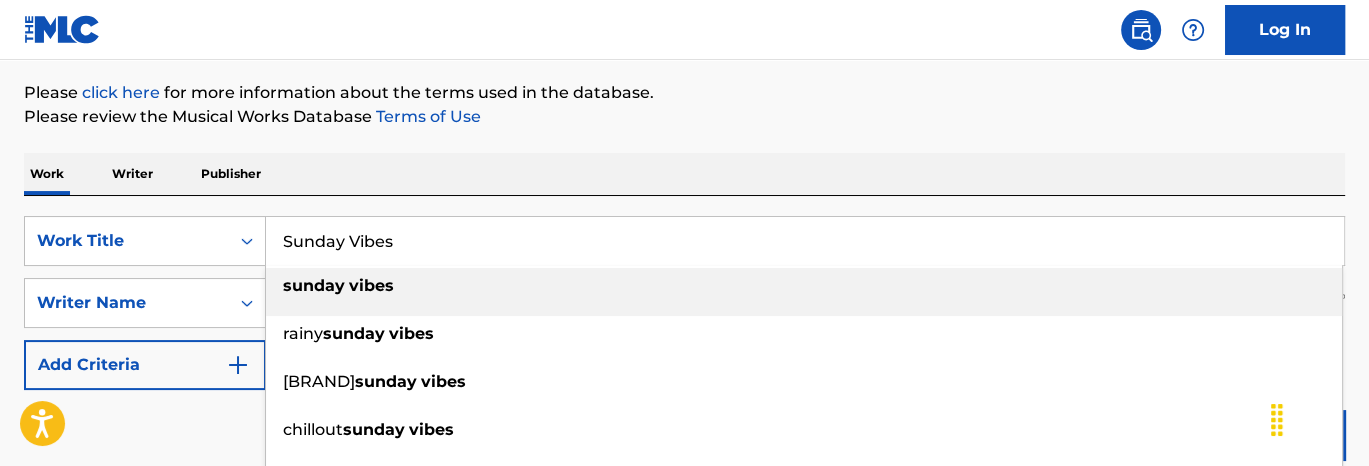 paste on "Party In The U.S.A." 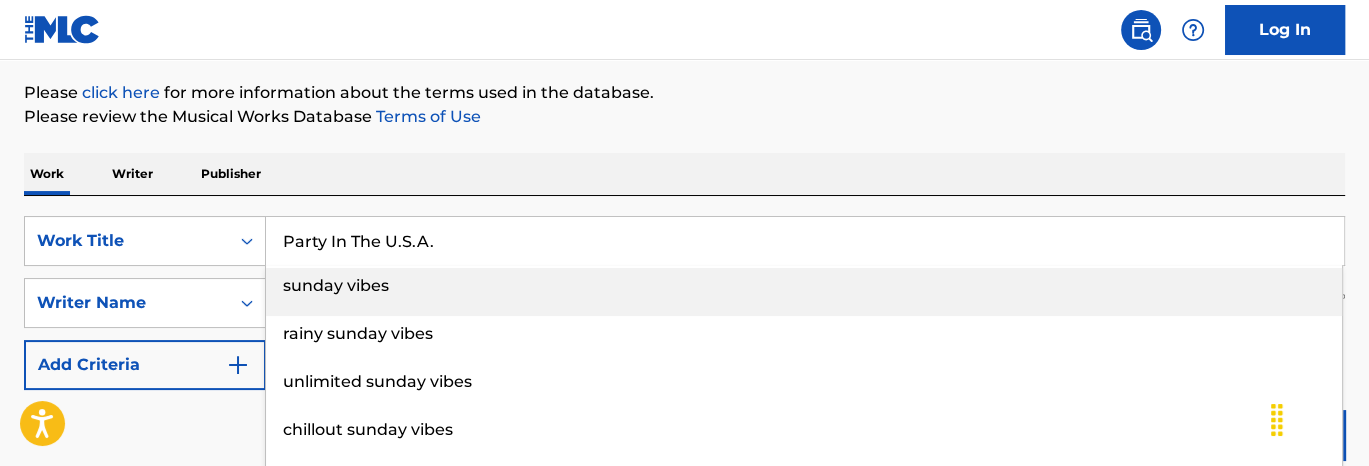 type on "Party In The U.S.A." 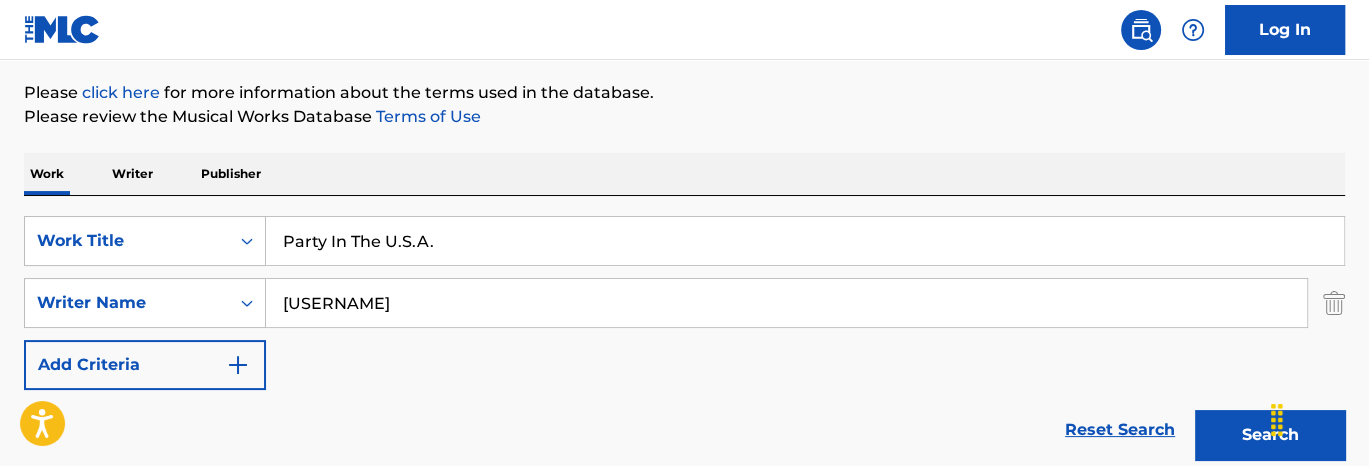 click on "Search" at bounding box center (1270, 435) 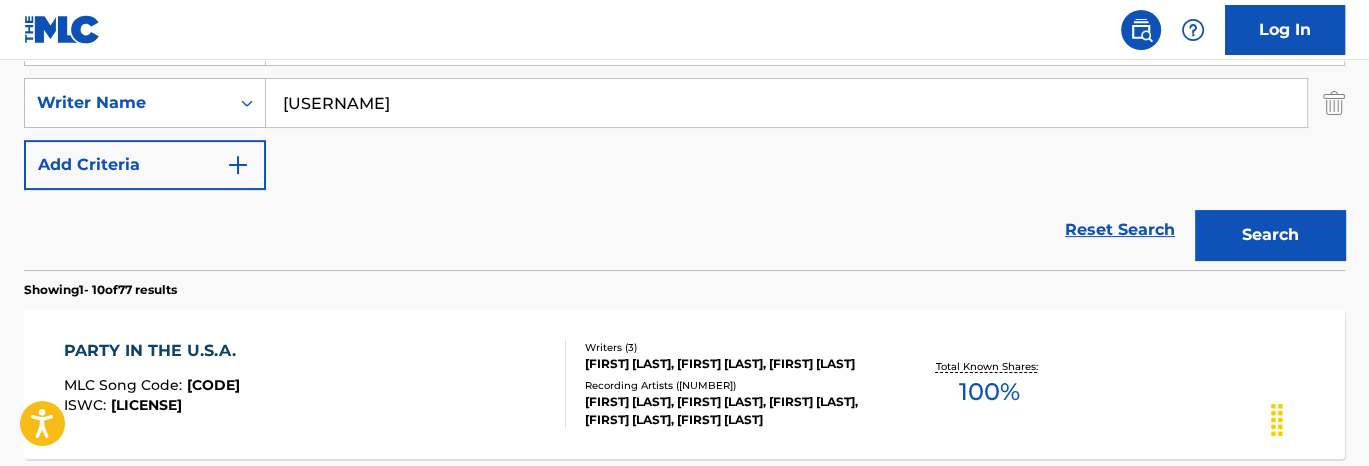 scroll, scrollTop: 529, scrollLeft: 0, axis: vertical 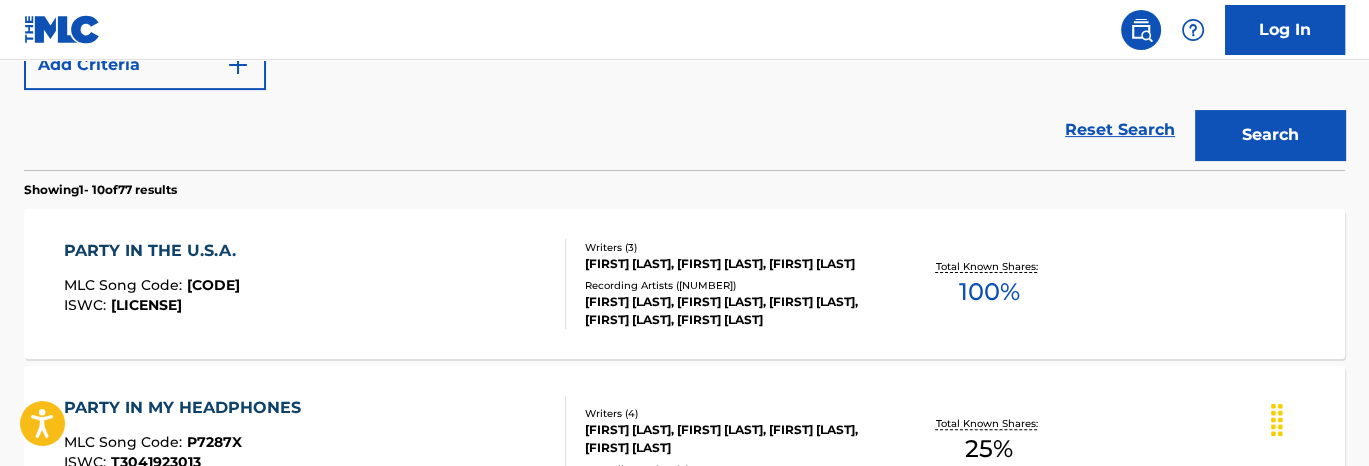 click on "[BRAND] MLC Song Code : P43387 ISWC : T9028150358 Writers ( 3 ) [FIRST] [LAST], [FIRST] [LAST], [FIRST] [LAST] Recording Artists ( 5815 ) [FIRST] [LAST], [FIRST] [LAST], [FIRST] [LAST], [FIRST] [LAST], [FIRST] [LAST] Total Known Shares: 100 %" at bounding box center [684, 284] 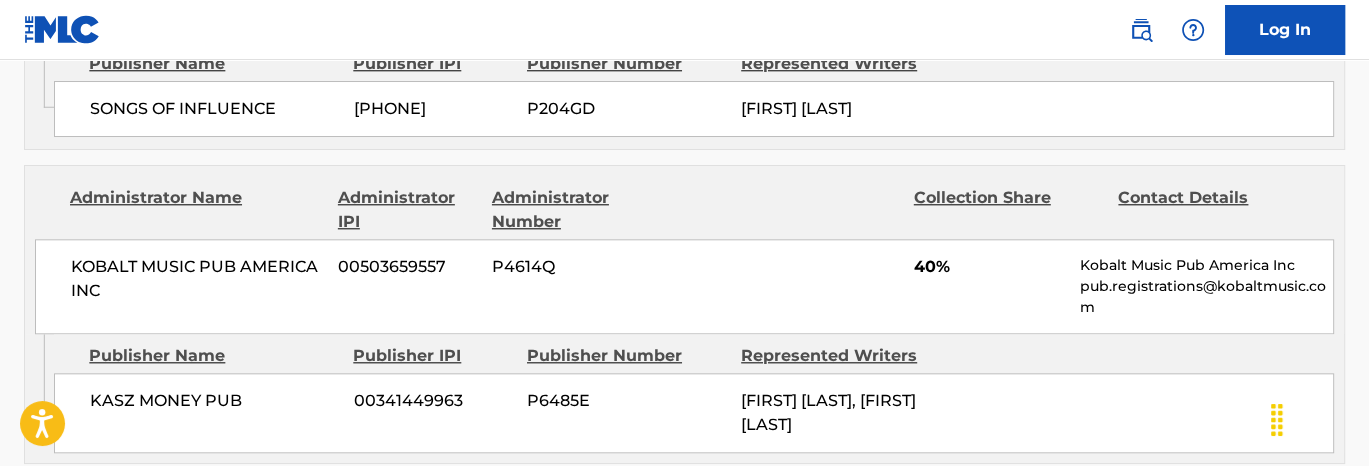 scroll, scrollTop: 2100, scrollLeft: 0, axis: vertical 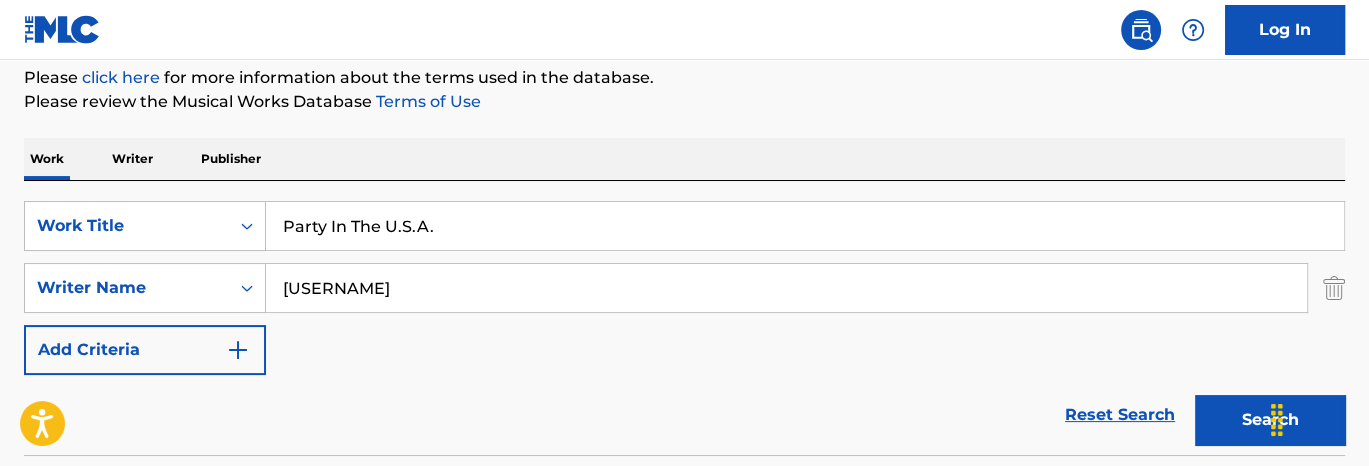 click on "Party In The U.S.A." at bounding box center (805, 226) 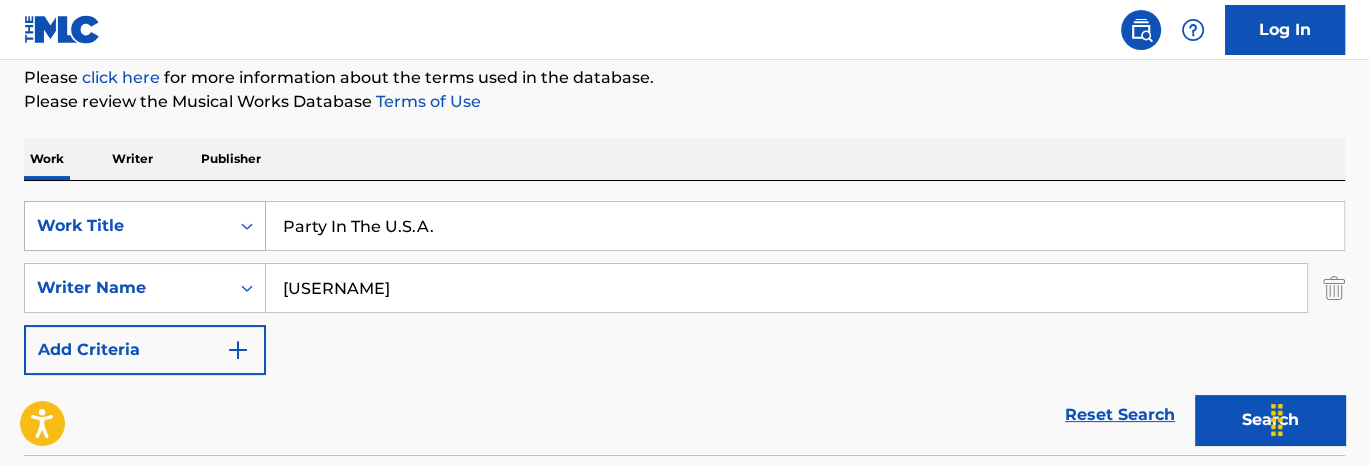 drag, startPoint x: 325, startPoint y: 221, endPoint x: 186, endPoint y: 210, distance: 139.43457 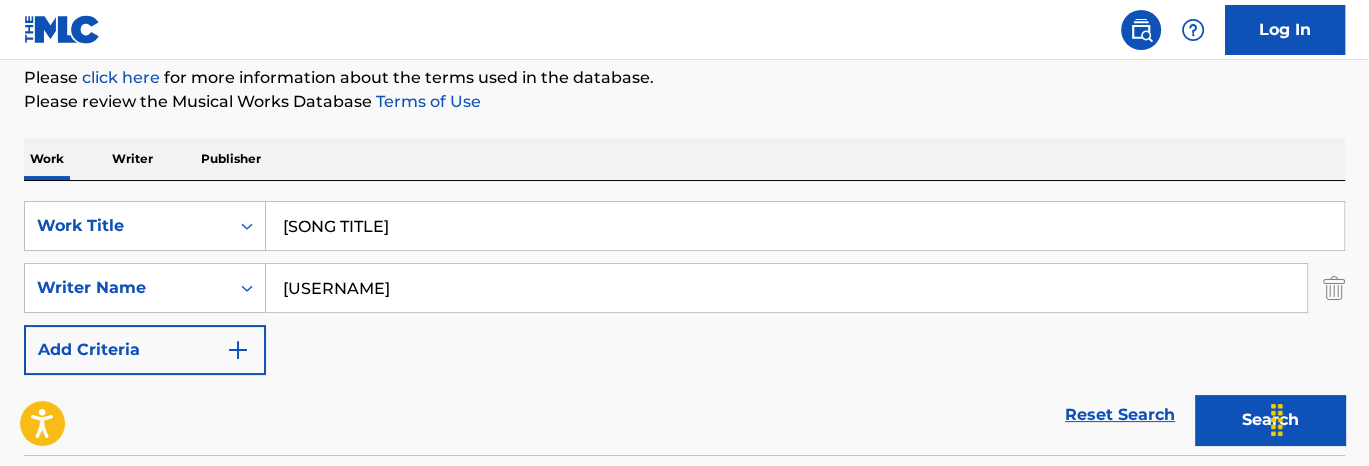 type on "[SONG TITLE]" 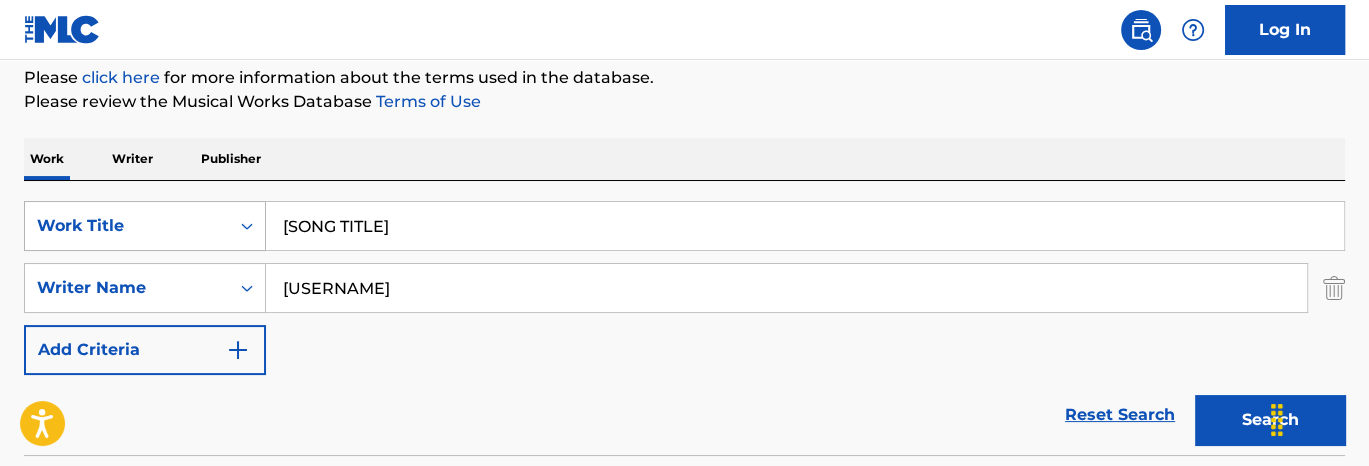 drag, startPoint x: 280, startPoint y: 273, endPoint x: 35, endPoint y: 223, distance: 250.04999 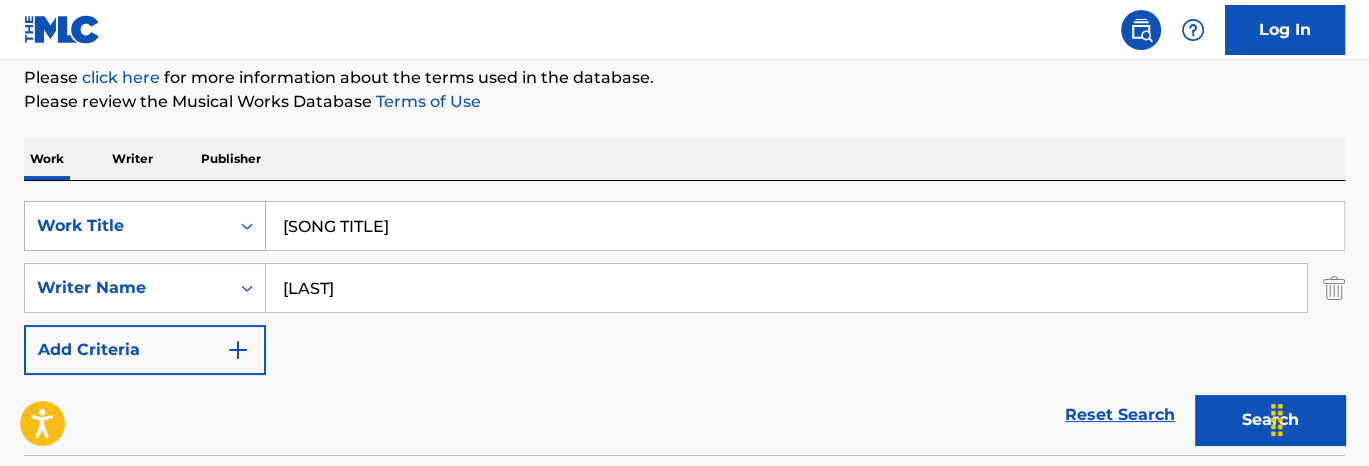 type on "[LAST]" 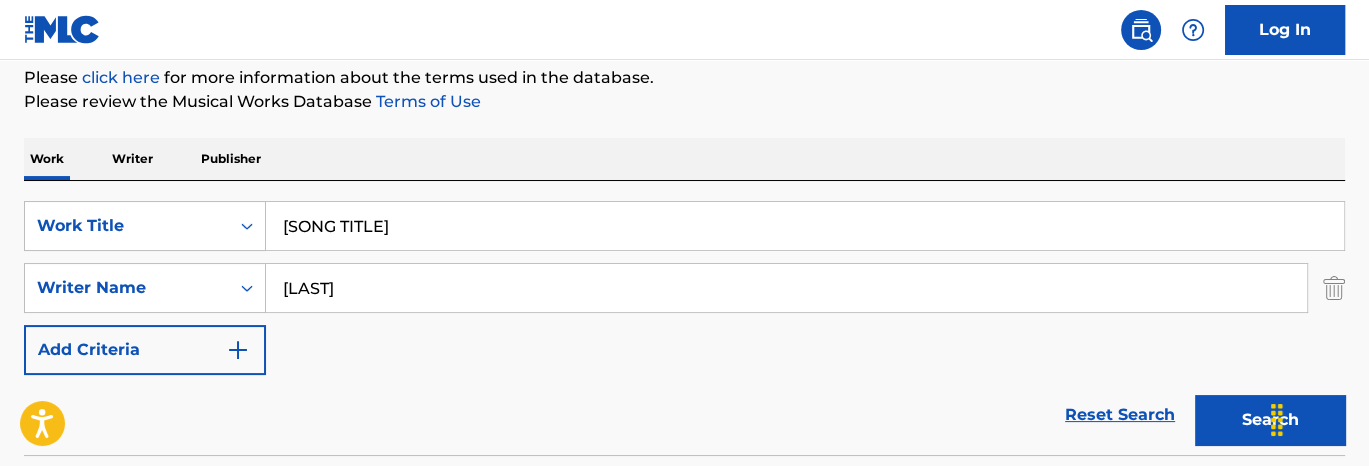 scroll, scrollTop: 444, scrollLeft: 0, axis: vertical 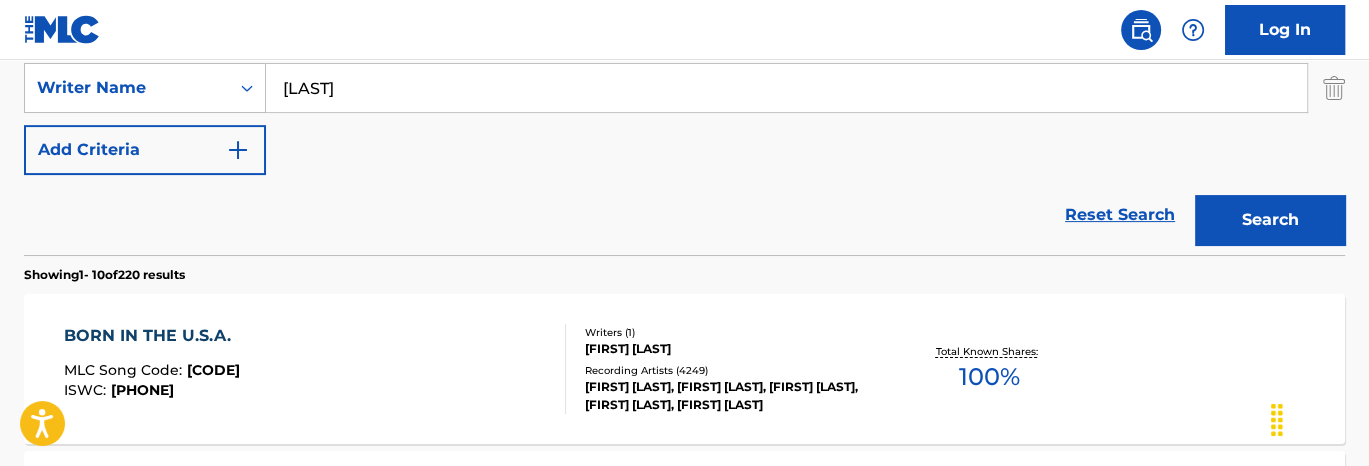 click on "BORN IN THE U.S.A. MLC Song Code : [CODE] ISWC : [CODE] Writers ( 1 ) [FIRST] [LAST] Recording Artists ( 4249 ) [FIRST] [LAST], [FIRST] [LAST], [FIRST] [LAST], [FIRST] [LAST], [FIRST] [LAST] Total Known Shares: 100 %" at bounding box center (684, 369) 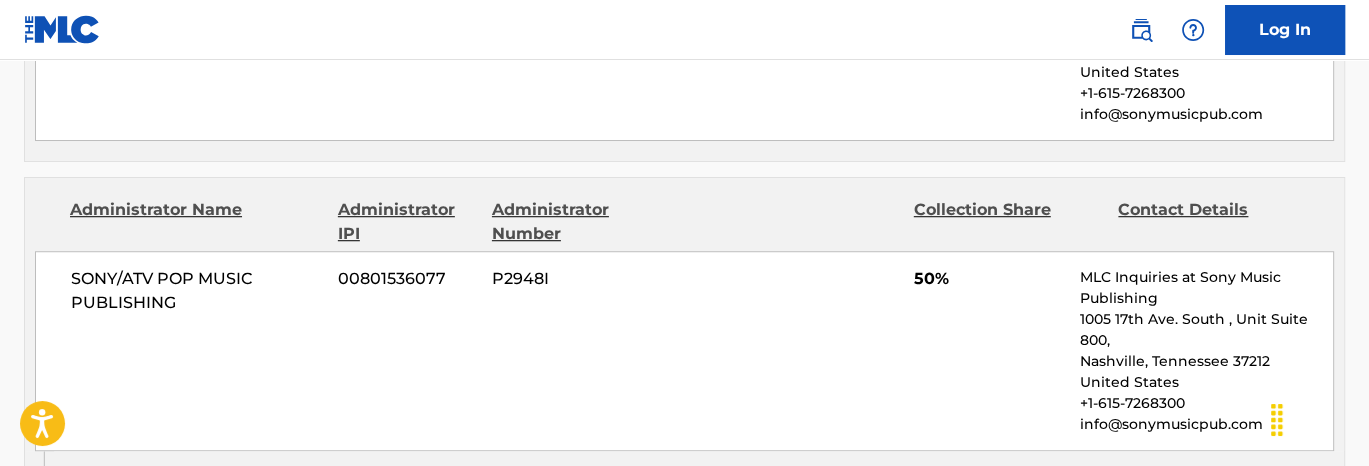 scroll, scrollTop: 1100, scrollLeft: 0, axis: vertical 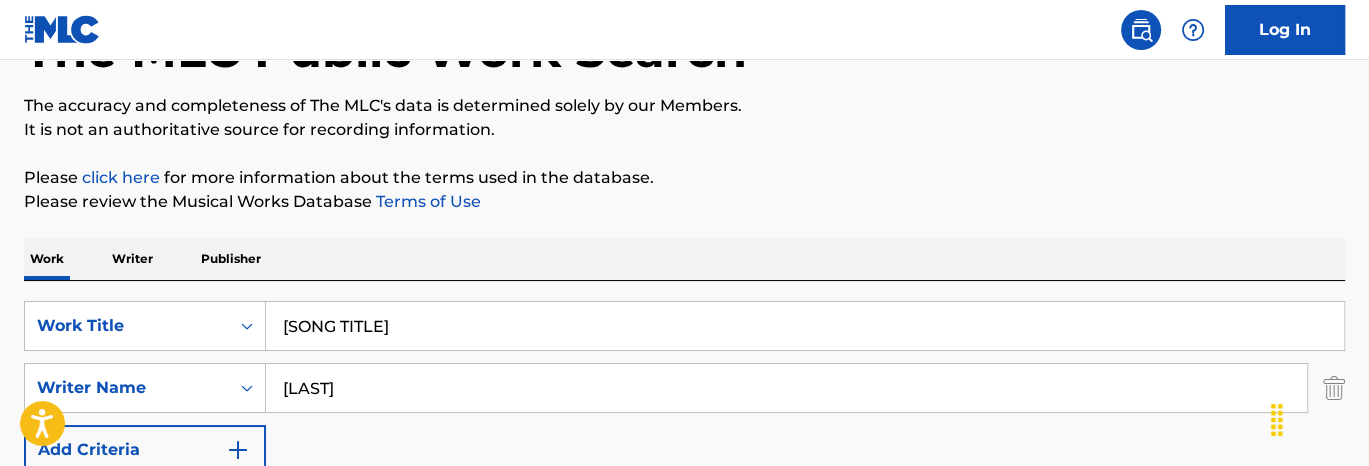 click on "[SONG TITLE]" at bounding box center [805, 326] 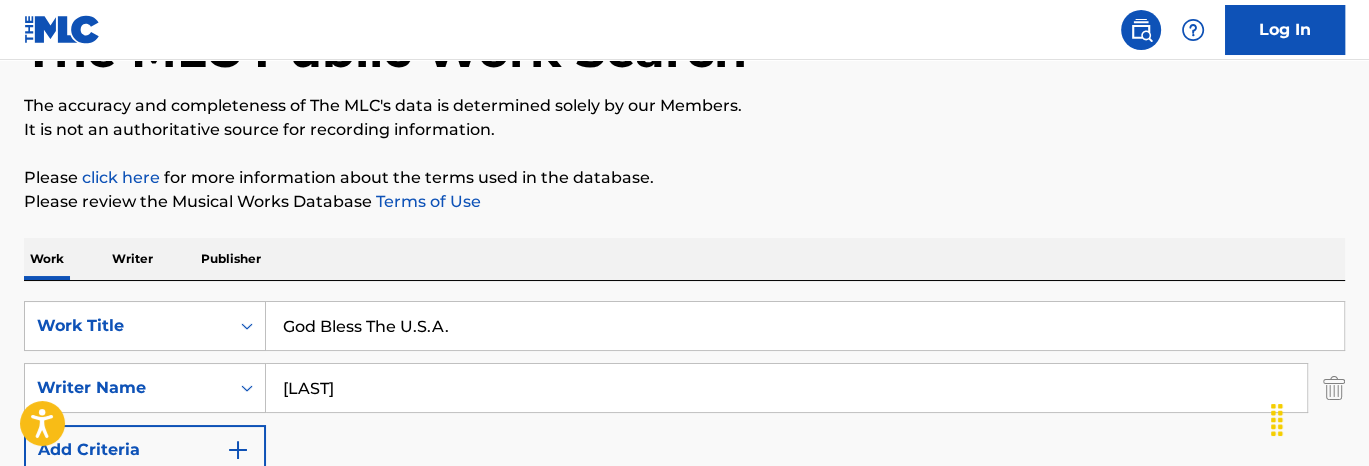 type on "God Bless The U.S.A." 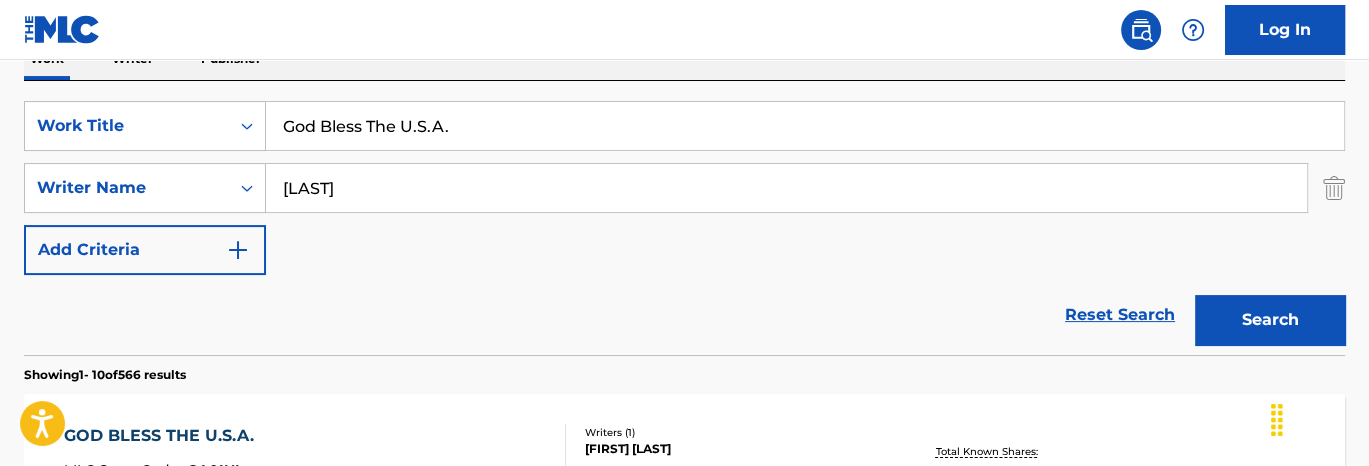 scroll, scrollTop: 444, scrollLeft: 0, axis: vertical 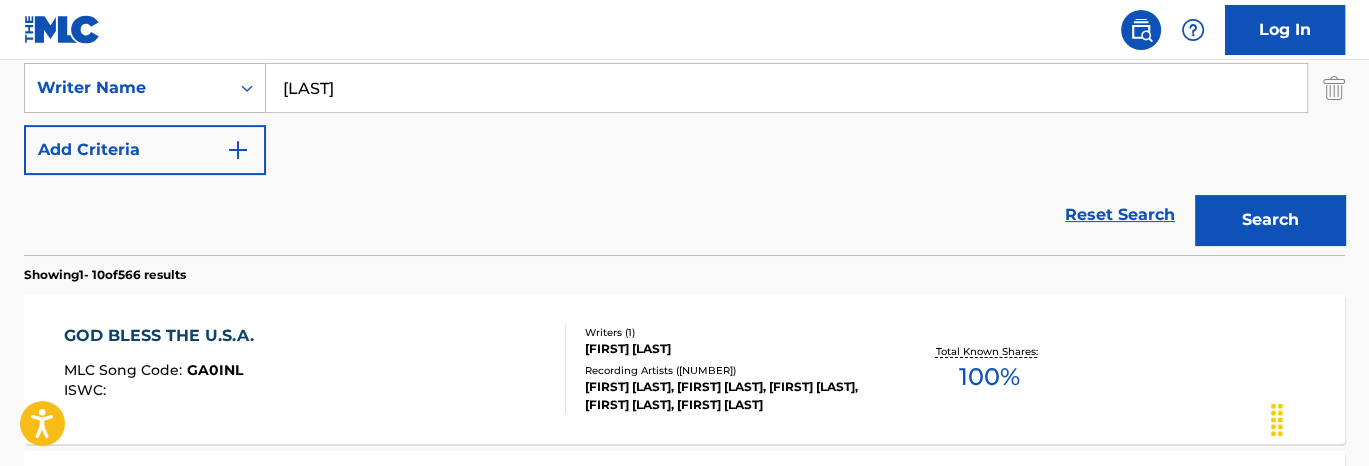 click on "GOD BLESS THE U.S.A. MLC Song Code : GA0INL ISWC : Writers ( 1 ) [FIRST] [LAST] Recording Artists ( 5523 ) [FIRST] [LAST], [FIRST] [LAST], [FIRST] [LAST], [FIRST] [LAST], [FIRST] [LAST] Total Known Shares: 100 %" at bounding box center [684, 369] 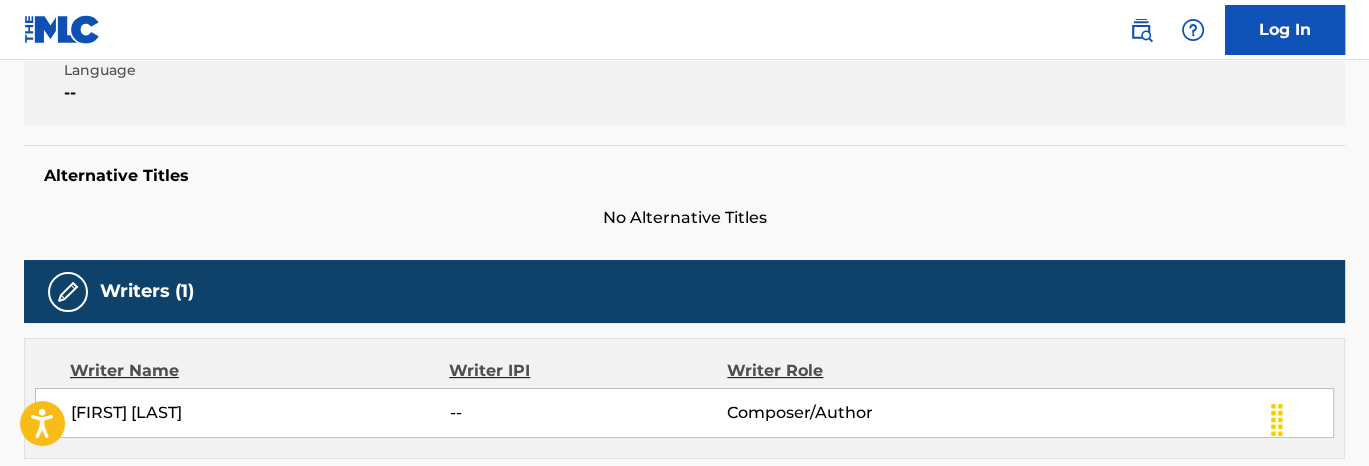 scroll, scrollTop: 0, scrollLeft: 0, axis: both 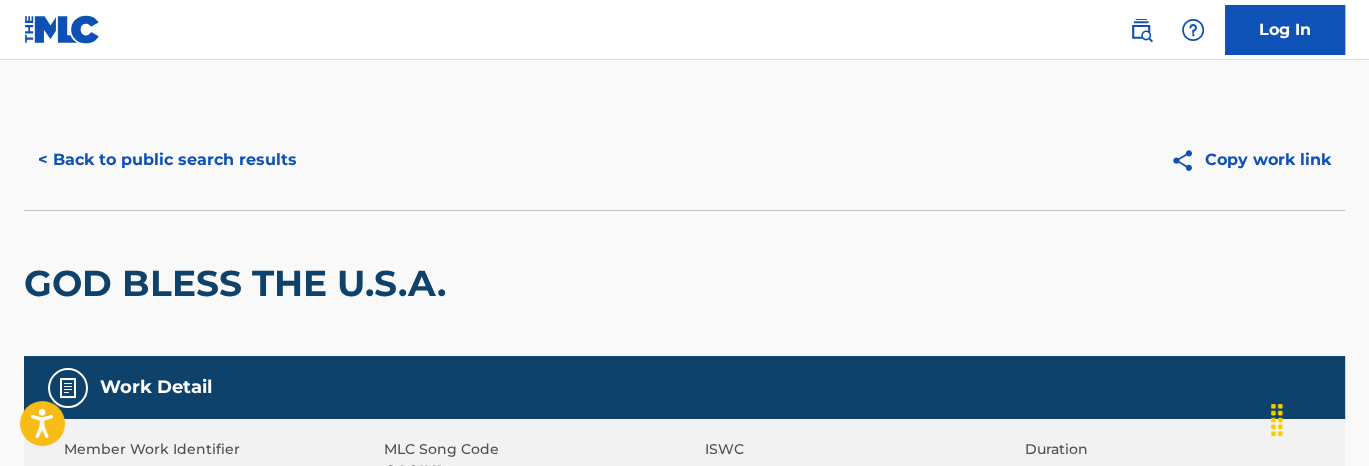 click on "GOD BLESS THE U.S.A." at bounding box center [684, 283] 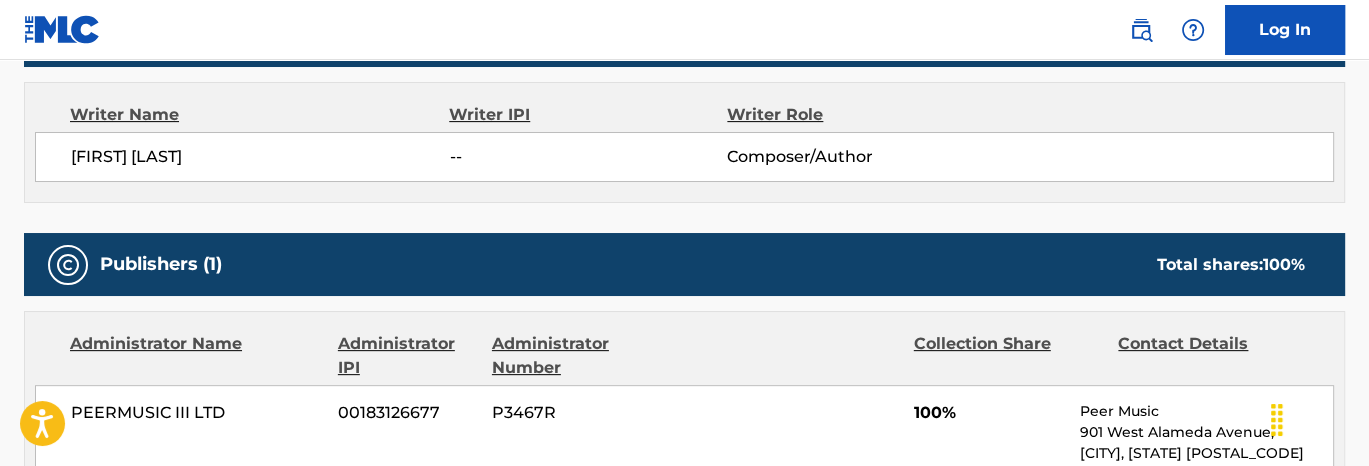scroll, scrollTop: 800, scrollLeft: 0, axis: vertical 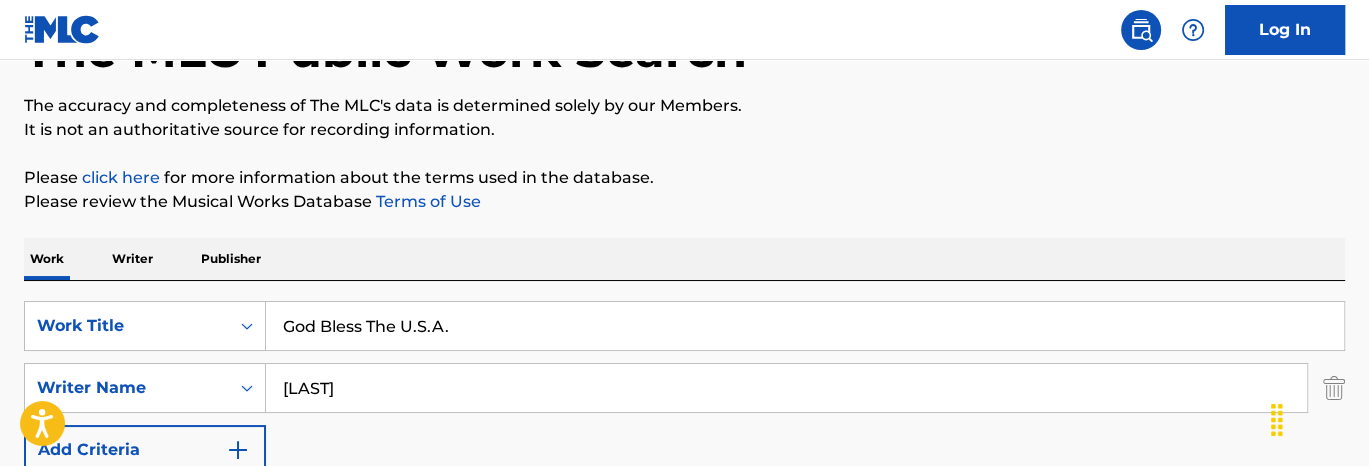 click on "God Bless The U.S.A." at bounding box center [805, 326] 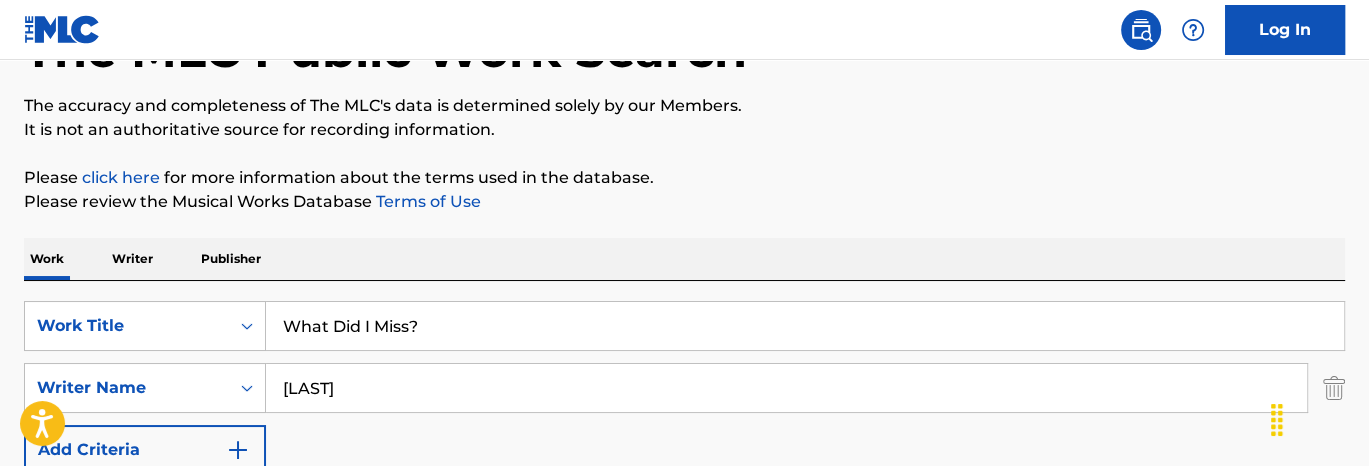 type on "What Did I Miss?" 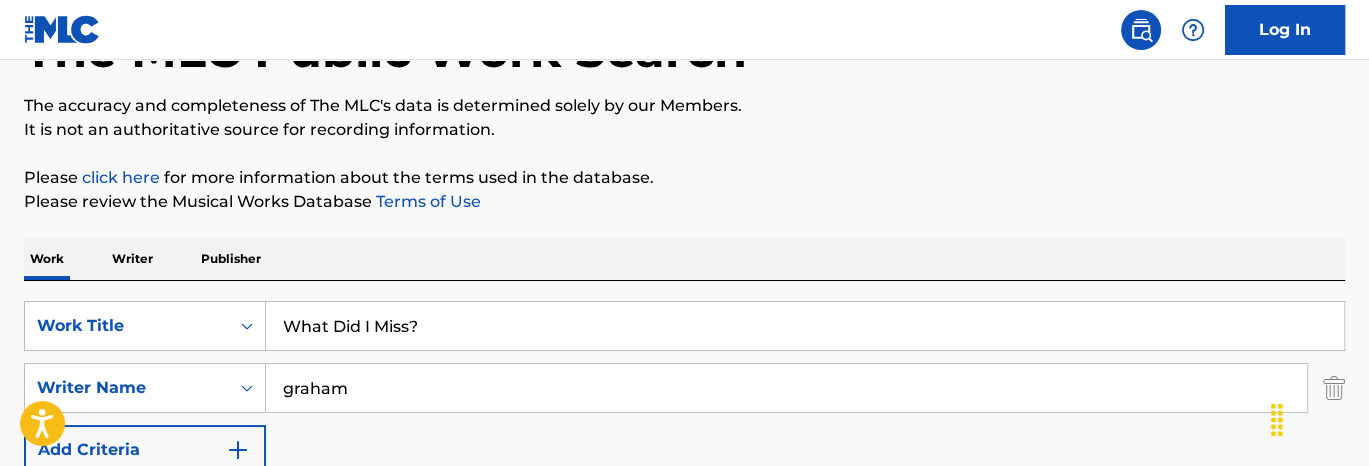 click on "Search" at bounding box center (1270, 520) 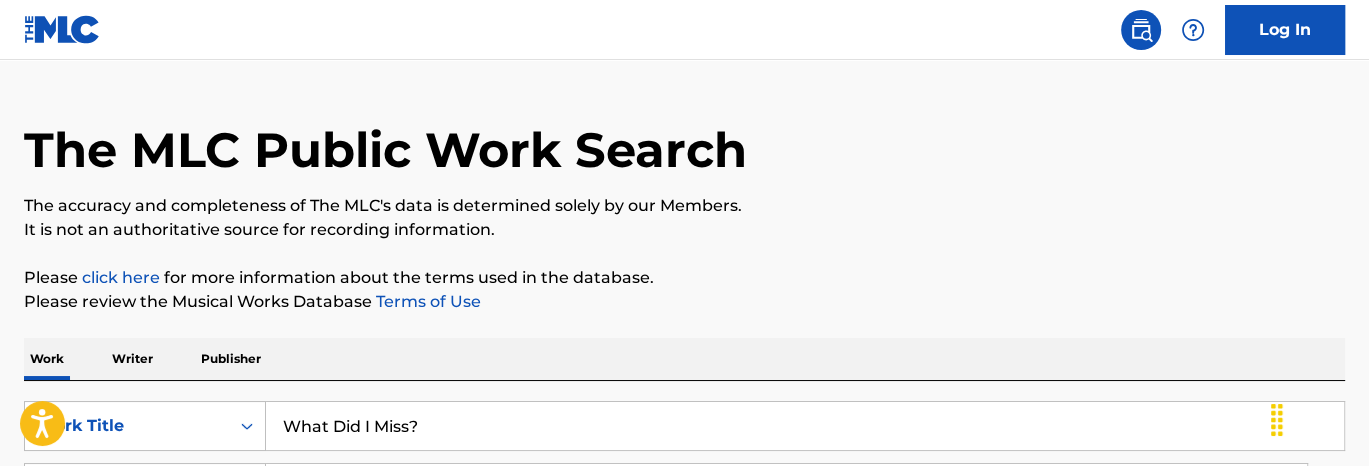 scroll, scrollTop: 144, scrollLeft: 0, axis: vertical 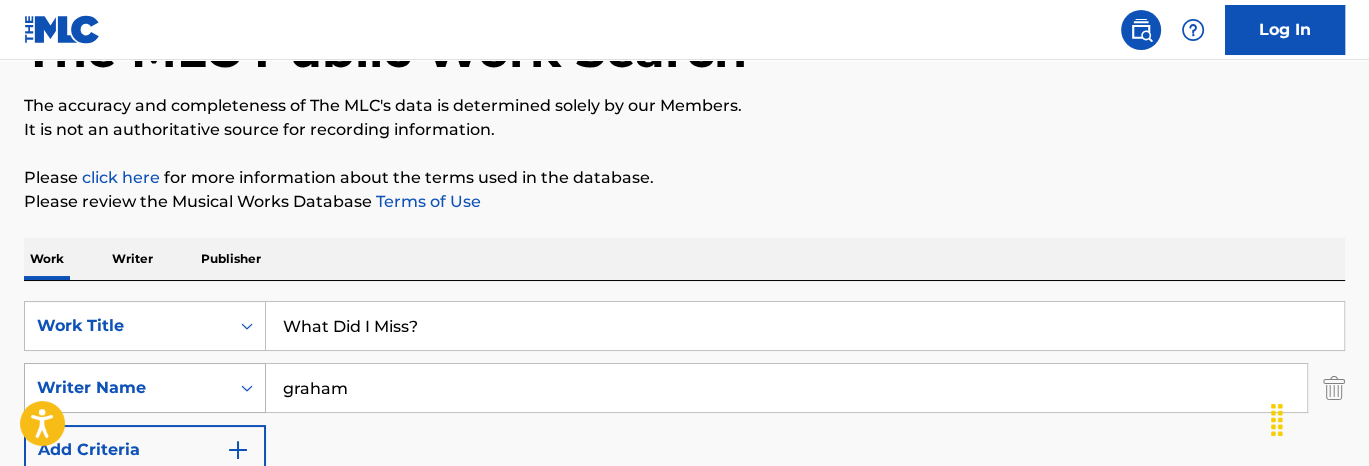 drag, startPoint x: 376, startPoint y: 393, endPoint x: 223, endPoint y: 384, distance: 153.26448 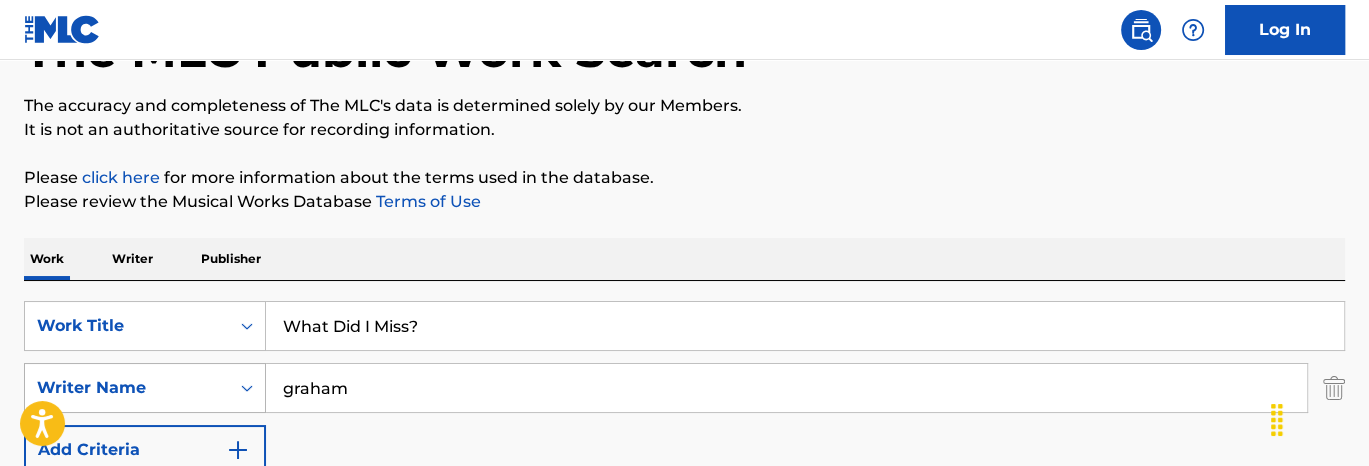 type on "b" 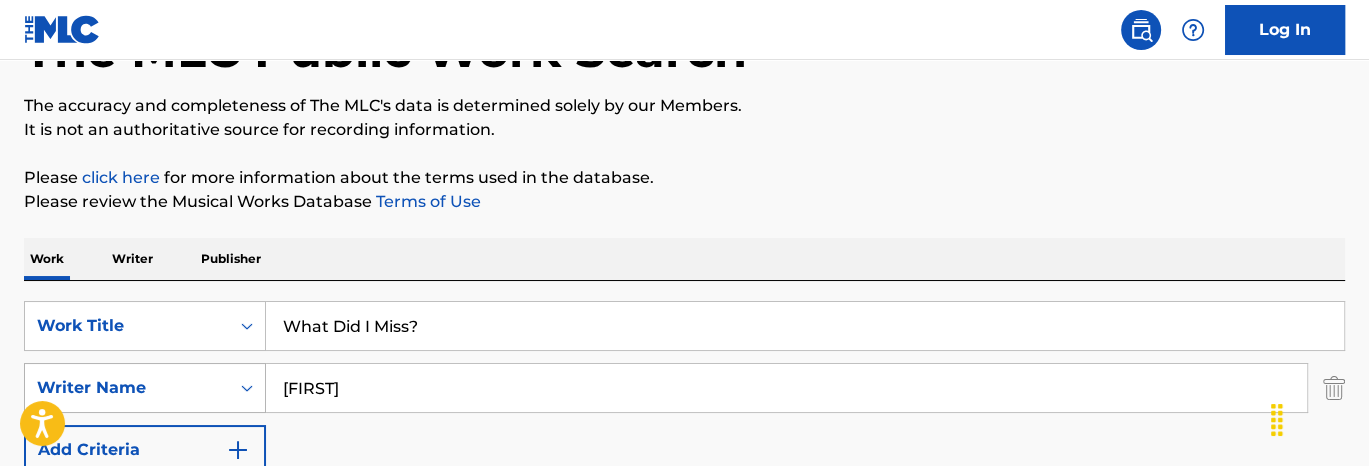 type on "[FIRST]" 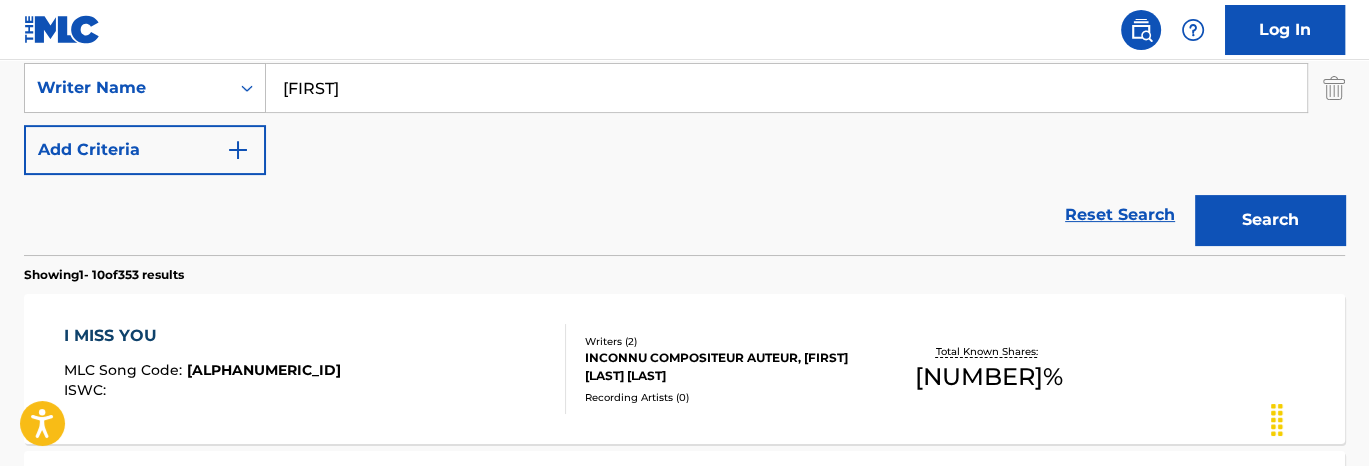 scroll, scrollTop: 244, scrollLeft: 0, axis: vertical 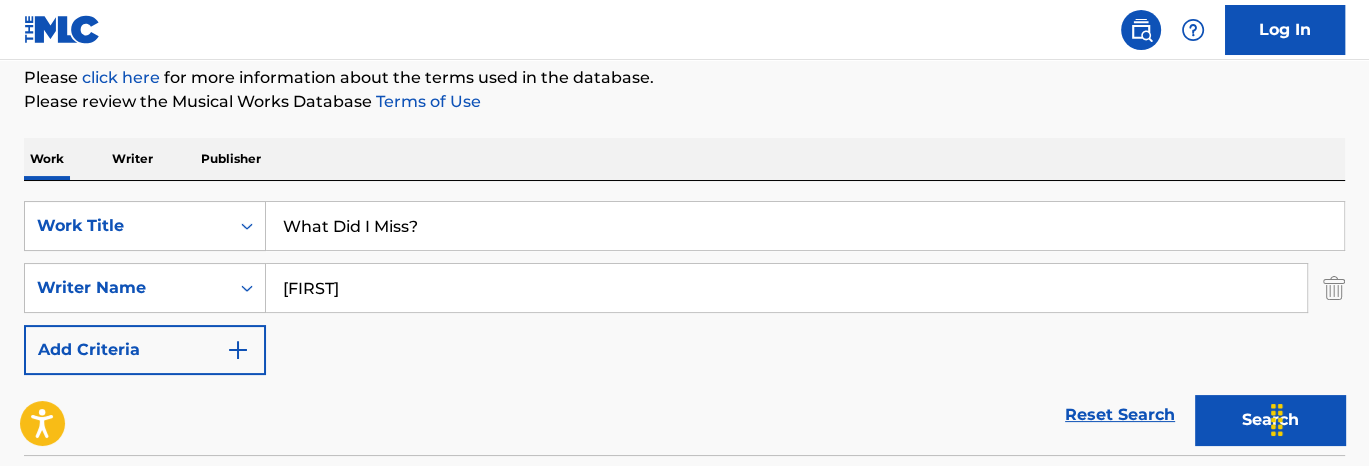 click on "What Did I Miss?" at bounding box center (805, 226) 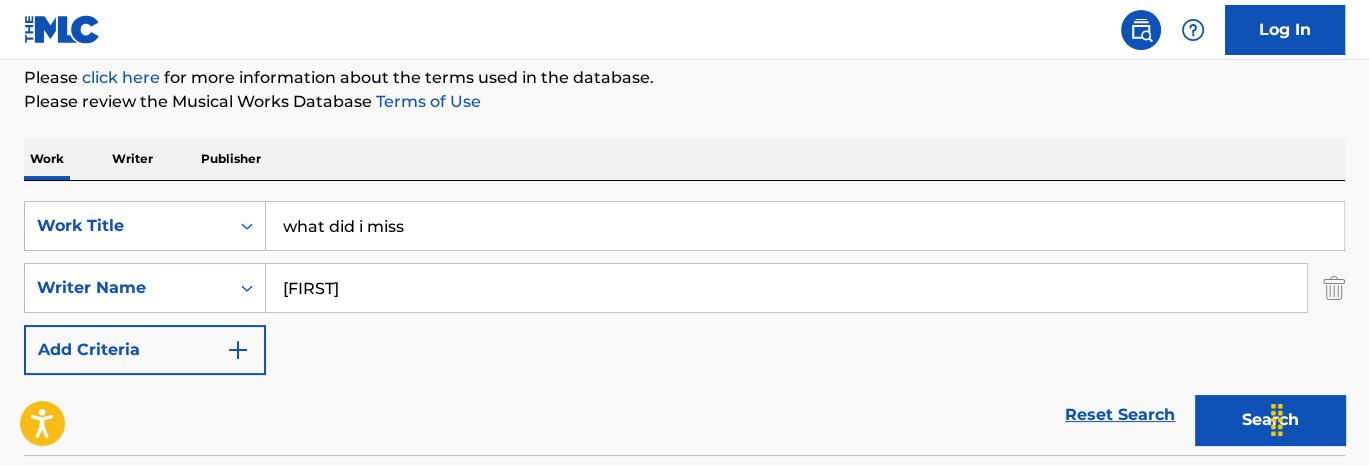click on "Search" at bounding box center (1270, 420) 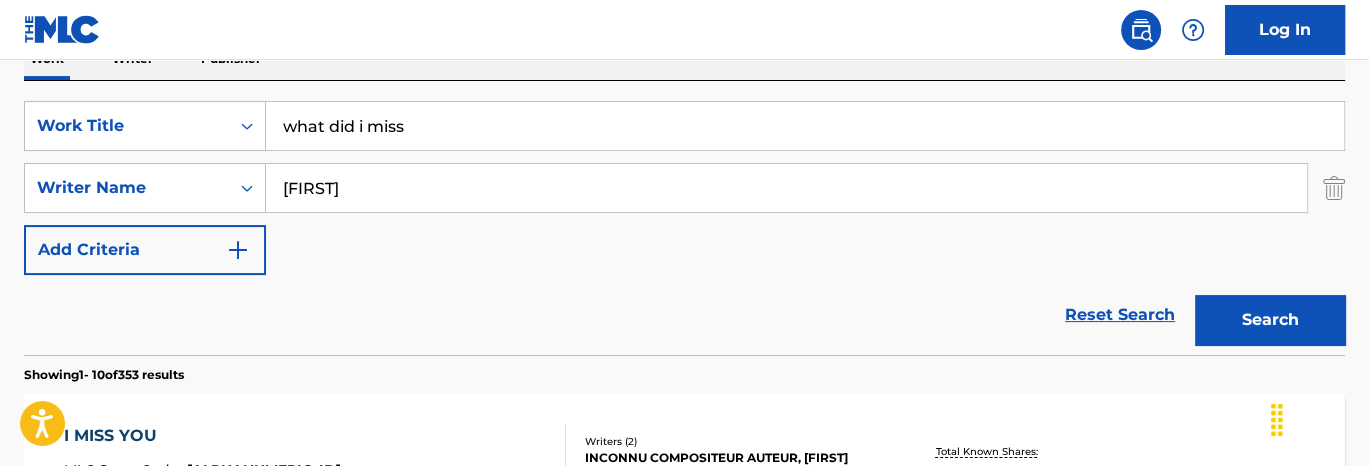 scroll, scrollTop: 244, scrollLeft: 0, axis: vertical 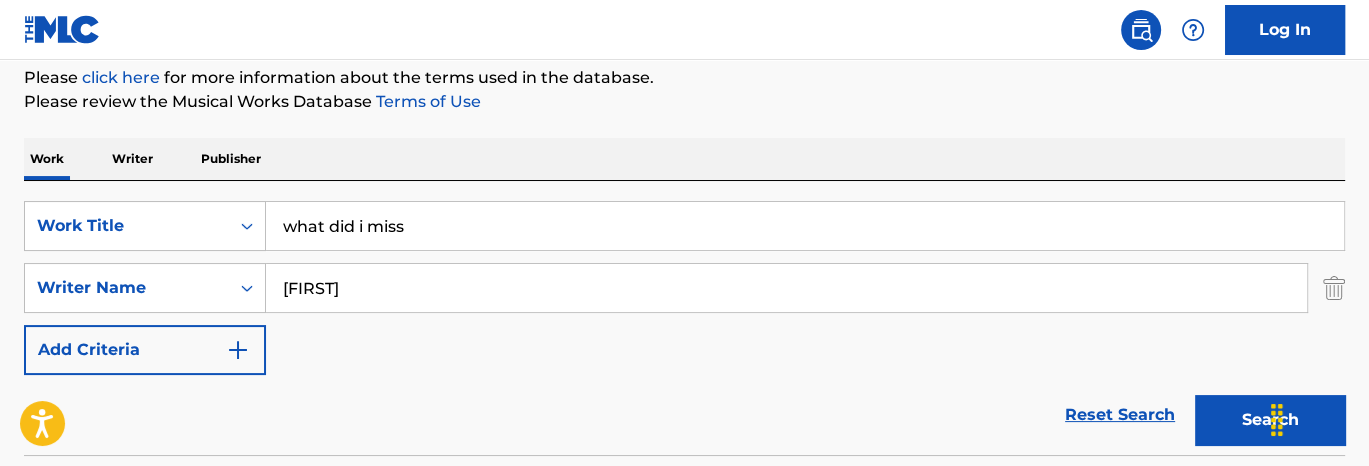 click on "what did i miss" at bounding box center [805, 226] 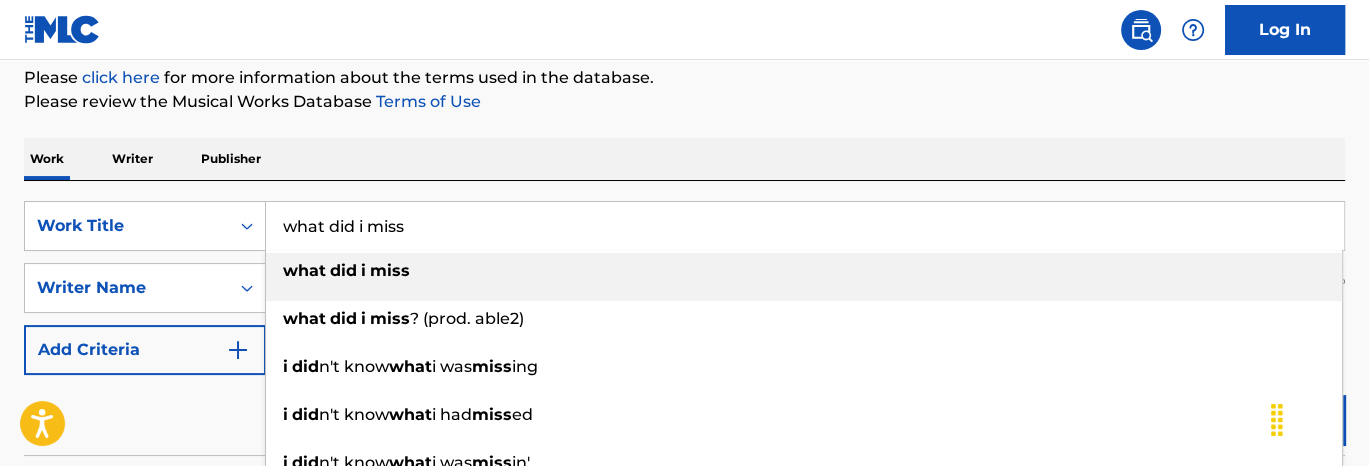 paste on "Rescue" 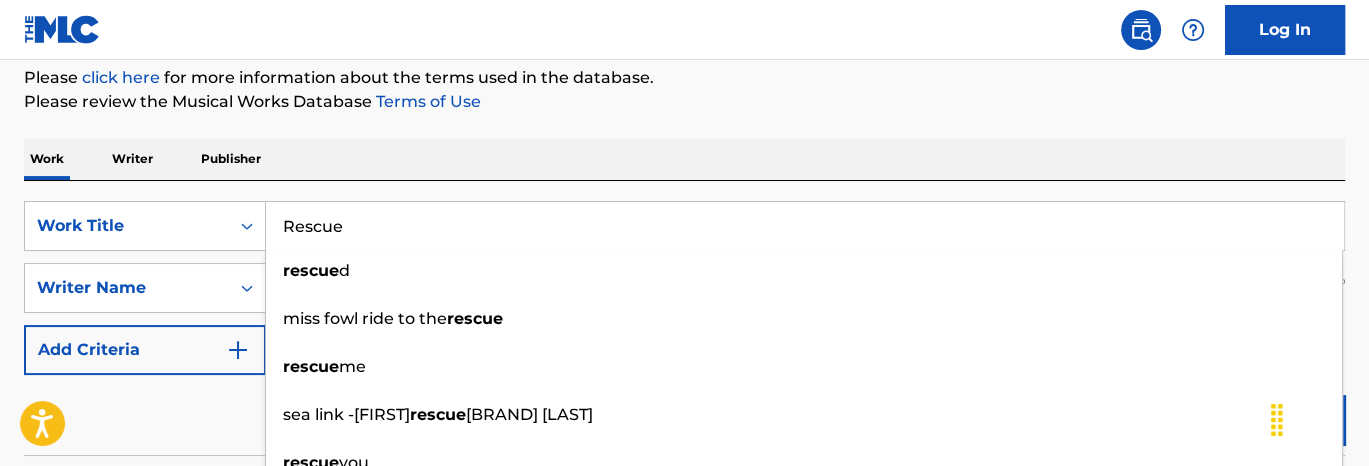 type on "Rescue" 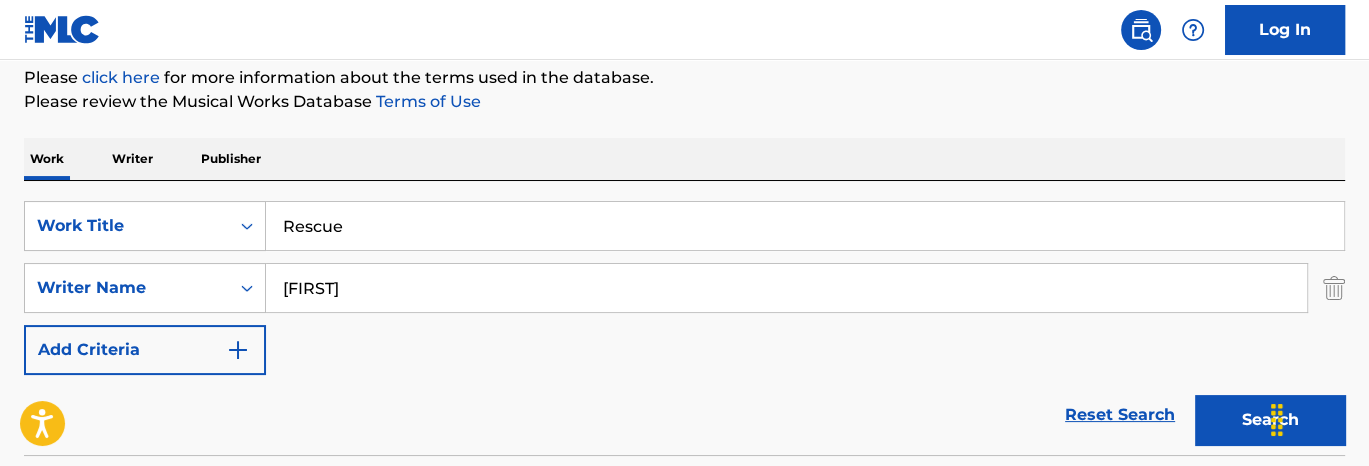 click on "SearchWithCriteria4e9a4bbe-631f-459d-b8e5-ac806a7a1b10 Work Title Rescue SearchWithCriteria076f2866-638f-40f2-9c60-d52d6563968c Writer Name [FIRST] Add Criteria" at bounding box center (684, 288) 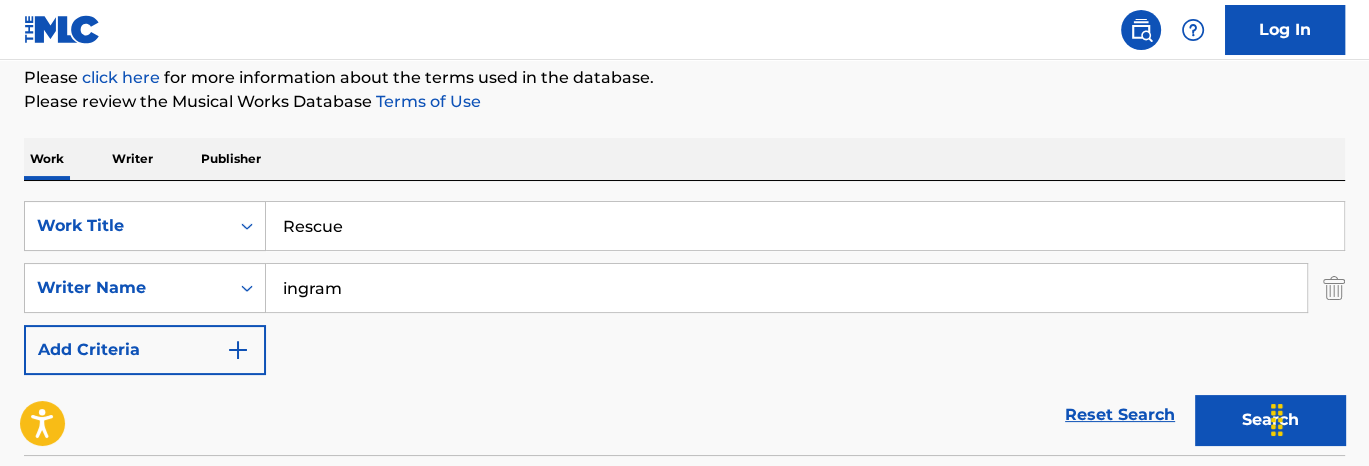 type on "ingram" 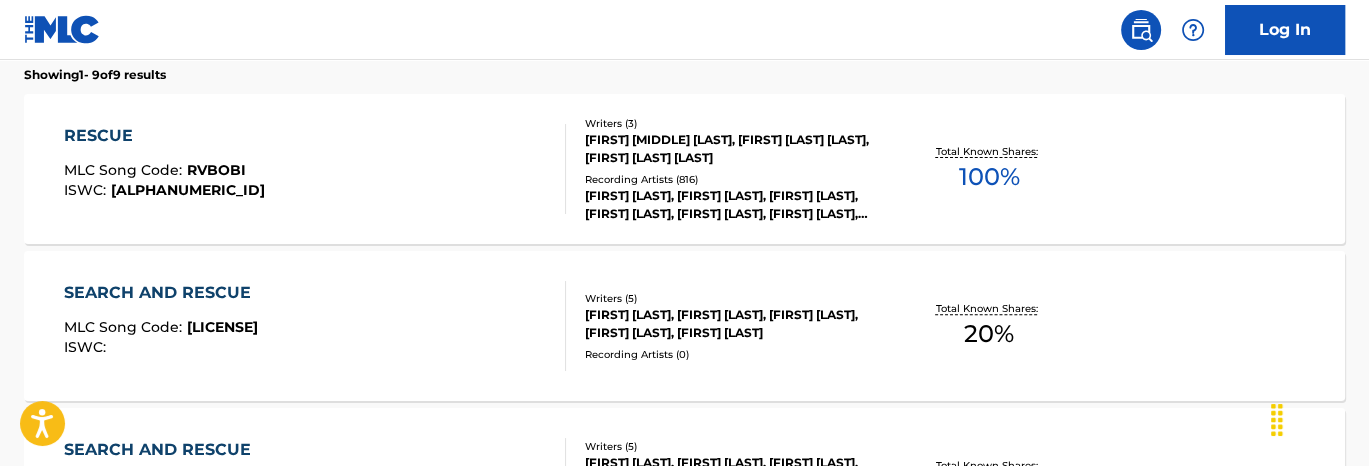 click on "RESCUE MLC Song Code : [CODE] ISWC : [CODE]" at bounding box center (315, 169) 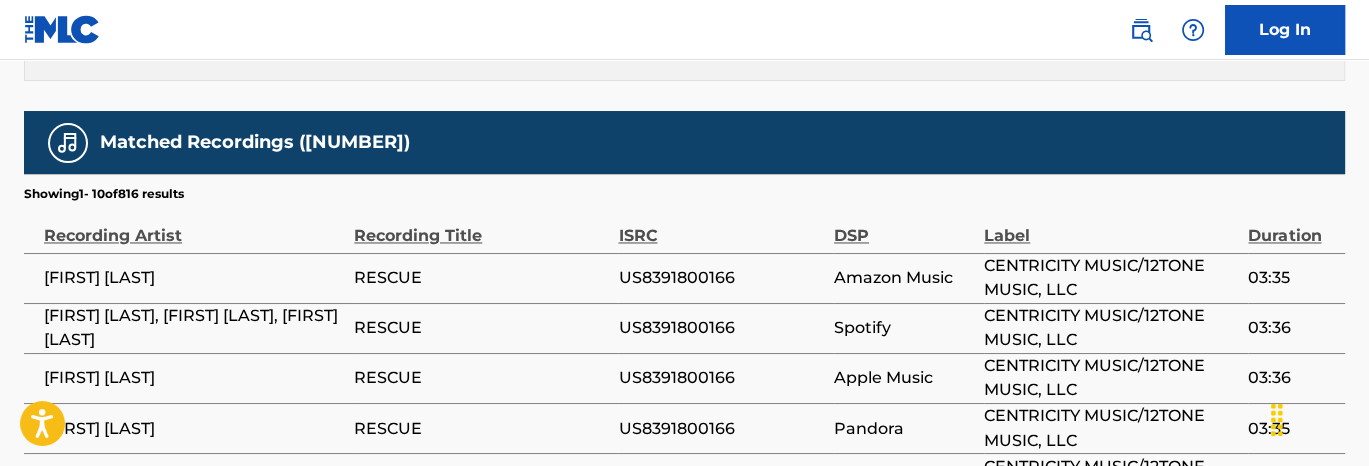 scroll, scrollTop: 3100, scrollLeft: 0, axis: vertical 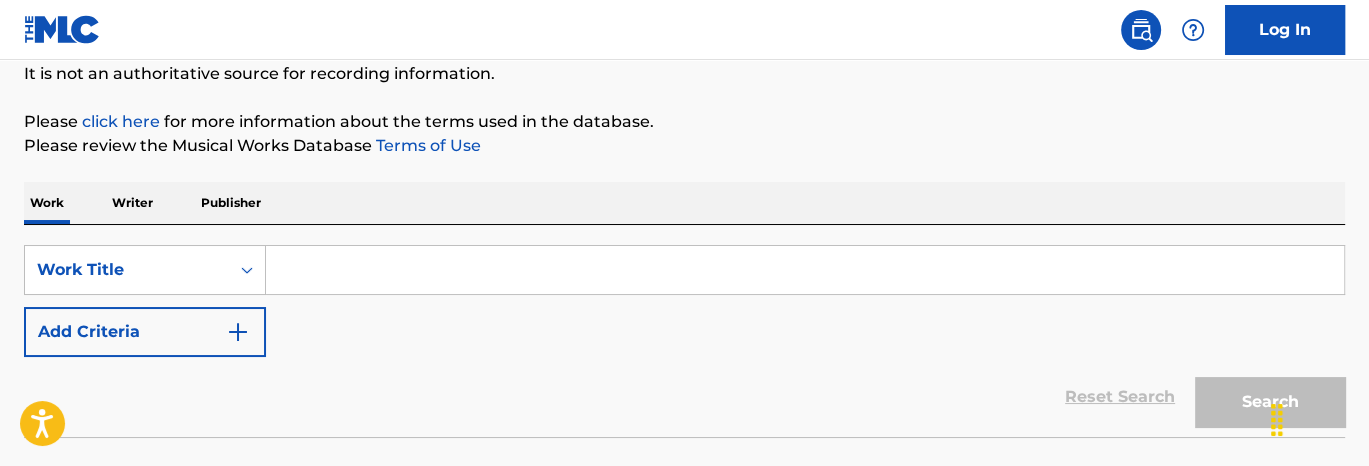 click on "Add Criteria" at bounding box center [145, 332] 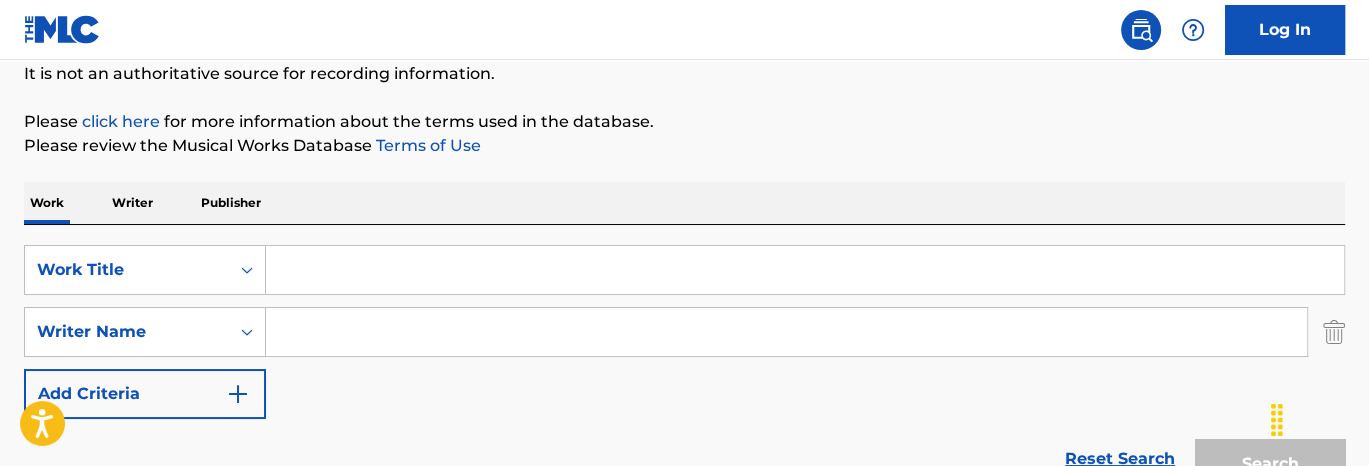 click at bounding box center [805, 270] 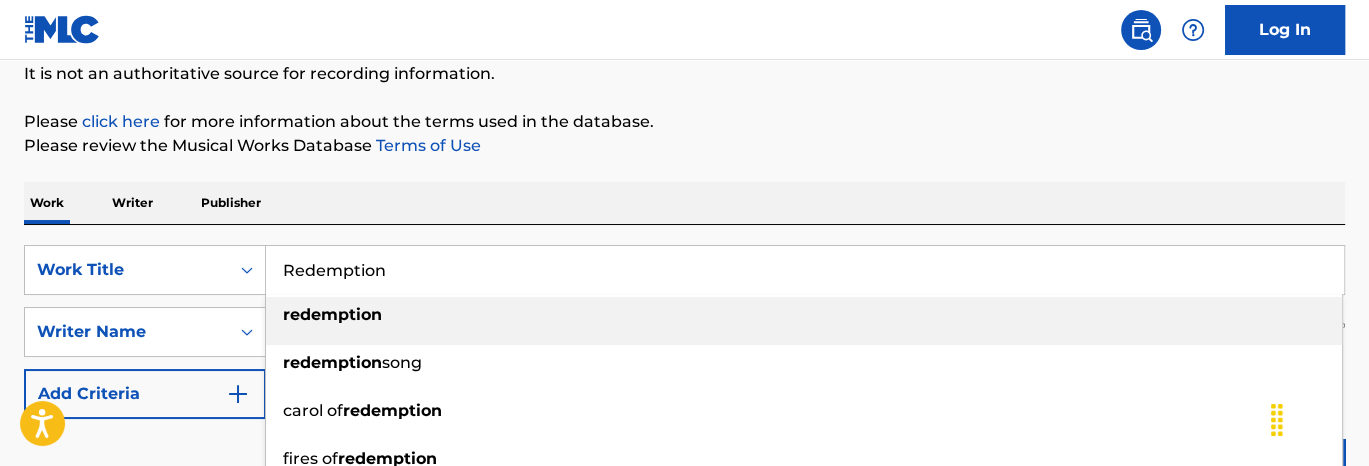 type on "Redemption" 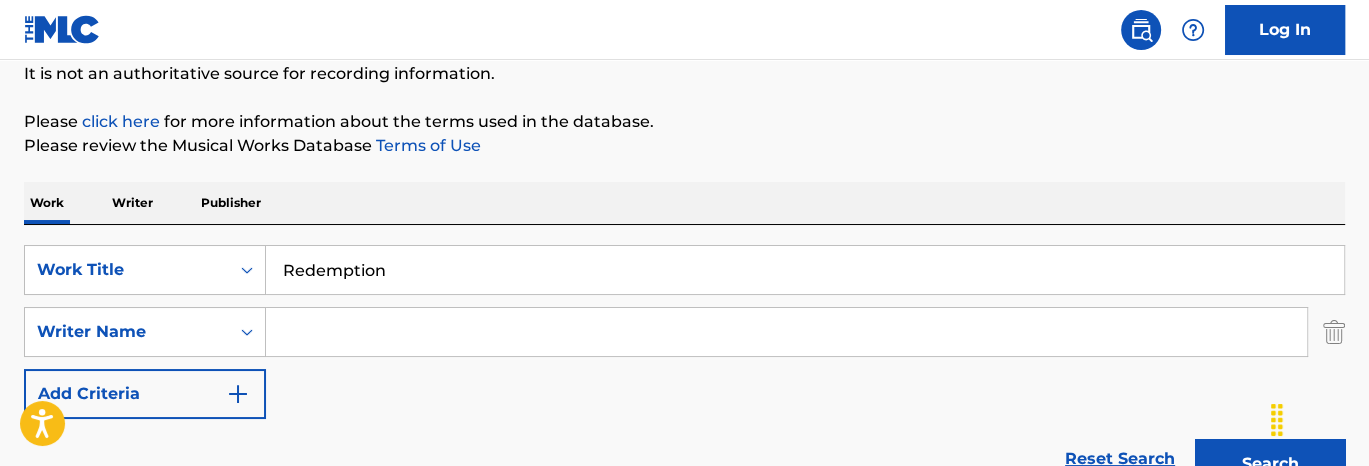 click at bounding box center [786, 332] 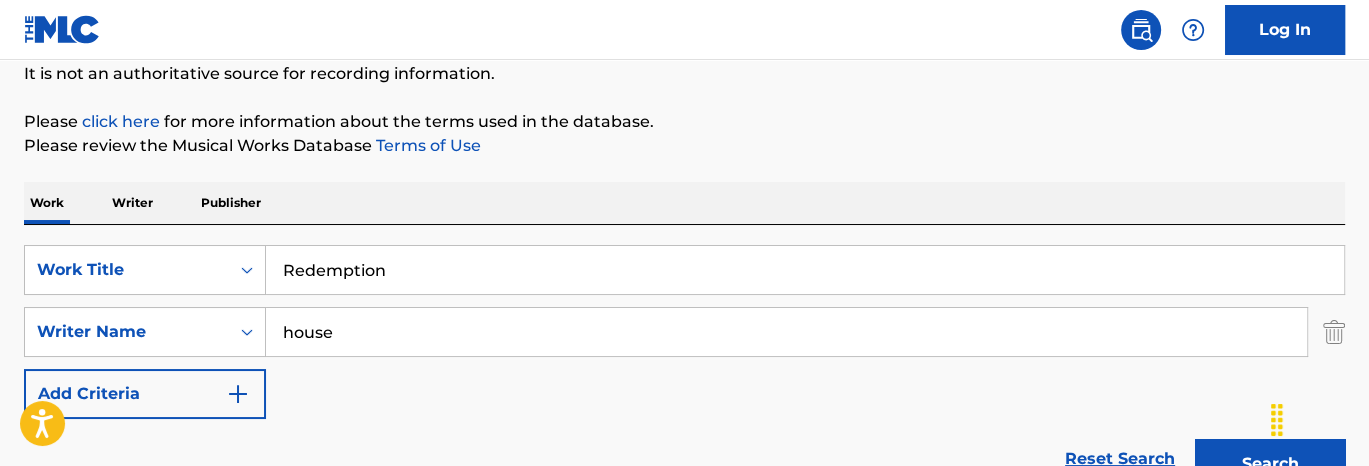 type on "house" 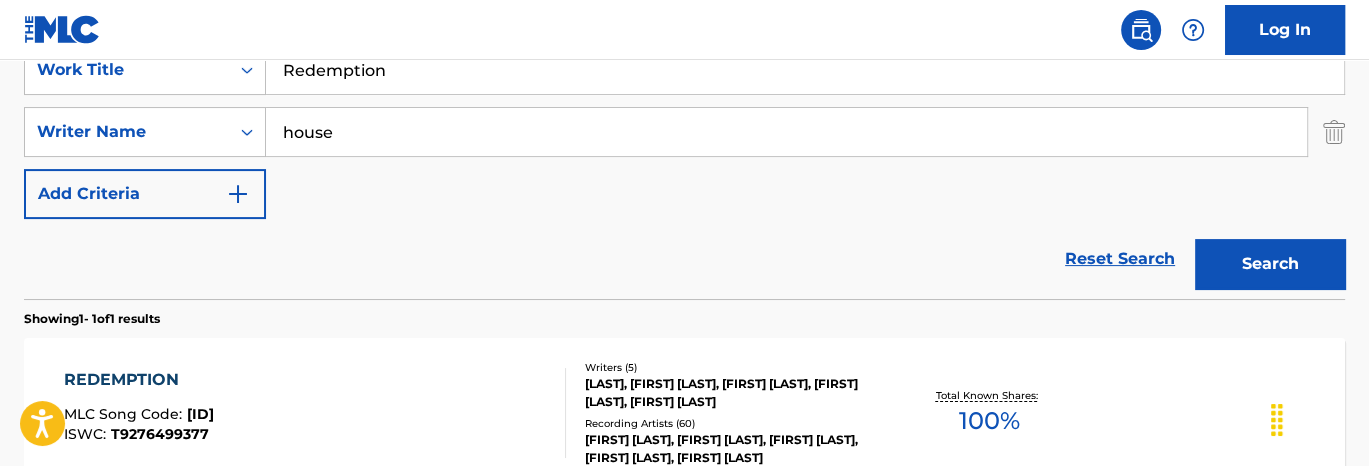 scroll, scrollTop: 500, scrollLeft: 0, axis: vertical 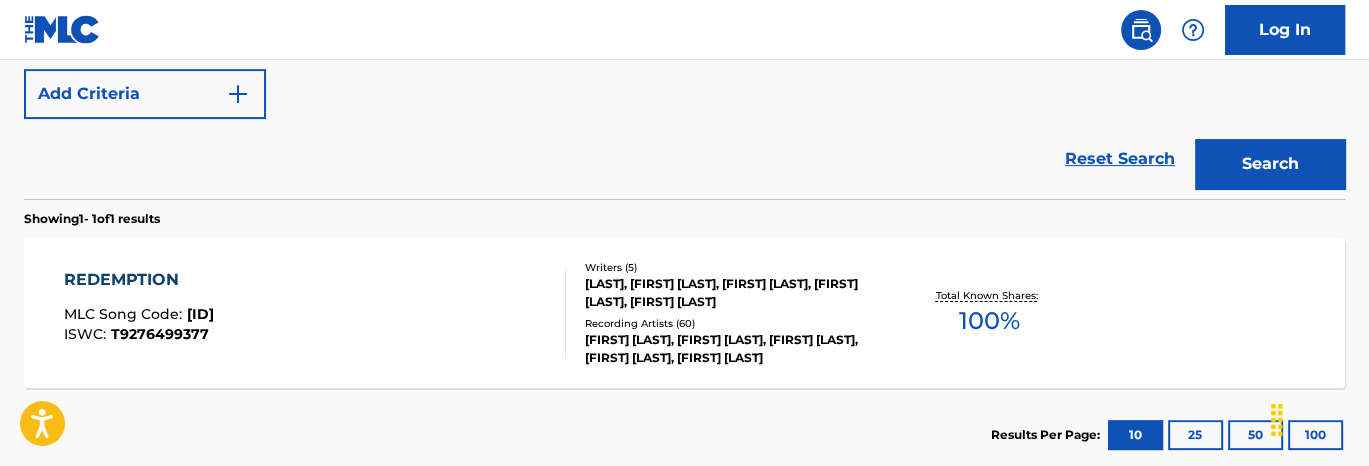 click on "REDEMPTION MLC Song Code : RVBOYR ISWC : T9276499377 Writers ( 5 ) [FIRST] [LAST], [FIRST] [LAST], [FIRST] [LAST], [FIRST] [LAST], [FIRST] [LAST] Recording Artists ( 60 ) [FIRST] [LAST], [FIRST] [LAST], [FIRST] [LAST], [FIRST] [LAST], [FIRST] [LAST] Total Known Shares: 100 %" at bounding box center (684, 313) 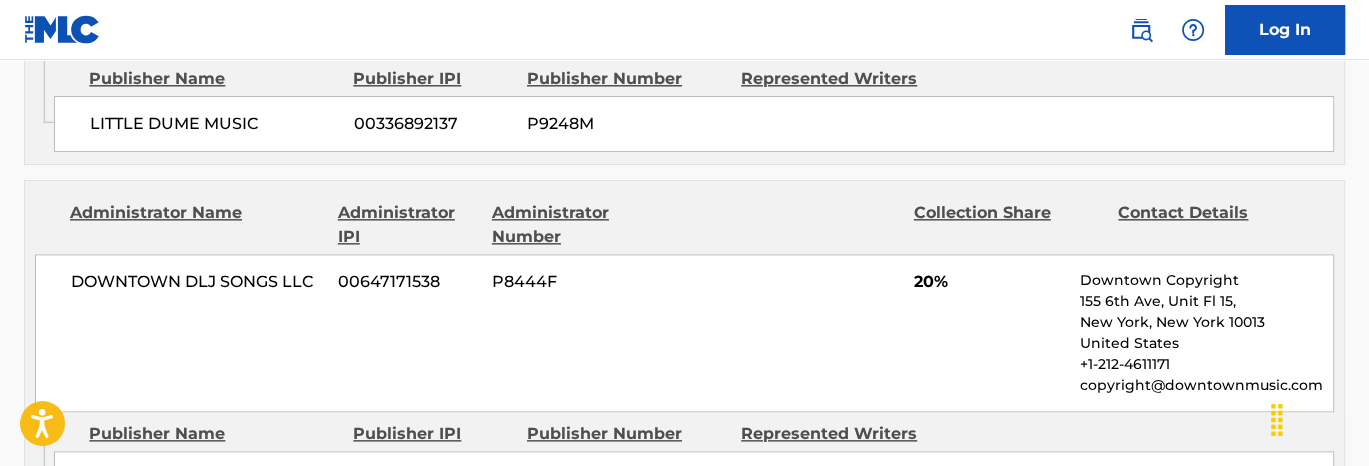 scroll, scrollTop: 2400, scrollLeft: 0, axis: vertical 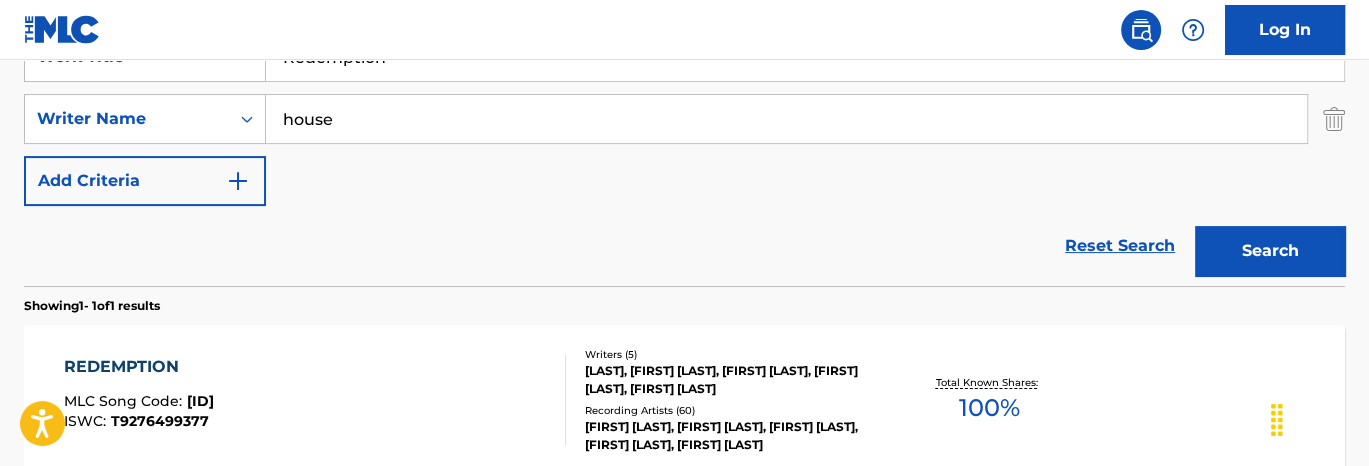click on "Redemption" at bounding box center (805, 57) 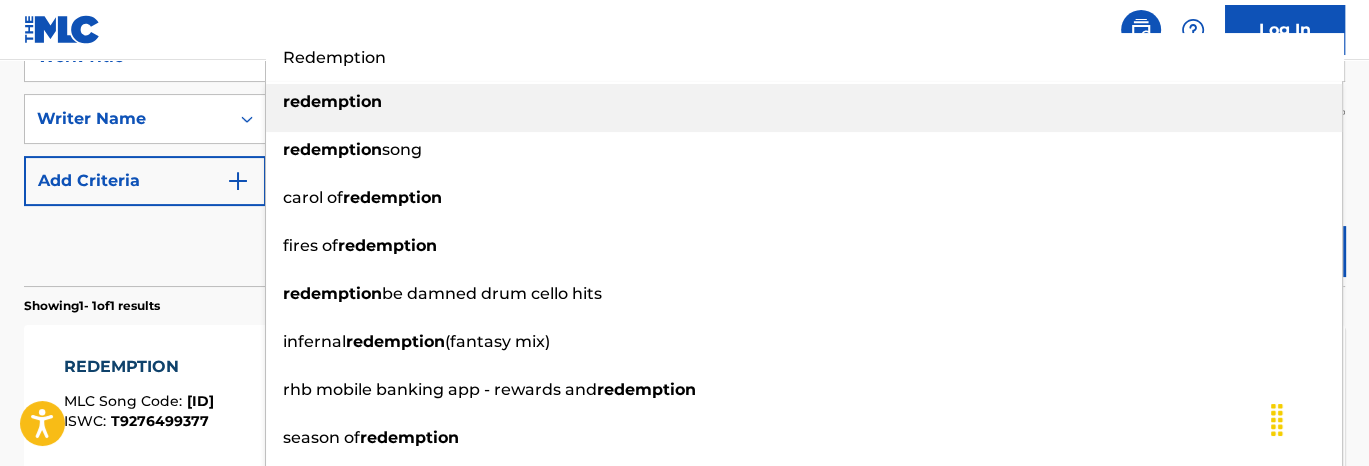 paste on "Ten Million Slaves" 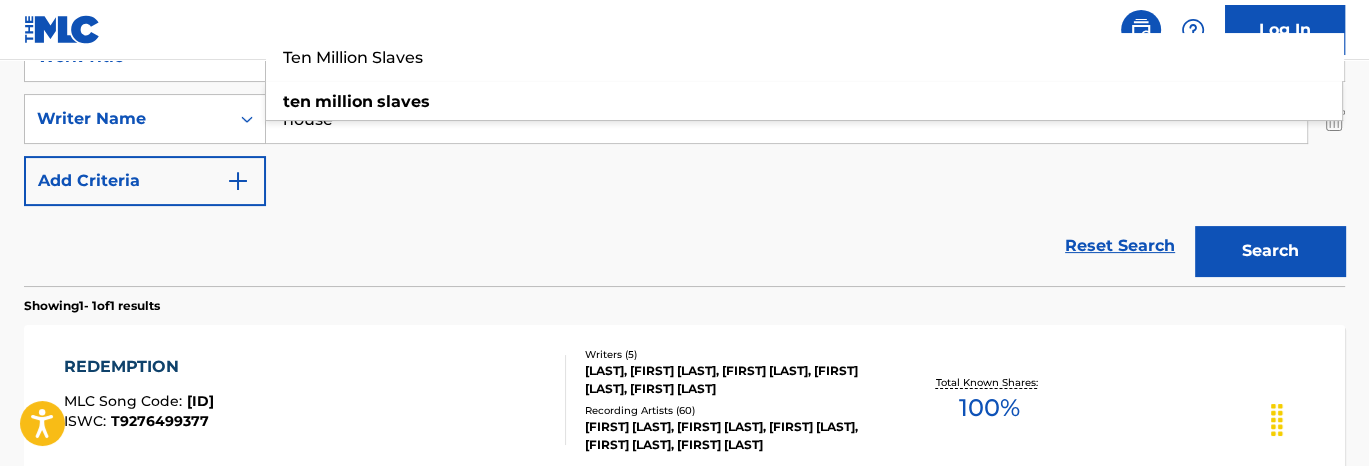 type on "Ten Million Slaves" 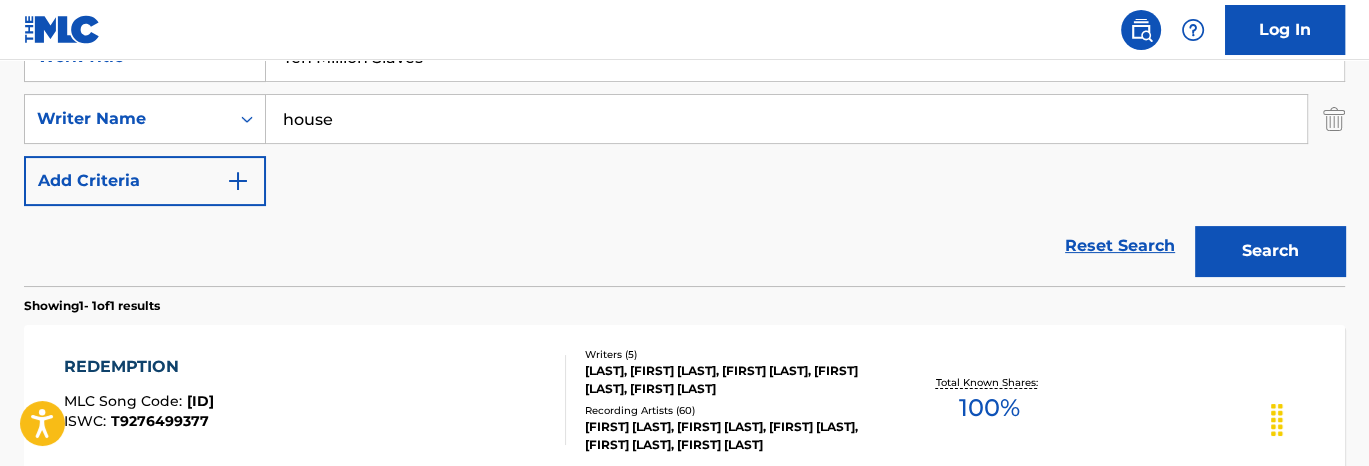 click on "house" at bounding box center (786, 119) 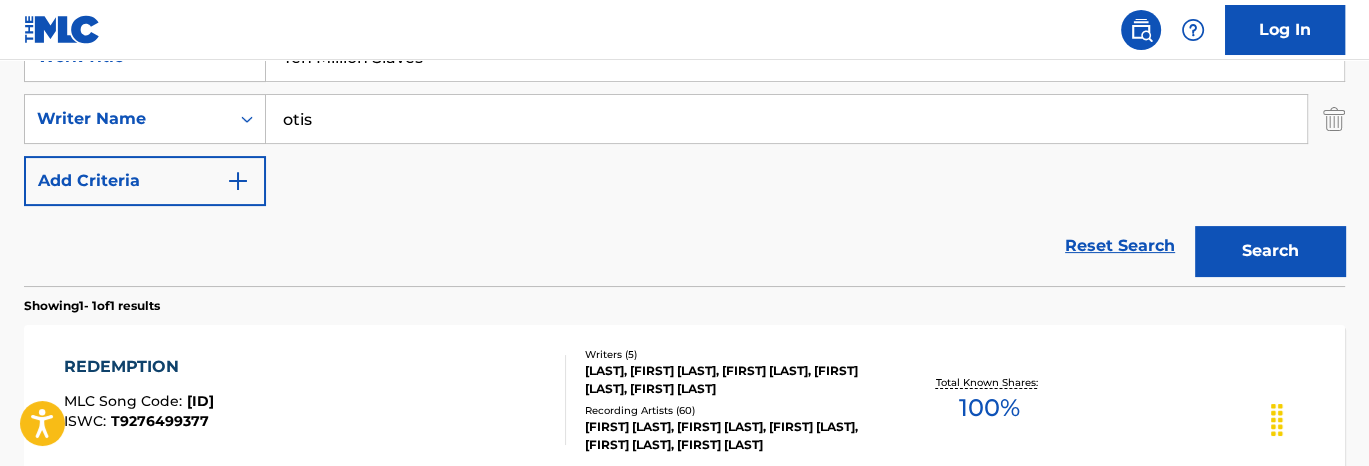 type on "otis" 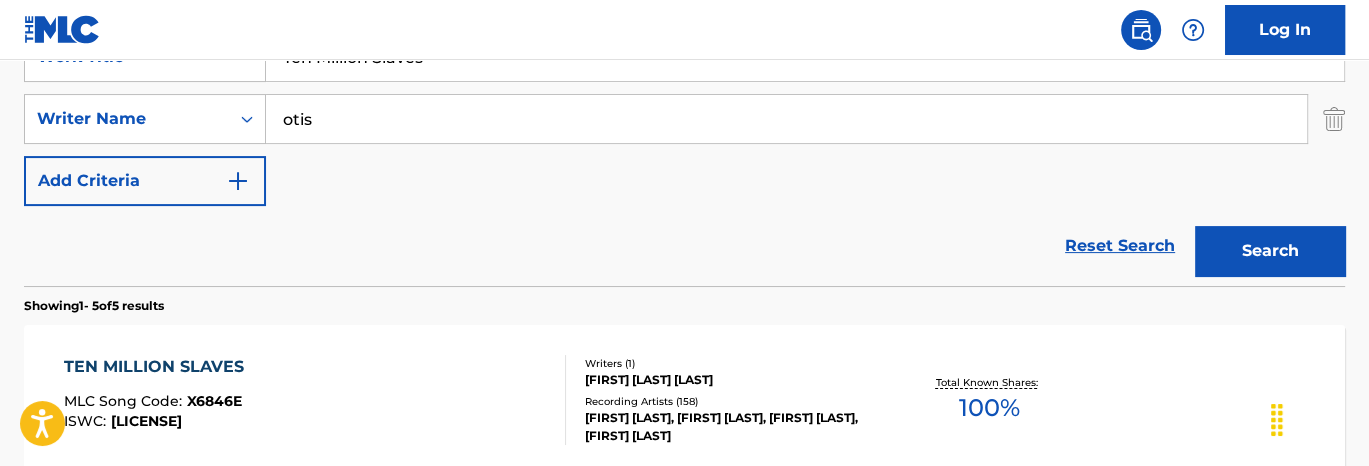 click on "[TITLE] [CODE] : [CODE] [ISWC] : [ISWC] [WRITERS] ([NUMBER]) [ARTISTS] ([NUMBER]) [ARTIST], [ARTIST], [ARTIST], [ARTIST] [TOTAL_SHARES]: [PERCENTAGE] %" at bounding box center [684, 400] 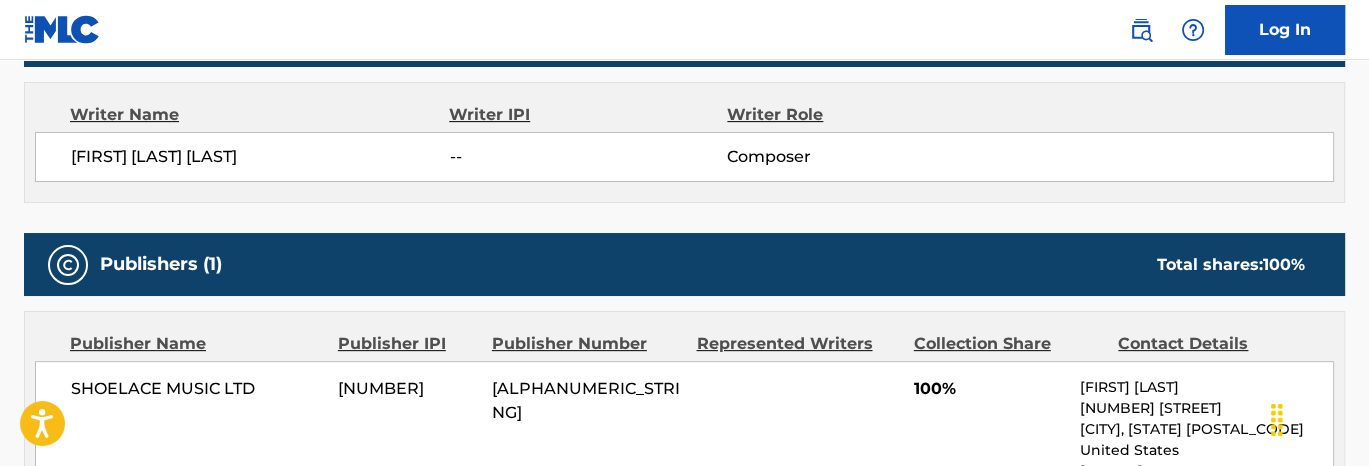 scroll, scrollTop: 800, scrollLeft: 0, axis: vertical 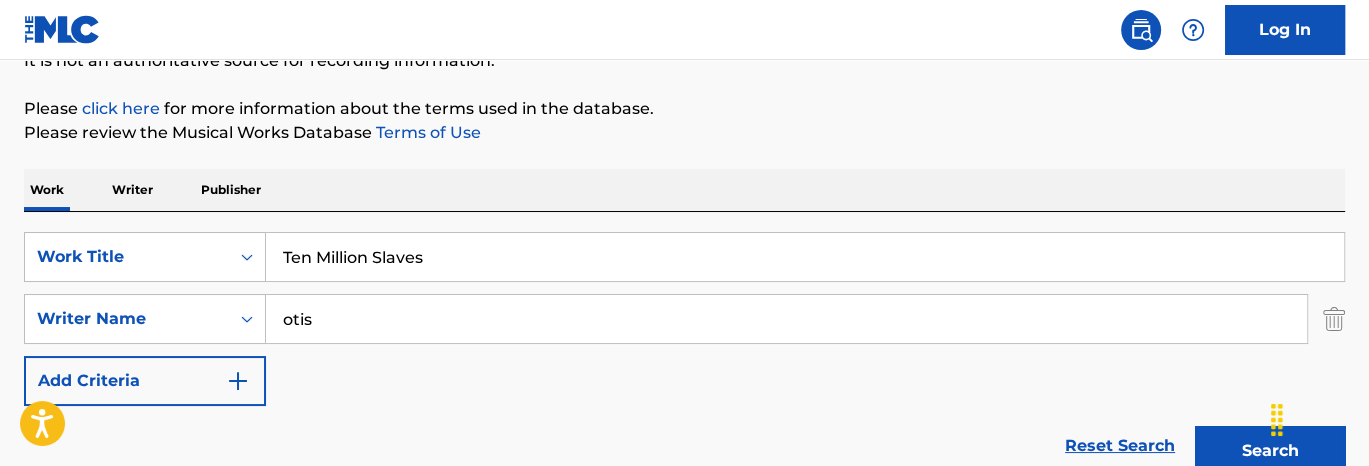 click on "Ten Million Slaves" at bounding box center (805, 257) 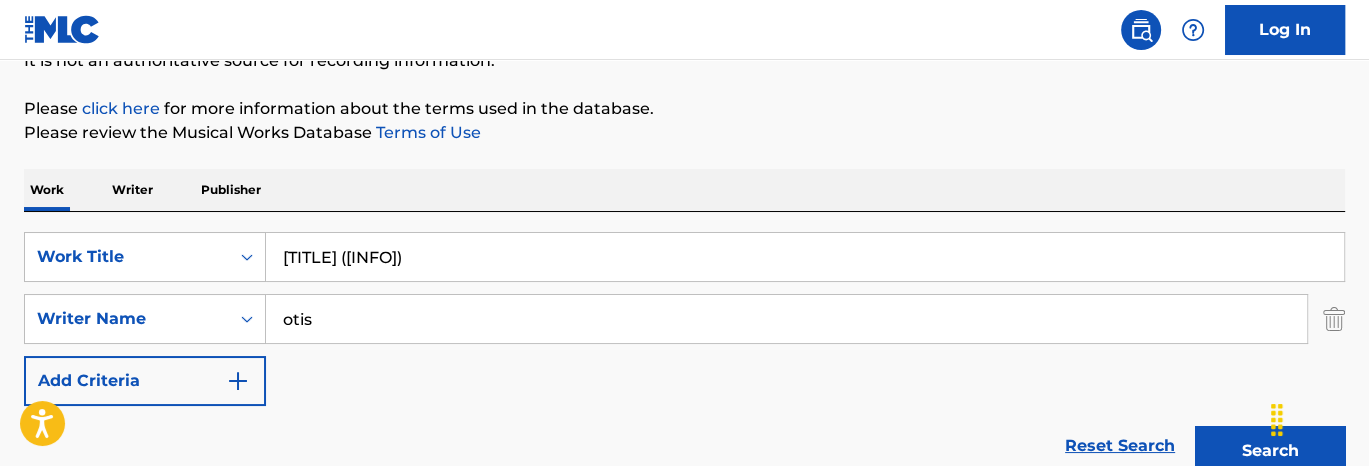 type on "[TITLE] ([INFO])" 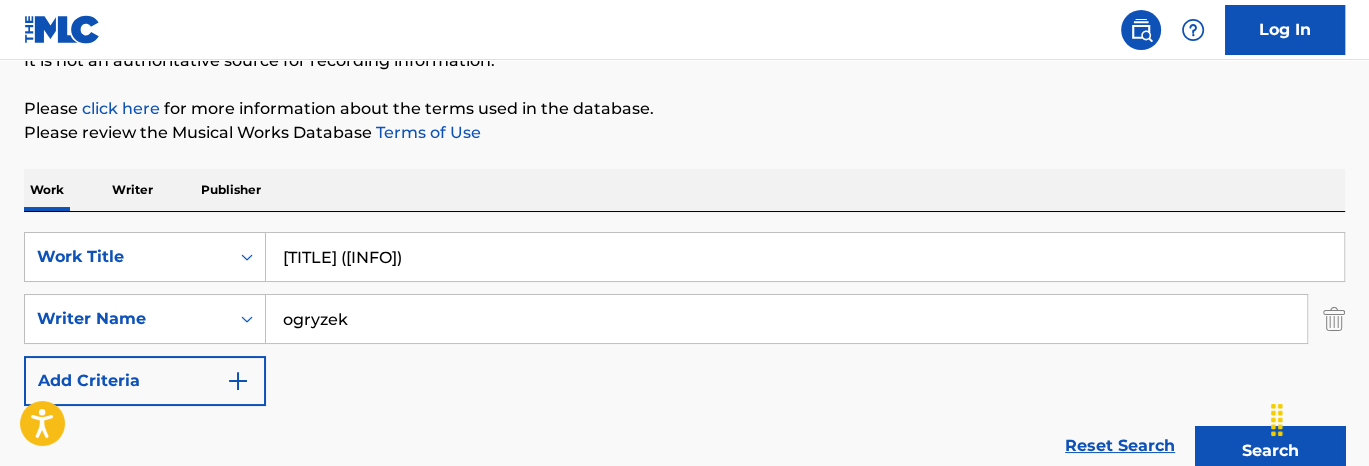 type on "ogryzek" 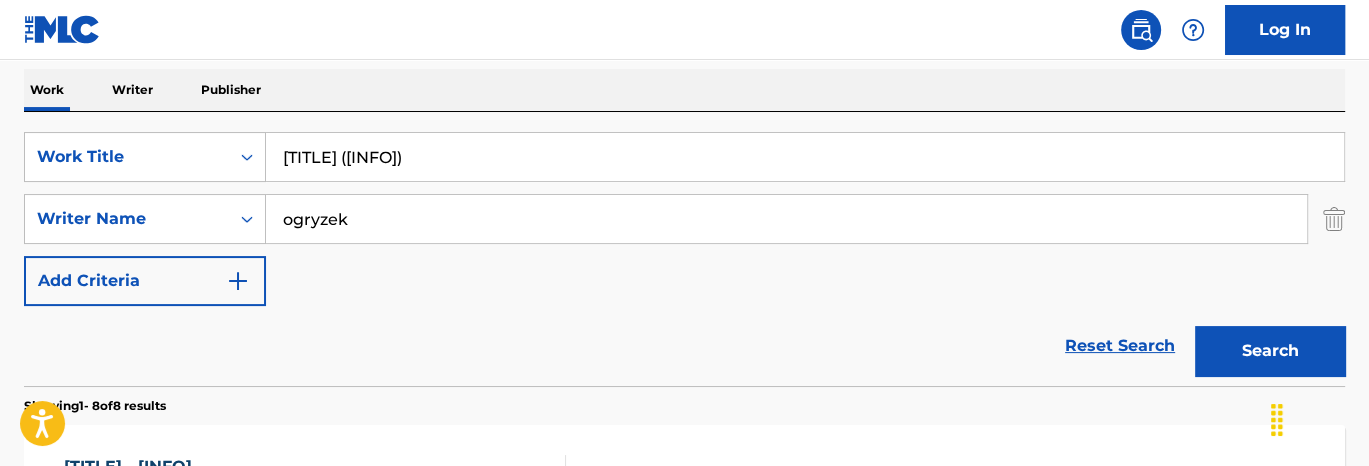 scroll, scrollTop: 413, scrollLeft: 0, axis: vertical 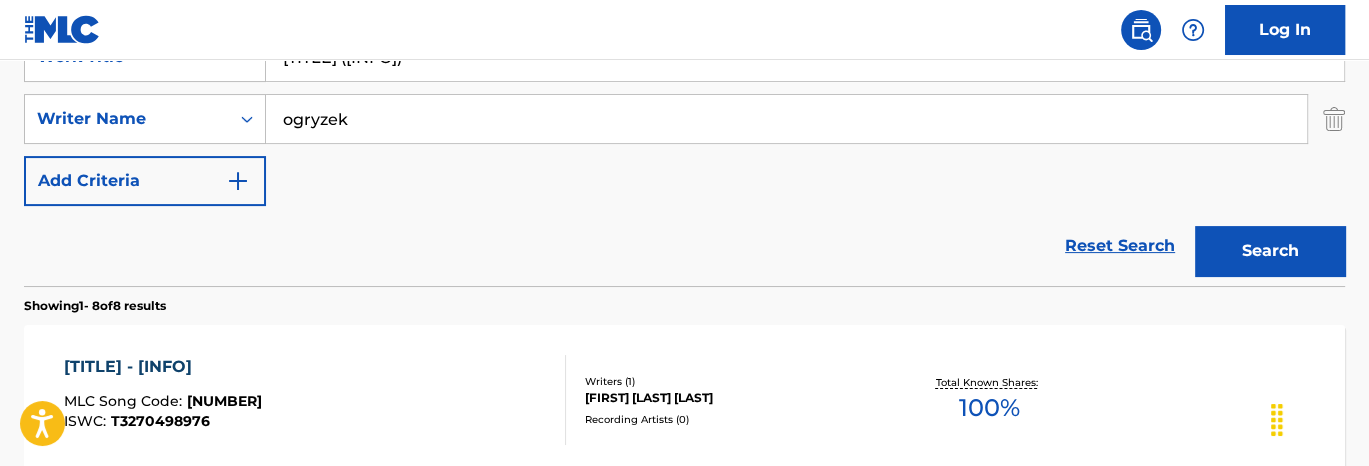 click on "[FIRST] [LAST] [LAST]" at bounding box center (732, 398) 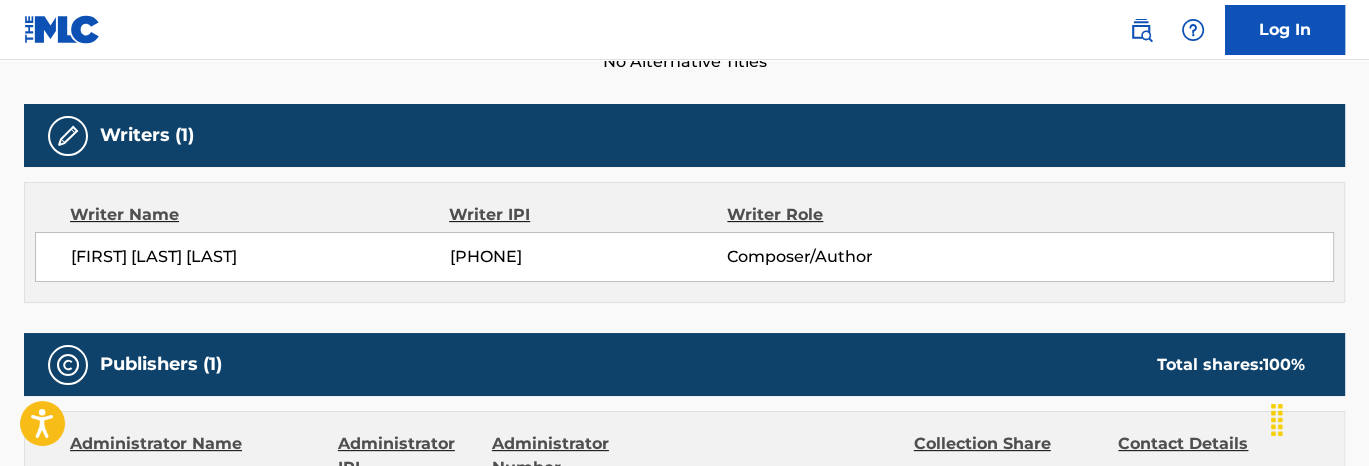 scroll, scrollTop: 900, scrollLeft: 0, axis: vertical 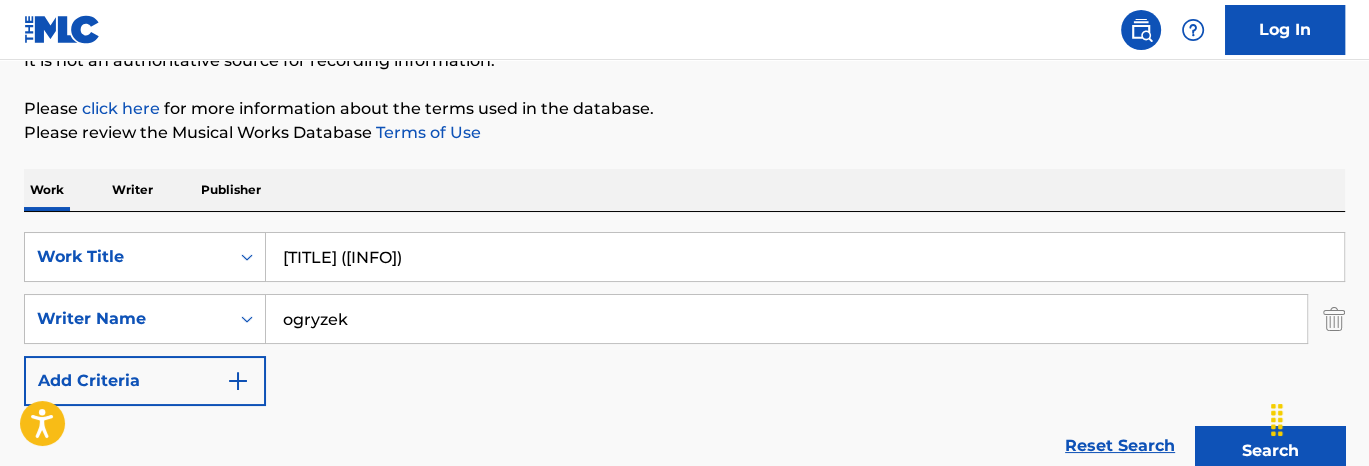 click on "[TITLE] ([INFO])" at bounding box center [805, 257] 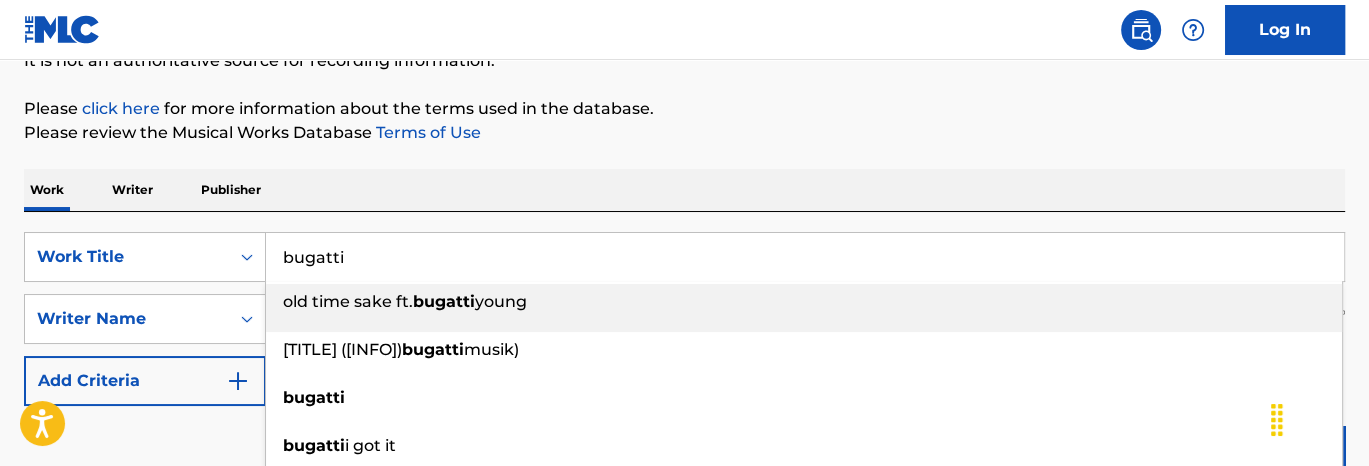type on "bugatti" 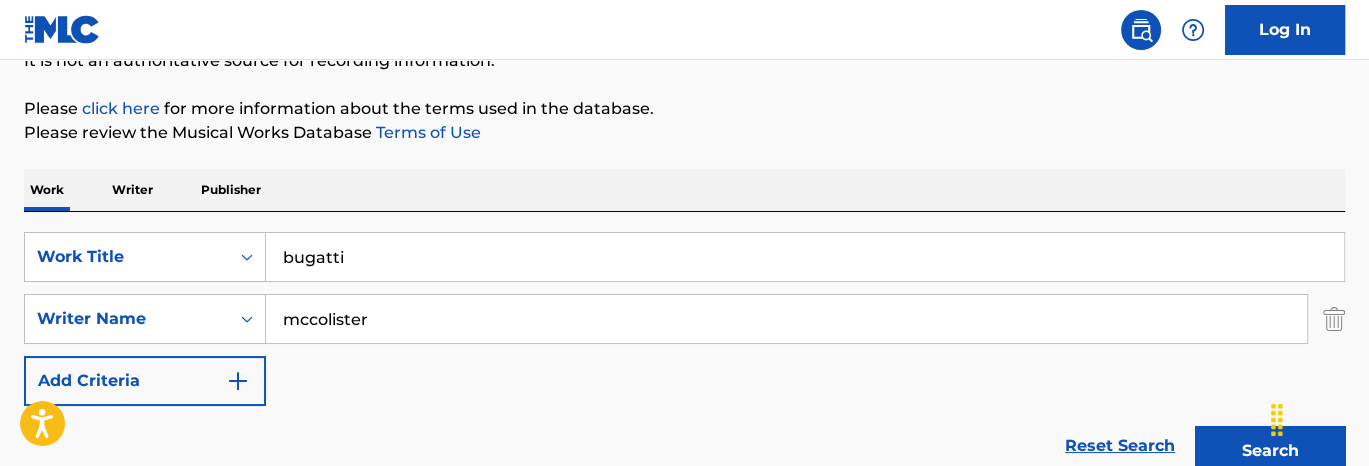 type on "mccolister" 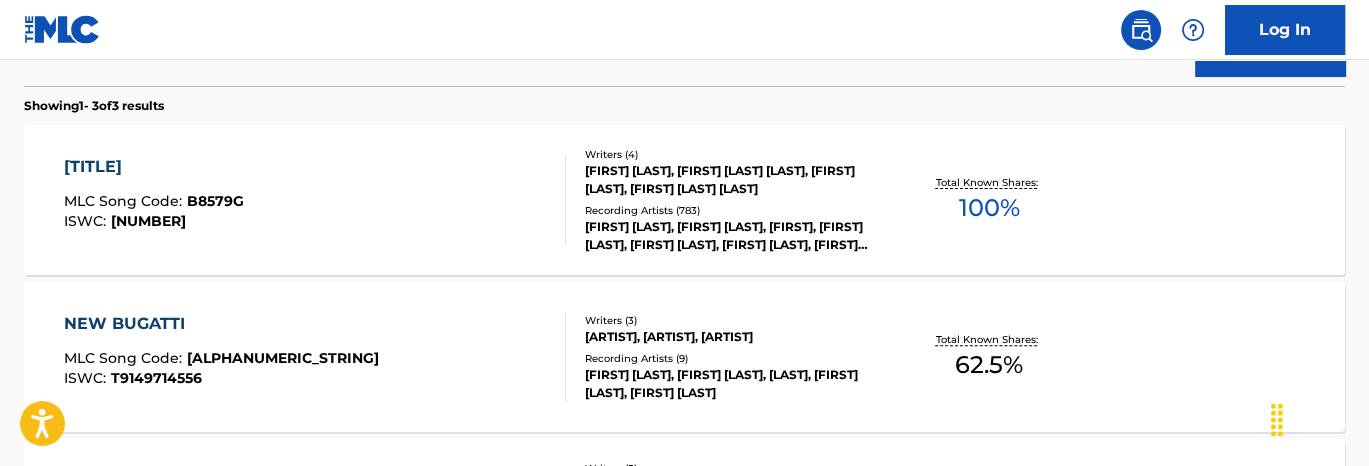click on "BUGATTI MLC Song Code : B8579G ISWC : T9312359163" at bounding box center [315, 200] 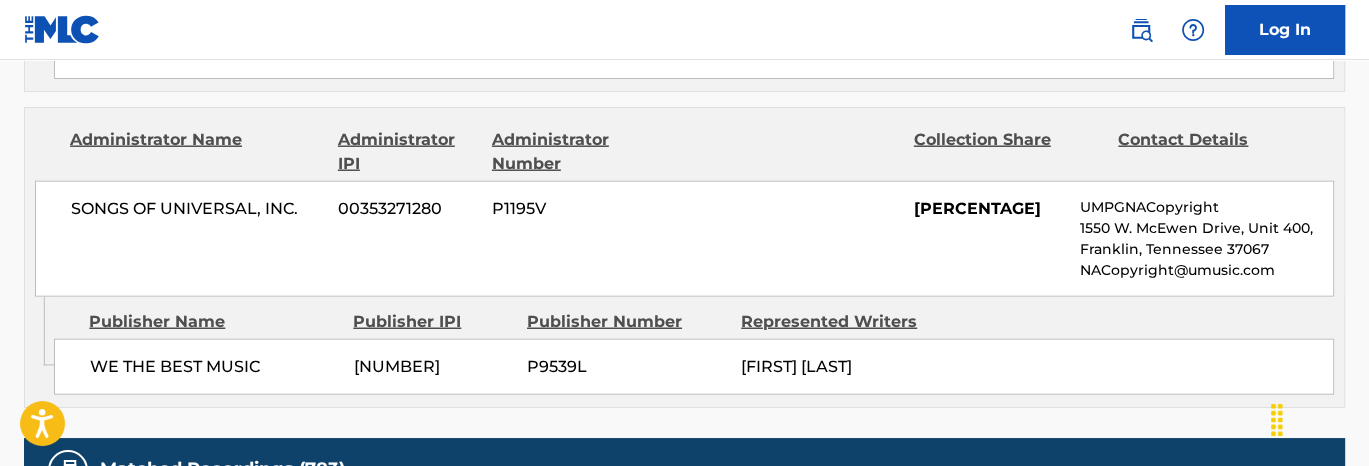 scroll, scrollTop: 4500, scrollLeft: 0, axis: vertical 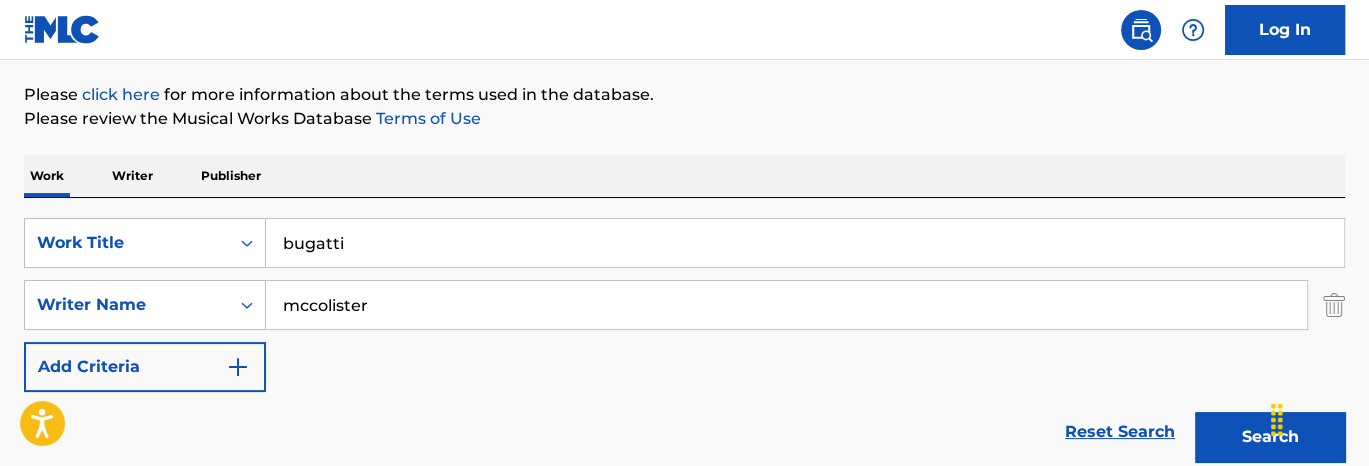click on "bugatti" at bounding box center [805, 243] 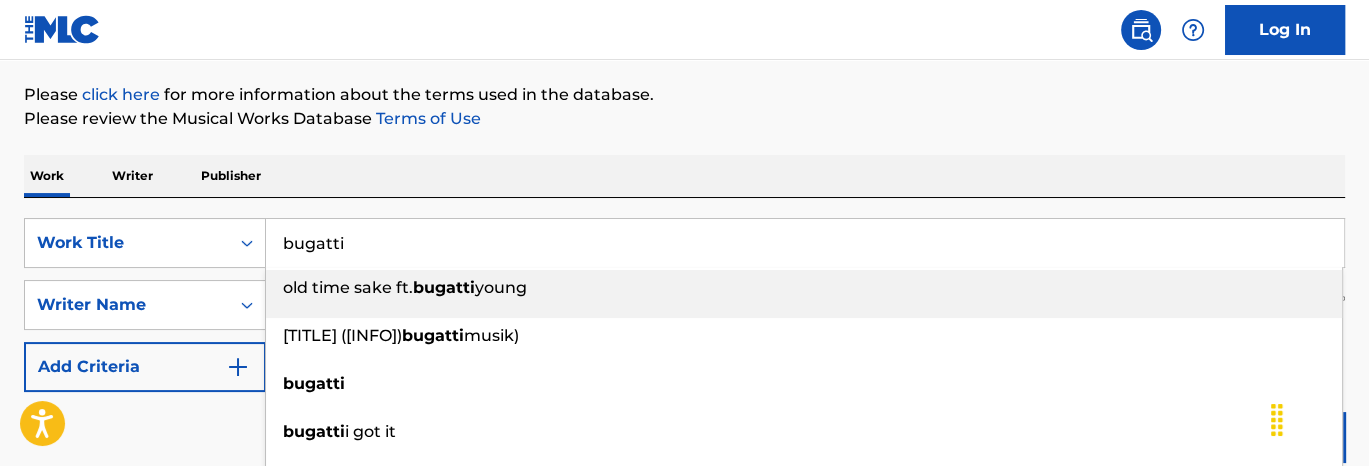 click on "bugatti" at bounding box center (805, 243) 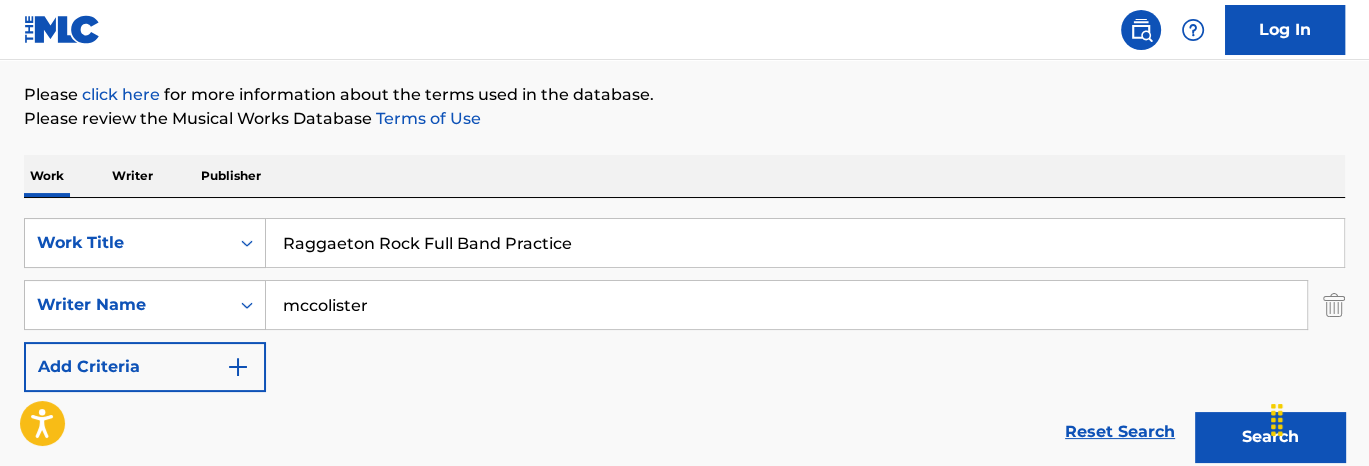 type on "Raggaeton Rock Full Band Practice" 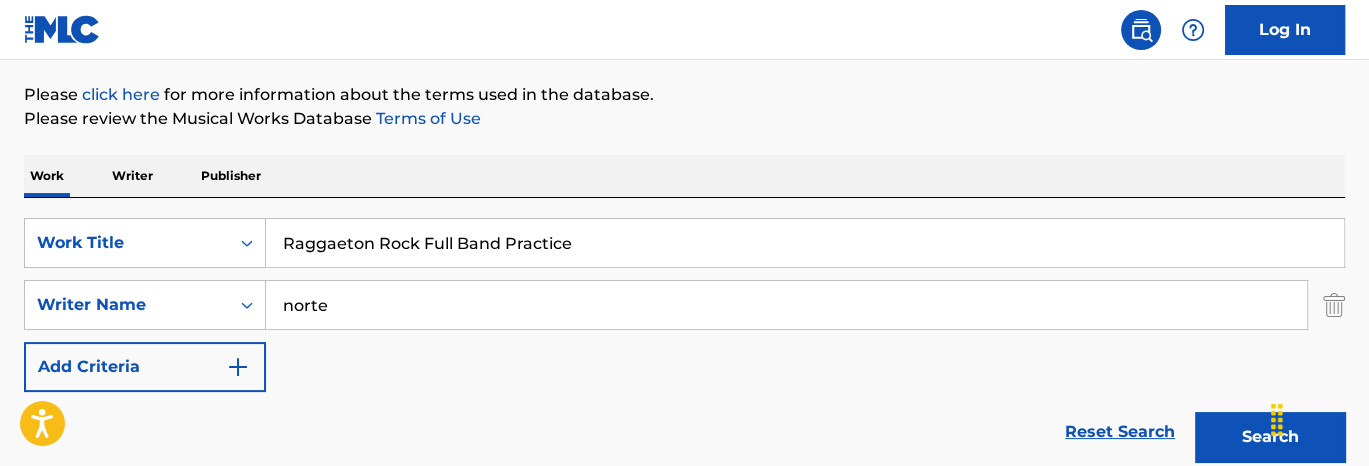 click on "Search" at bounding box center [1270, 437] 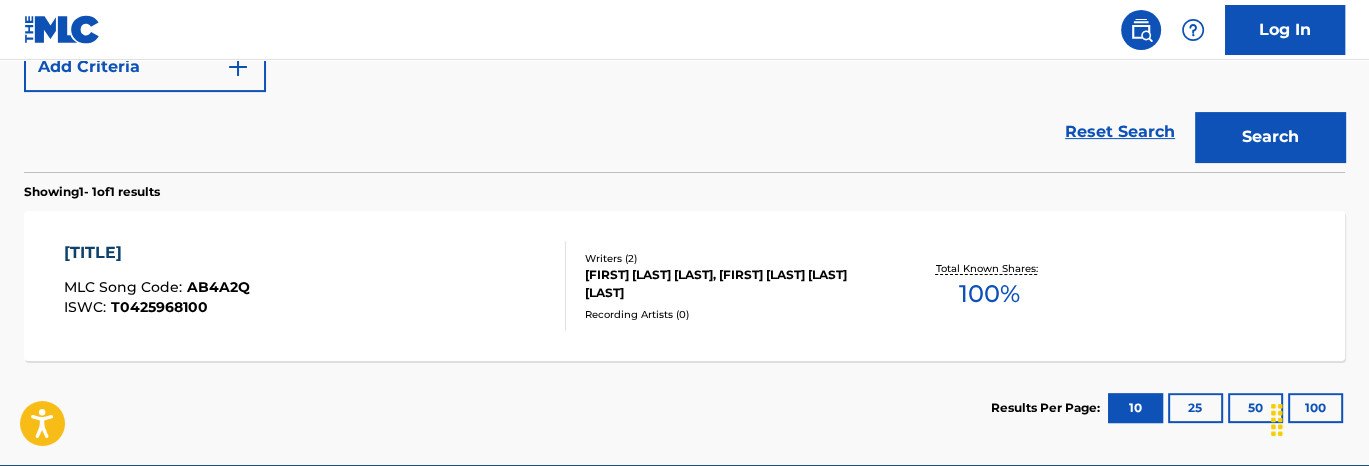 scroll, scrollTop: 227, scrollLeft: 0, axis: vertical 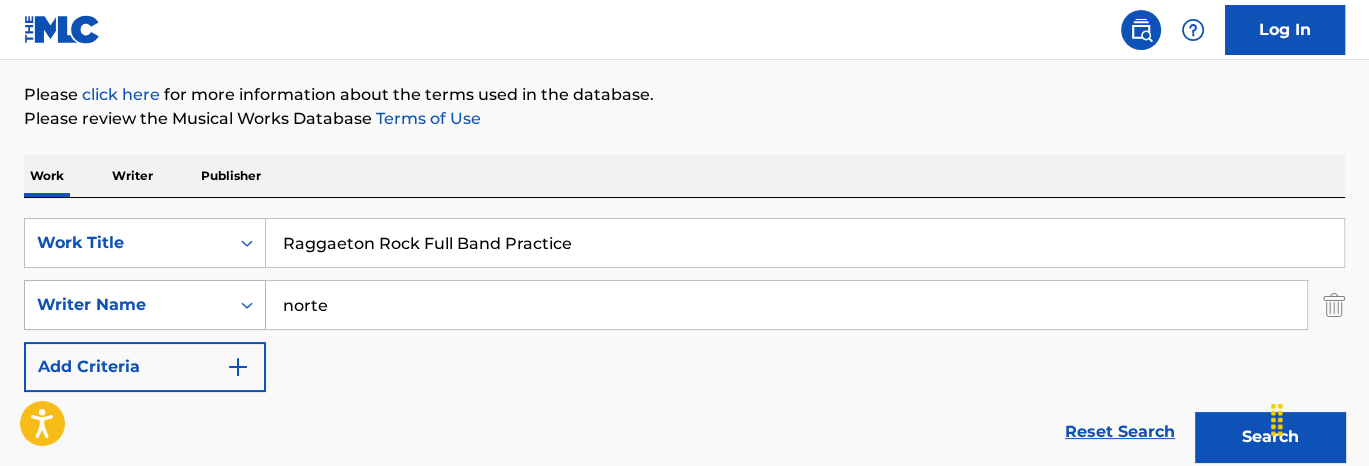 drag, startPoint x: 368, startPoint y: 283, endPoint x: 47, endPoint y: 292, distance: 321.12613 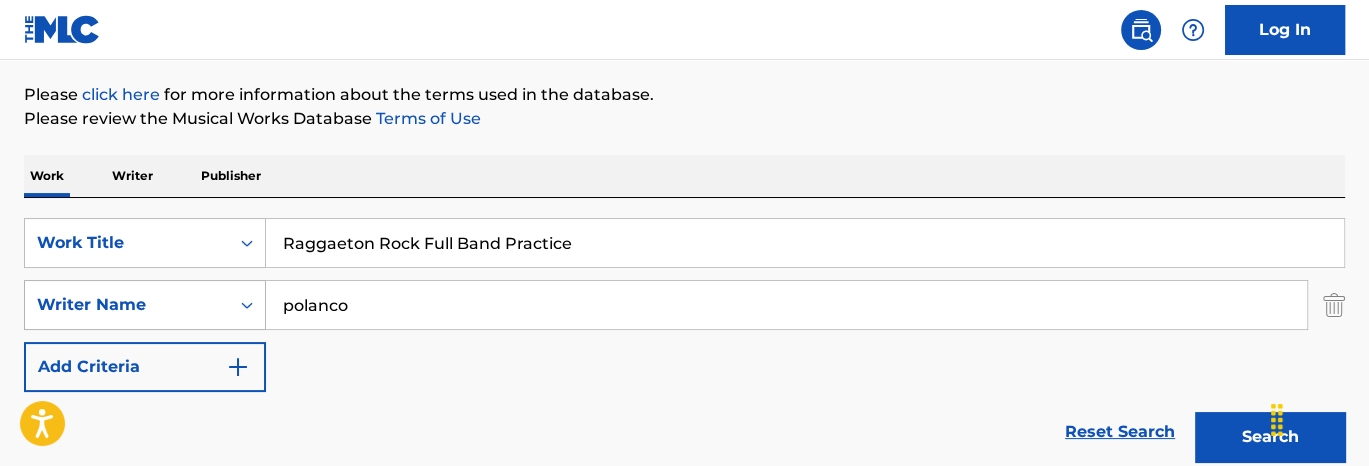 click on "Search" at bounding box center [1270, 437] 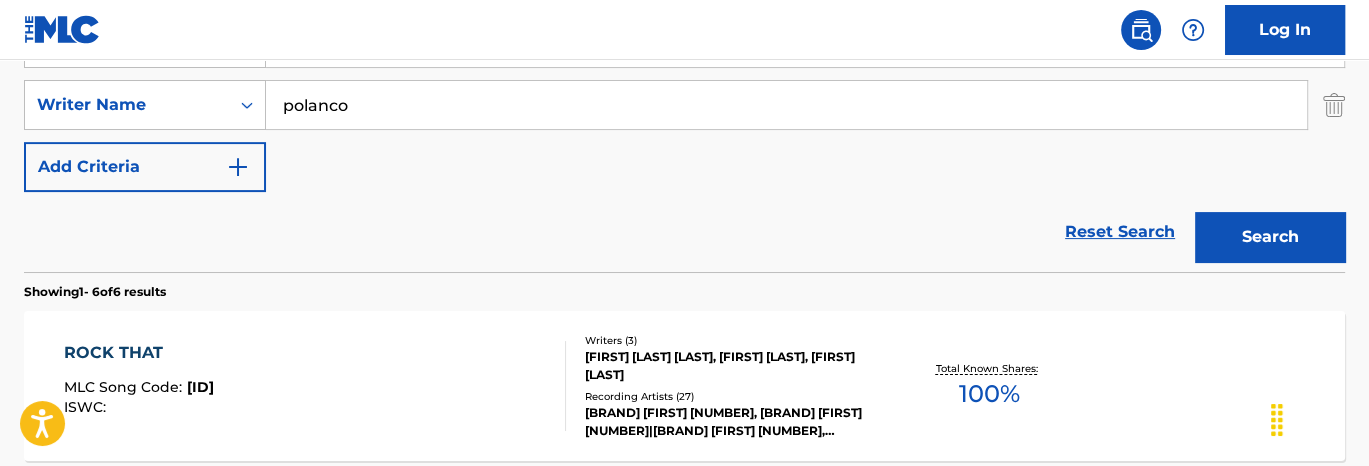 scroll, scrollTop: 227, scrollLeft: 0, axis: vertical 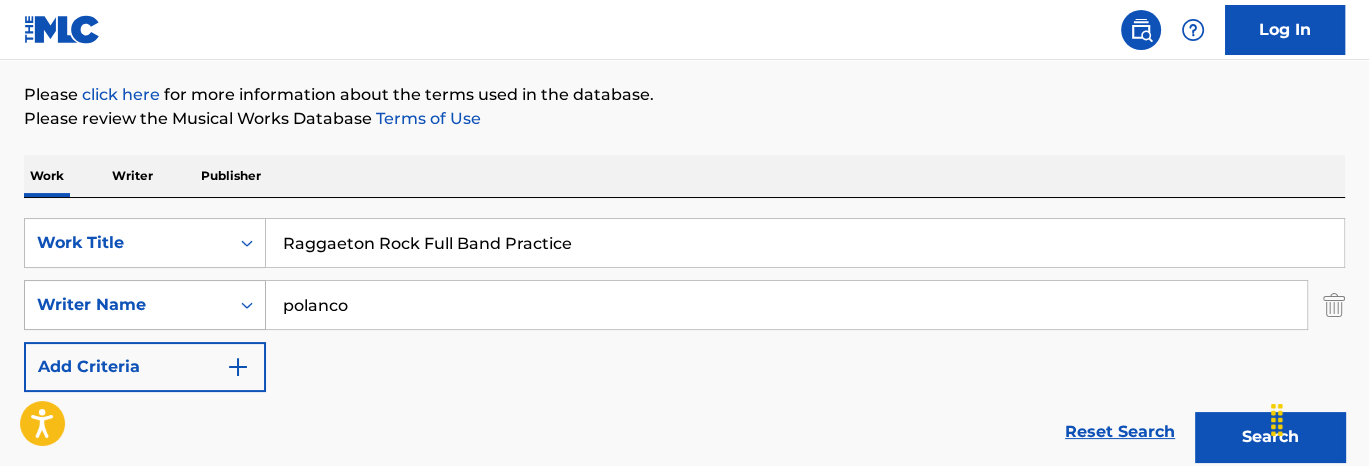 drag, startPoint x: 388, startPoint y: 318, endPoint x: 168, endPoint y: 316, distance: 220.0091 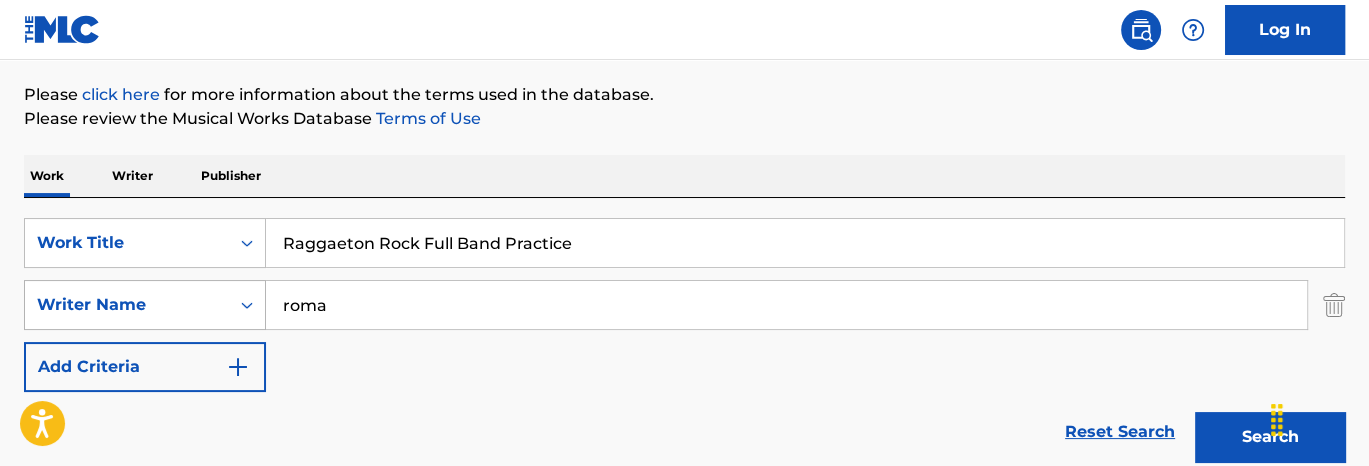 type on "roma" 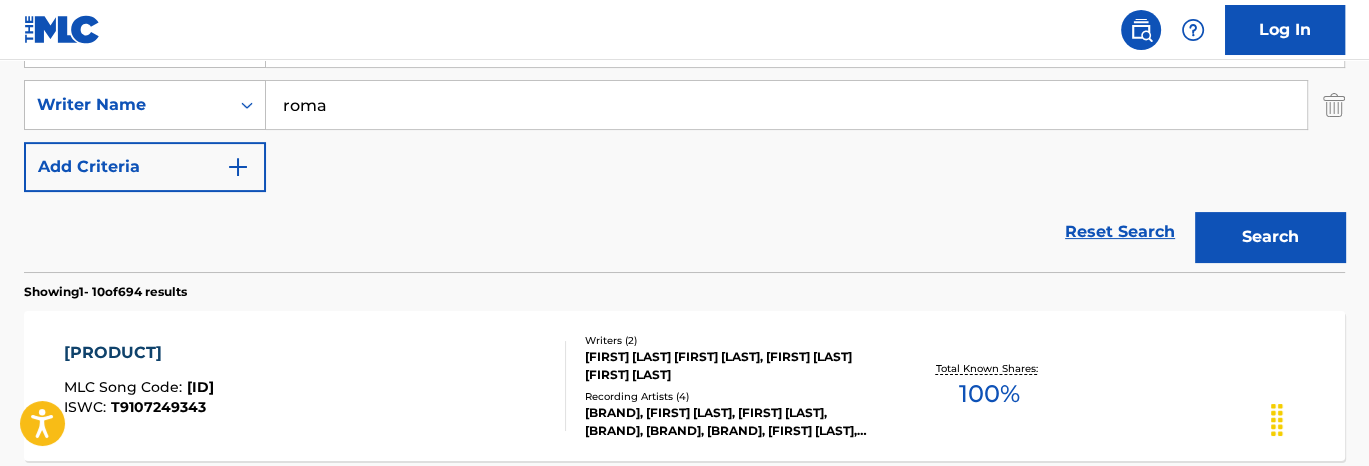 scroll, scrollTop: 27, scrollLeft: 0, axis: vertical 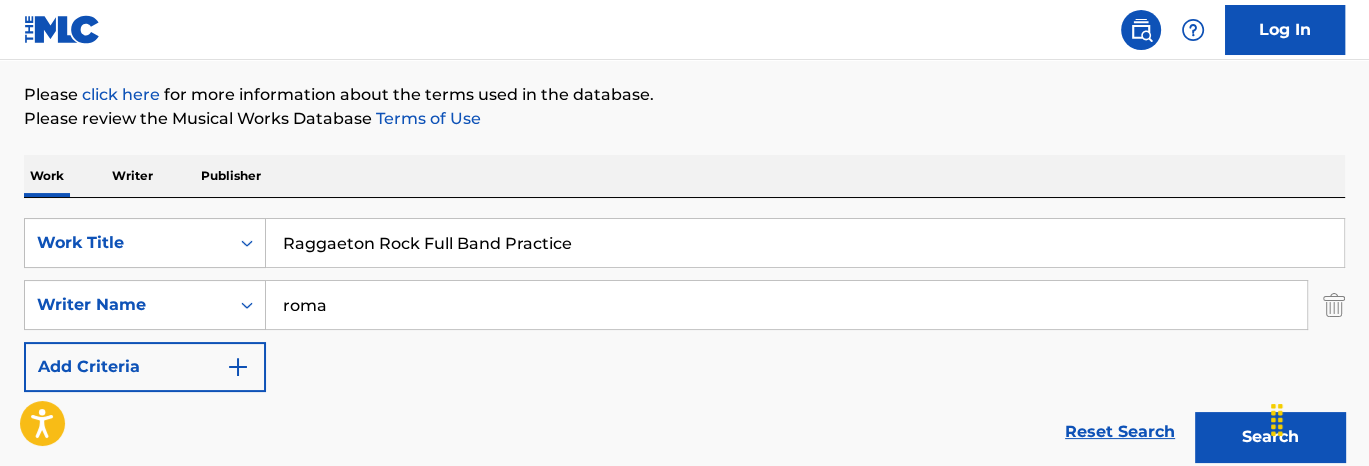 click on "Raggaeton Rock Full Band Practice" at bounding box center (805, 243) 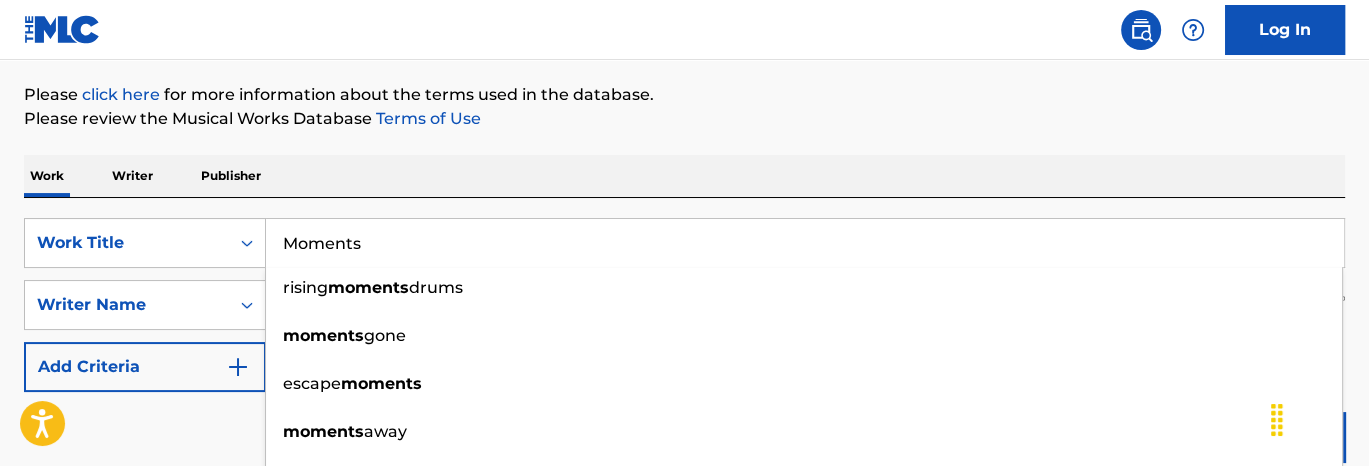 type on "Moments" 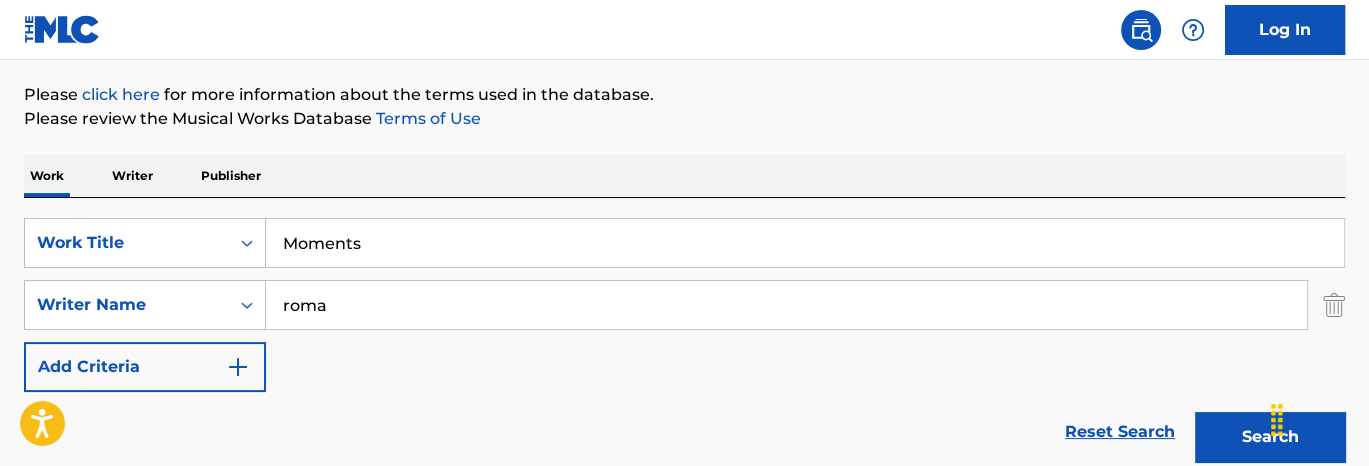click on "roma" at bounding box center (786, 305) 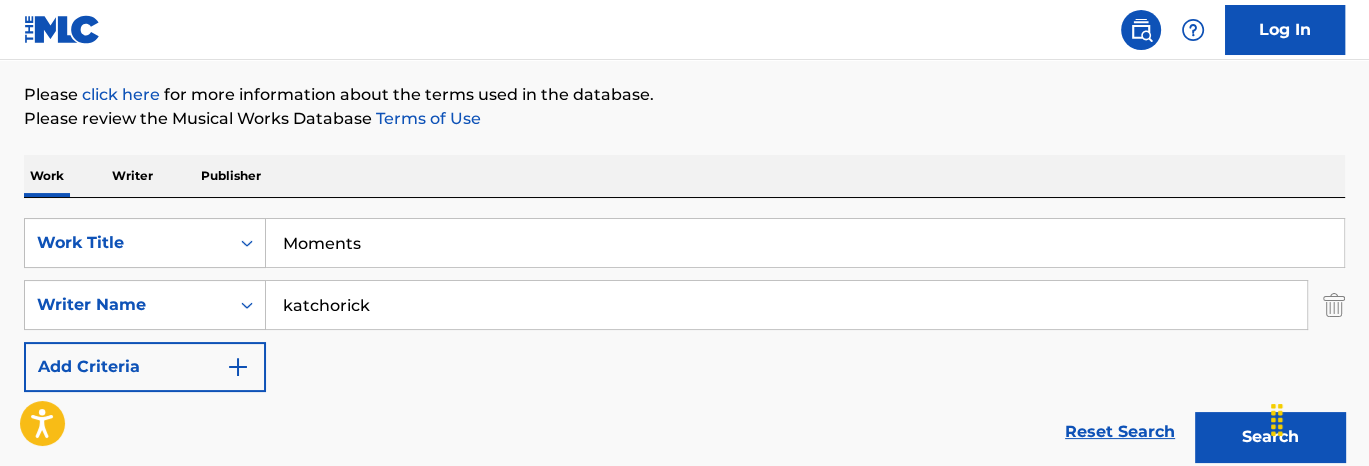 type on "katchorick" 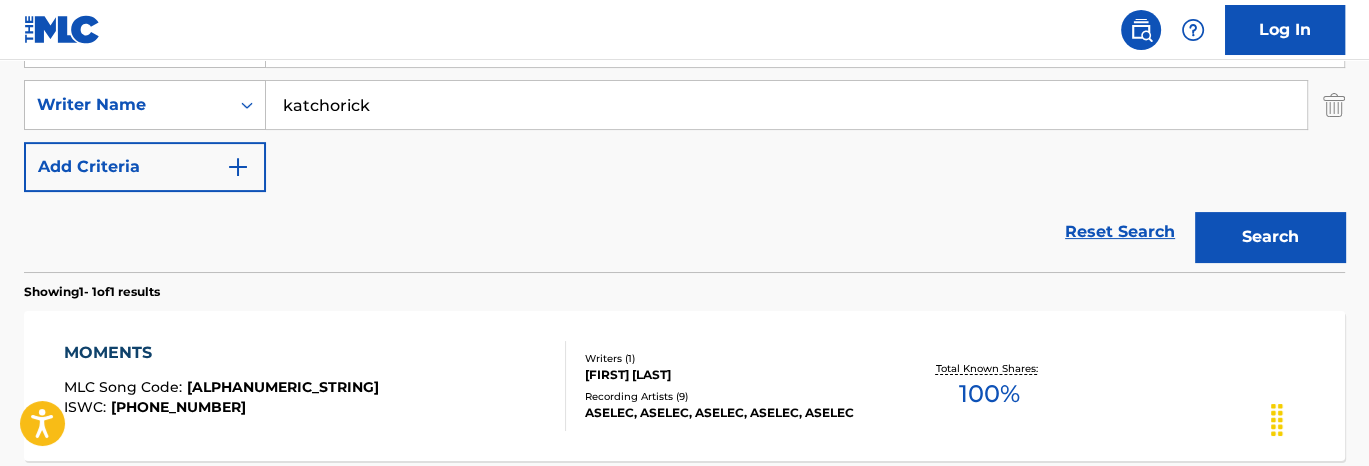scroll, scrollTop: 527, scrollLeft: 0, axis: vertical 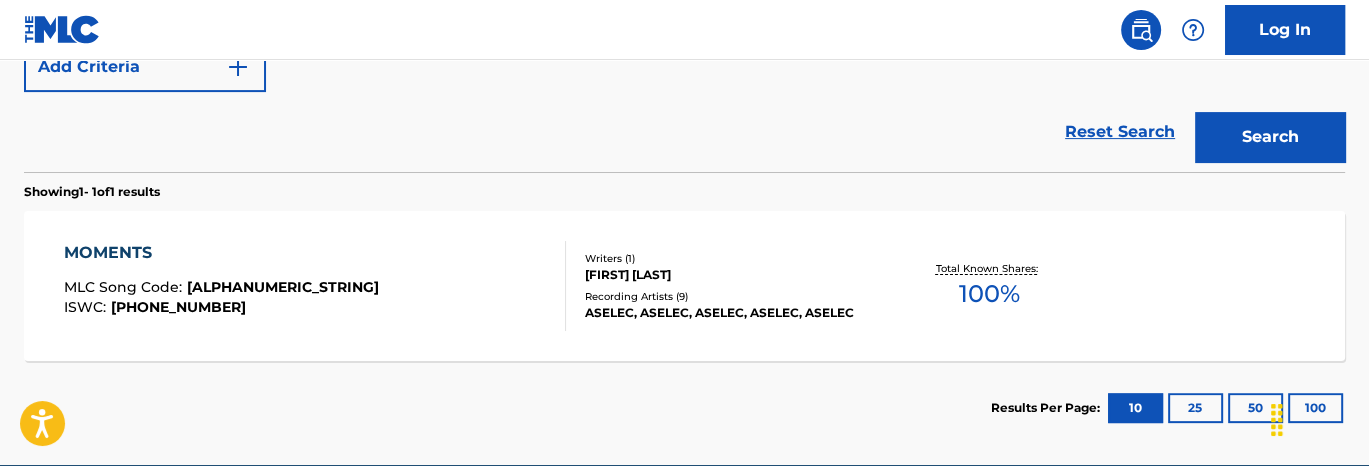 click on "MOMENTS MLC Song Code : MH5W2P ISWC : T3139128993 Writers ( 1 ) AIDEN KATCHORICK Recording Artists ( 9 ) ASELEC, ASELEC, ASELEC, ASELEC, ASELEC Total Known Shares: 100 %" at bounding box center [684, 286] 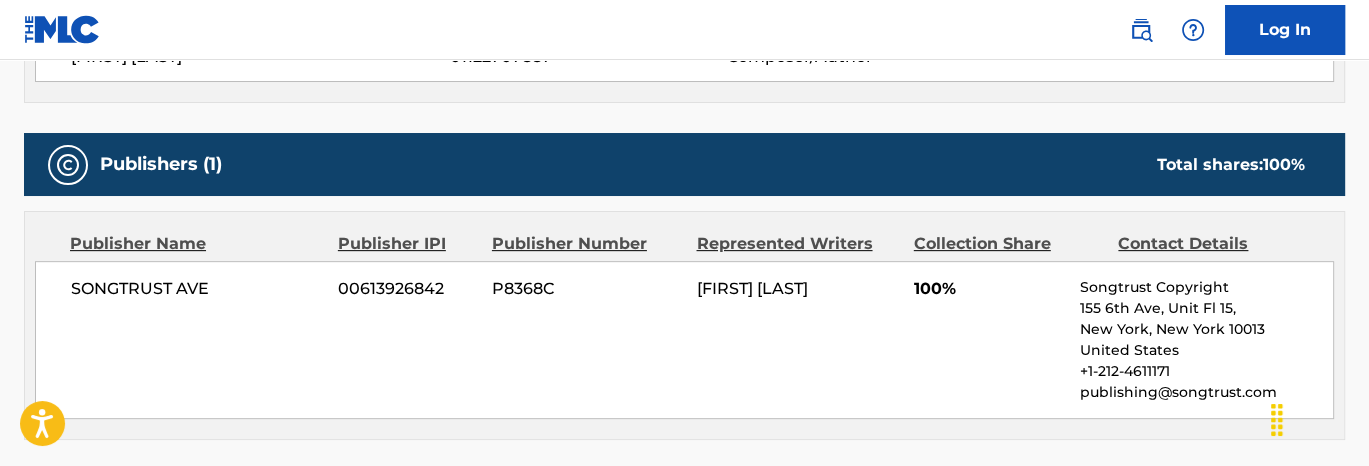 scroll, scrollTop: 900, scrollLeft: 0, axis: vertical 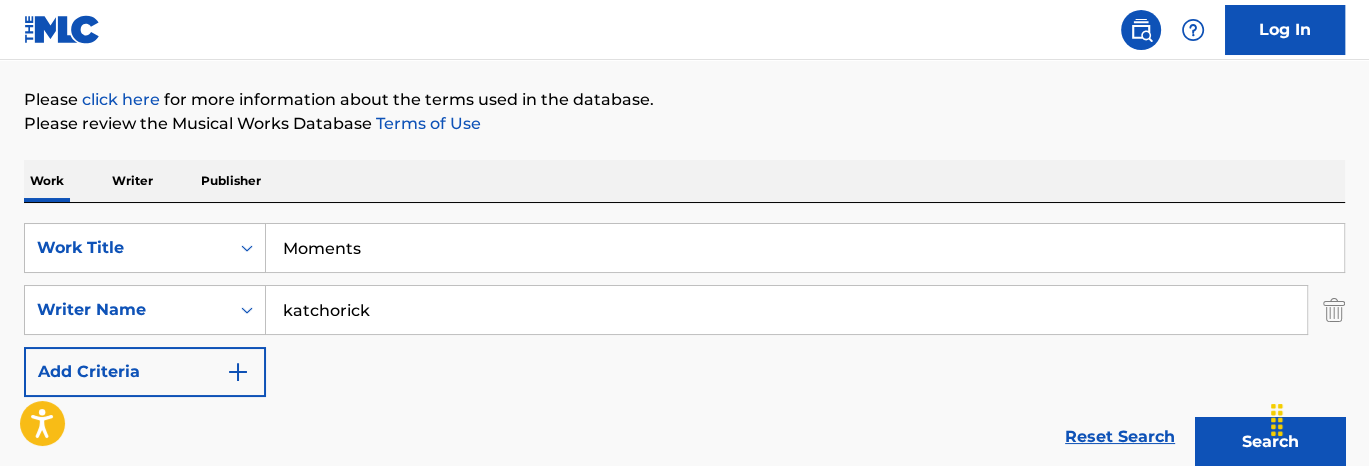 click on "Moments" at bounding box center (805, 248) 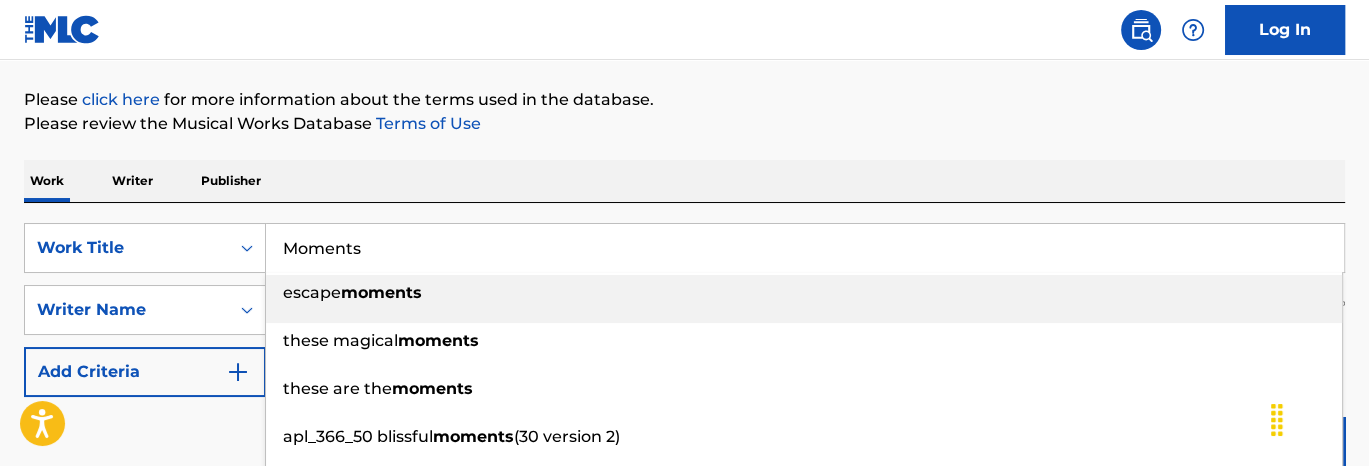 click on "Moments" at bounding box center [805, 248] 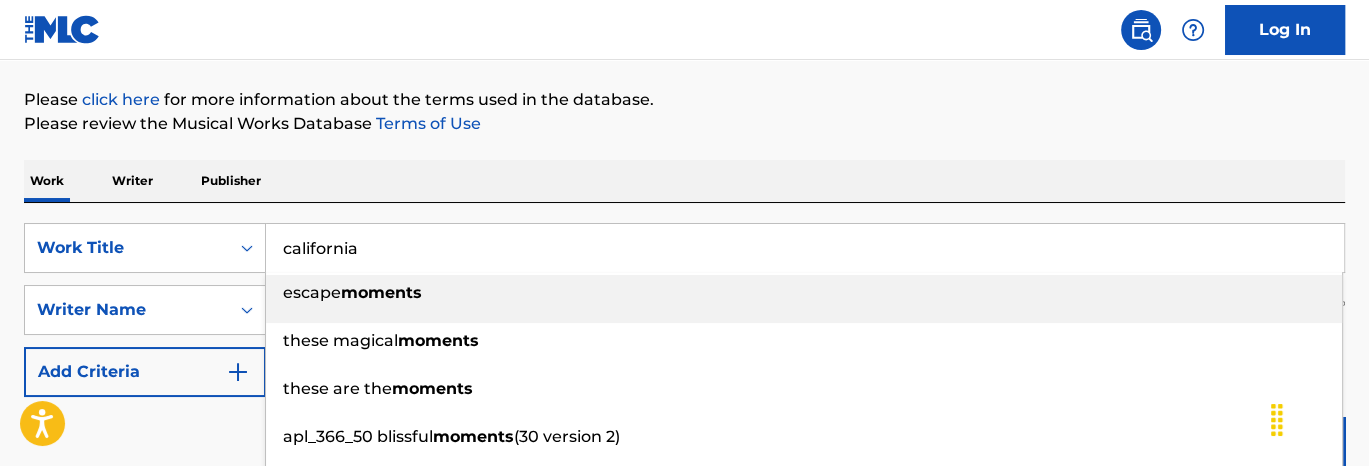 type on "california" 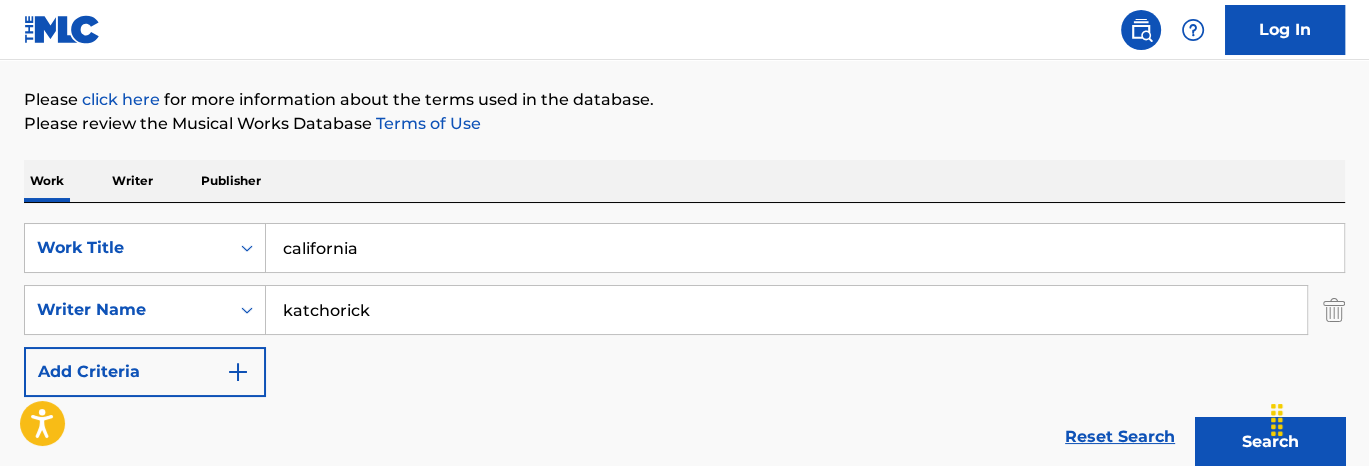 click on "Work Writer Publisher" at bounding box center (684, 181) 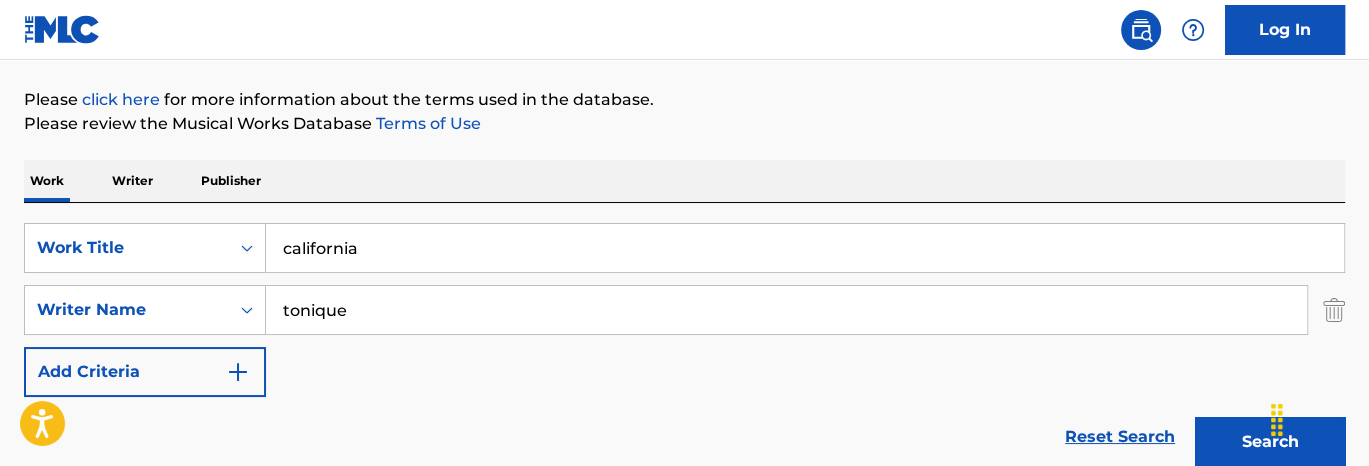 click on "Search" at bounding box center (1270, 442) 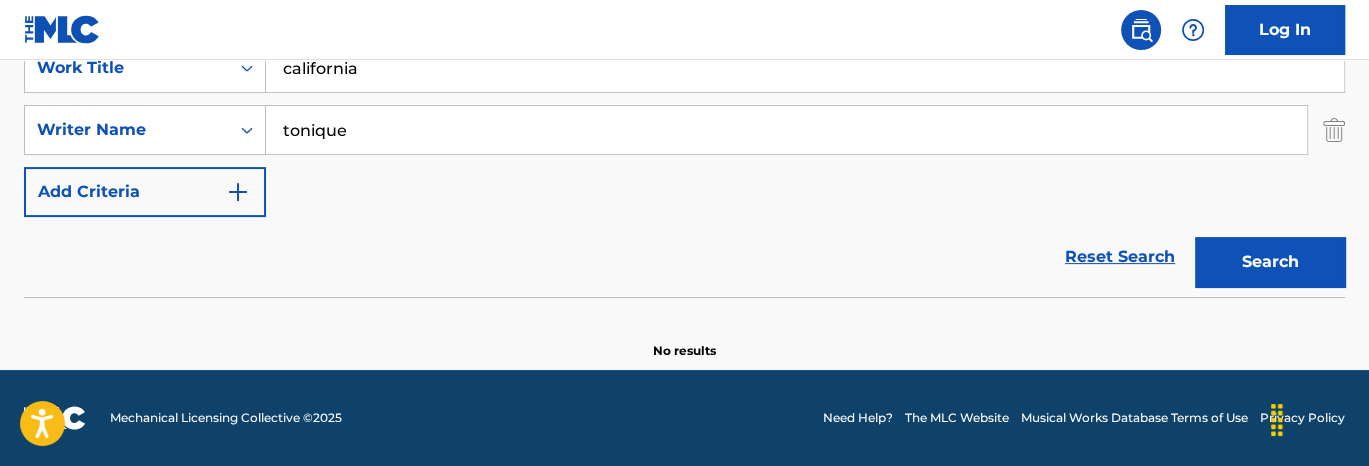 click on "tonique" at bounding box center (786, 130) 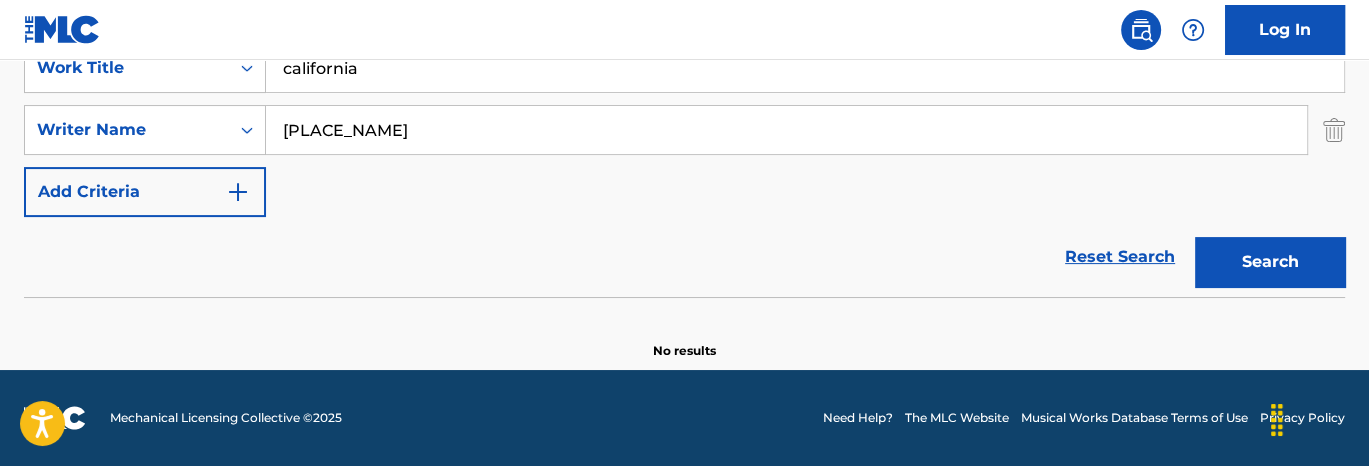 type on "ajusa" 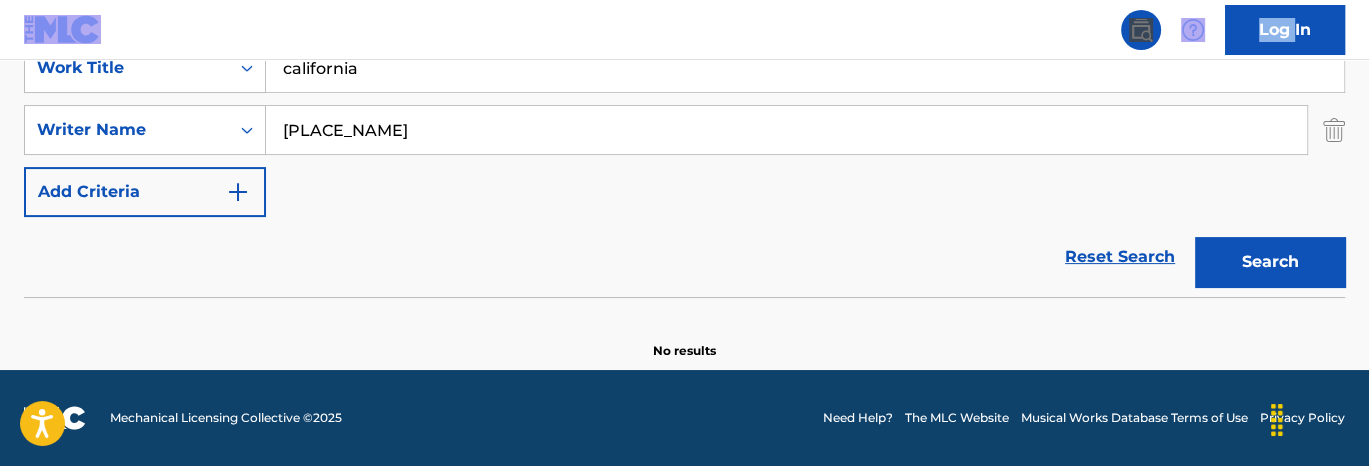 click on "Log In" at bounding box center (684, 30) 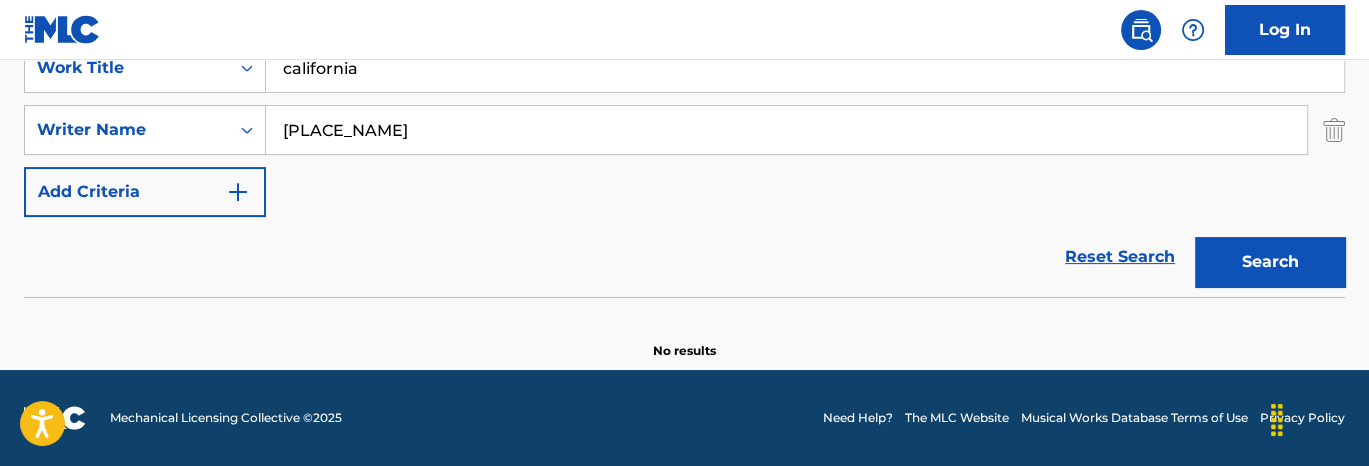 click on "california" at bounding box center [805, 68] 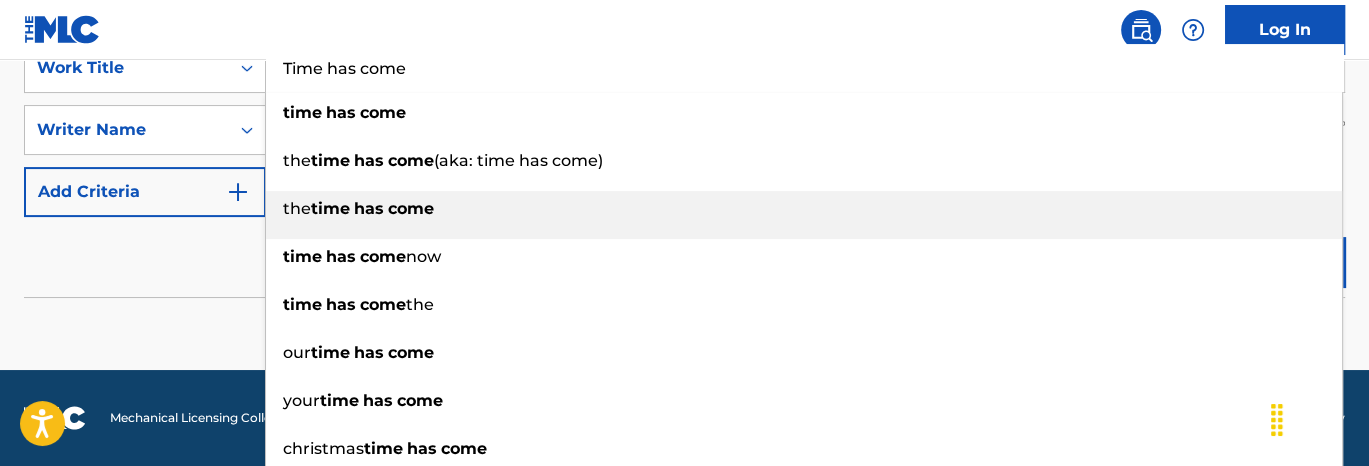 type on "Time has come" 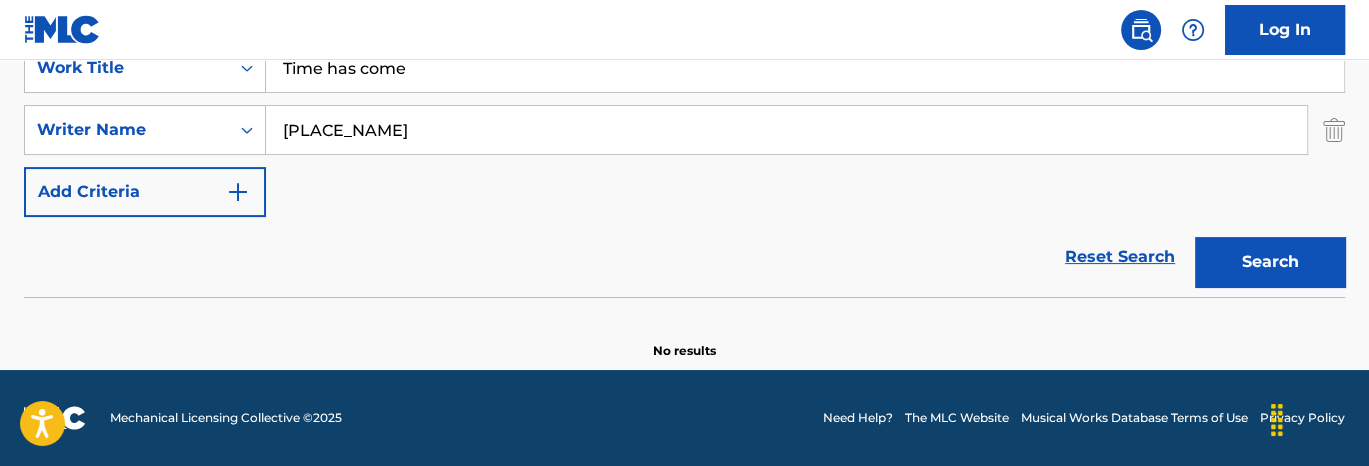 click on "Search" at bounding box center (1270, 262) 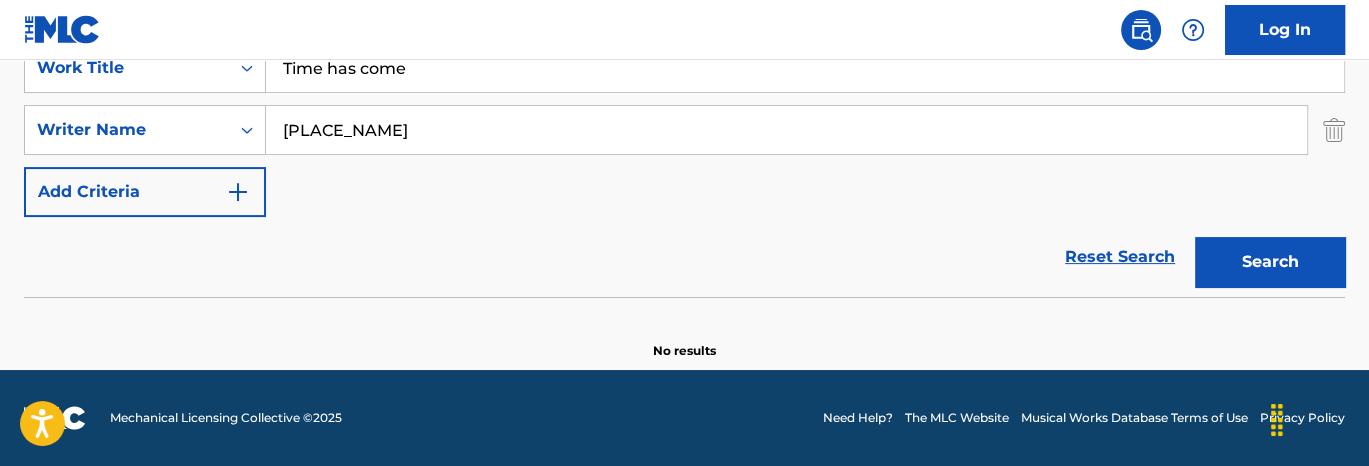 click on "ajusa" at bounding box center (786, 130) 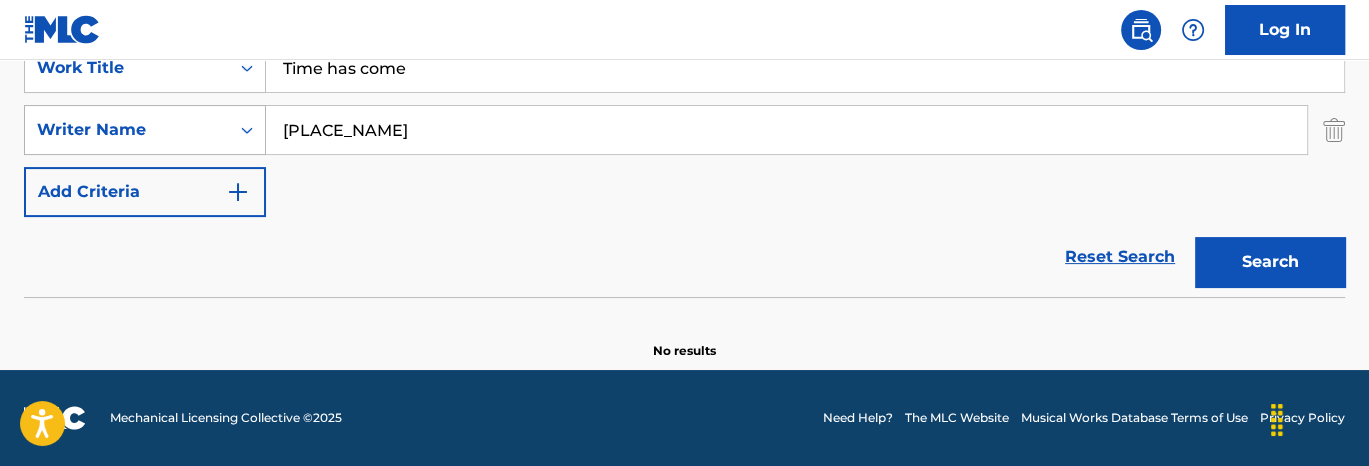drag, startPoint x: 358, startPoint y: 129, endPoint x: 180, endPoint y: 121, distance: 178.17969 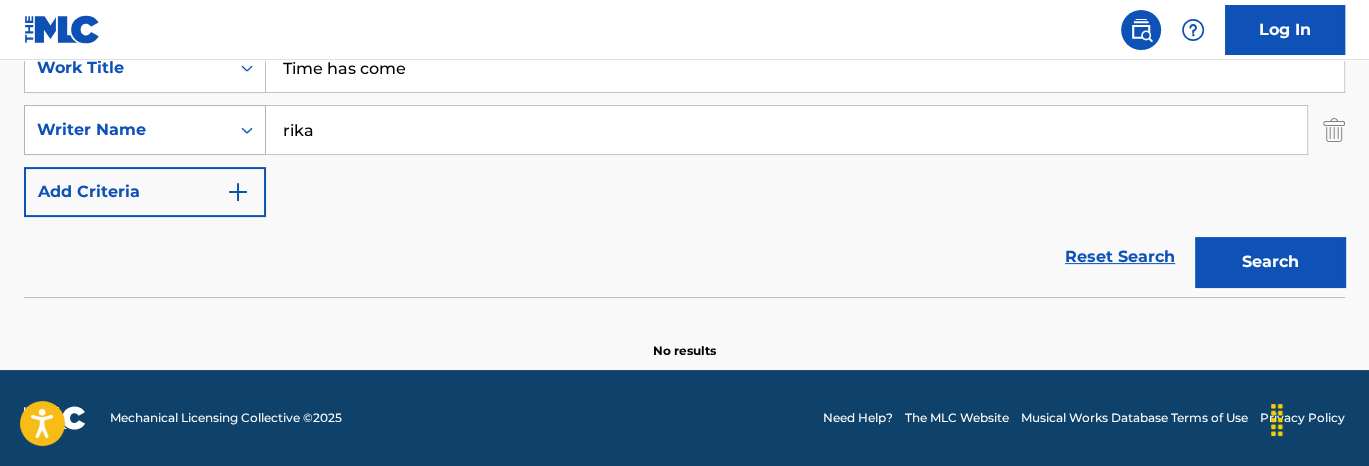 type on "rika" 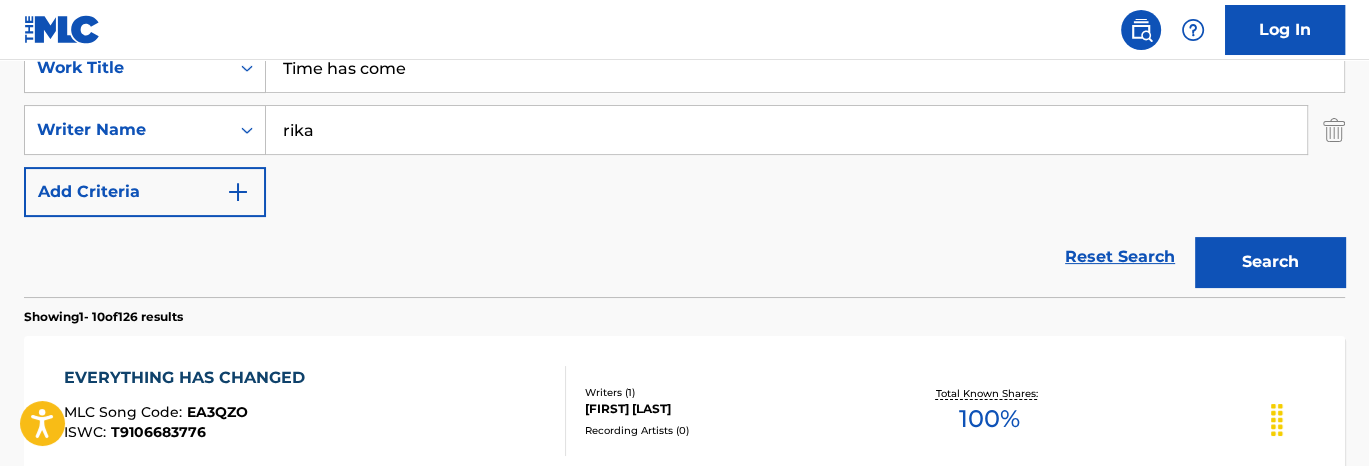 scroll, scrollTop: 202, scrollLeft: 0, axis: vertical 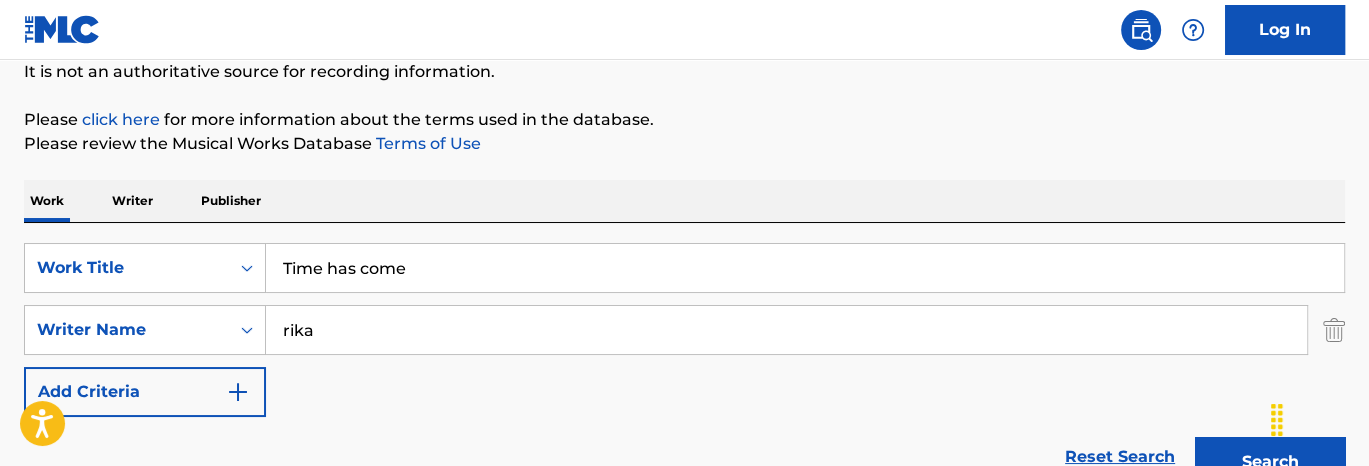 drag, startPoint x: 536, startPoint y: 253, endPoint x: 233, endPoint y: 239, distance: 303.32327 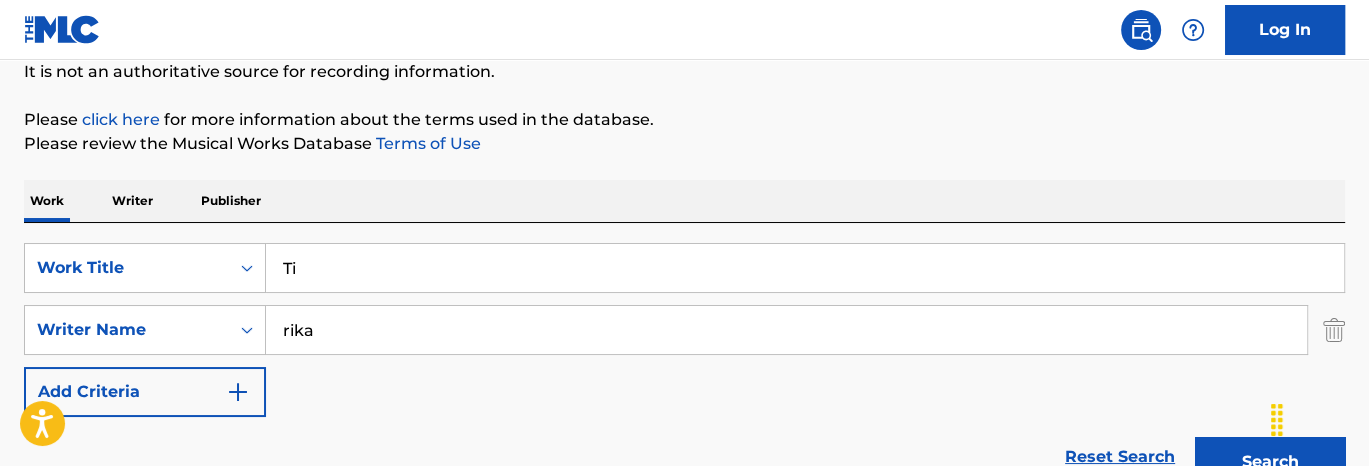 type on "T" 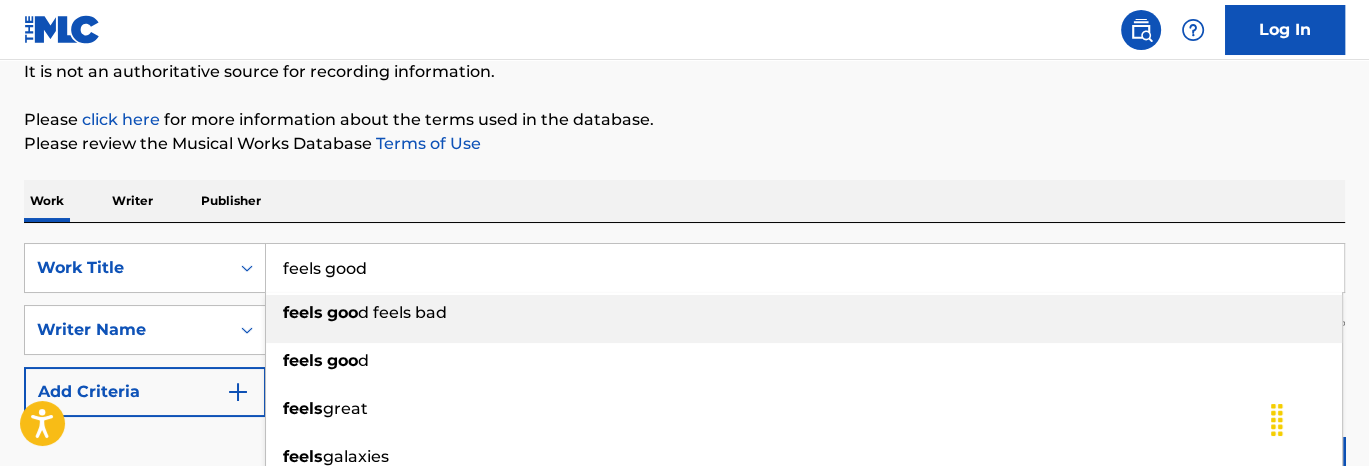 type on "feels good" 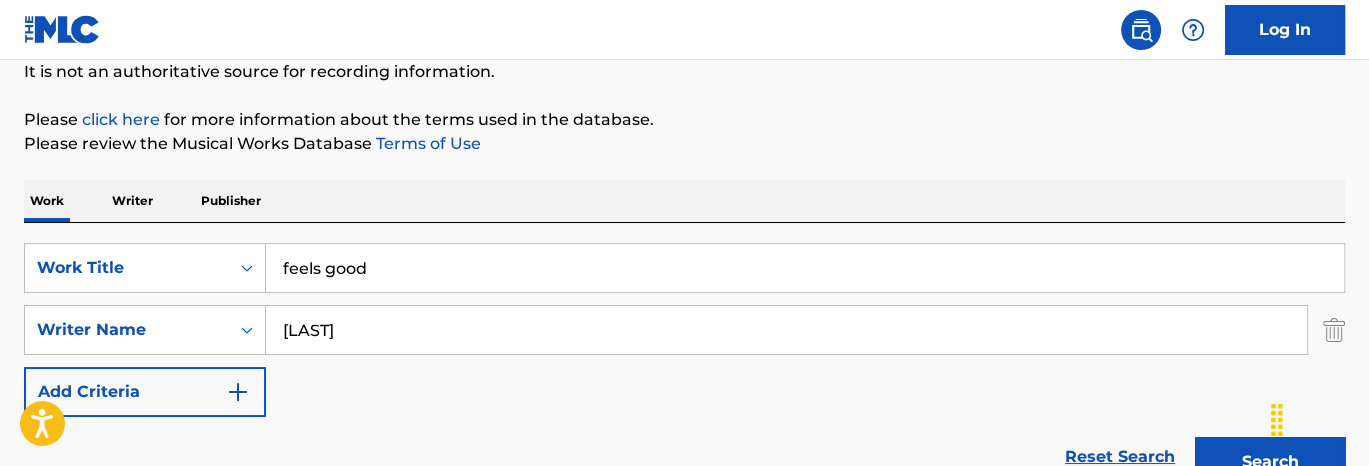 type on "higgs" 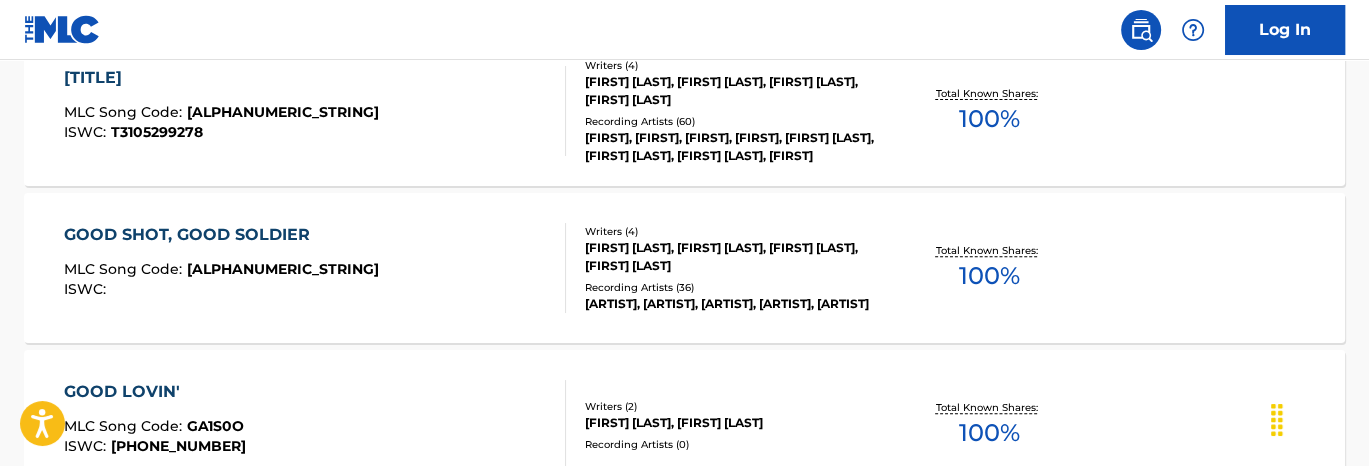 scroll, scrollTop: 202, scrollLeft: 0, axis: vertical 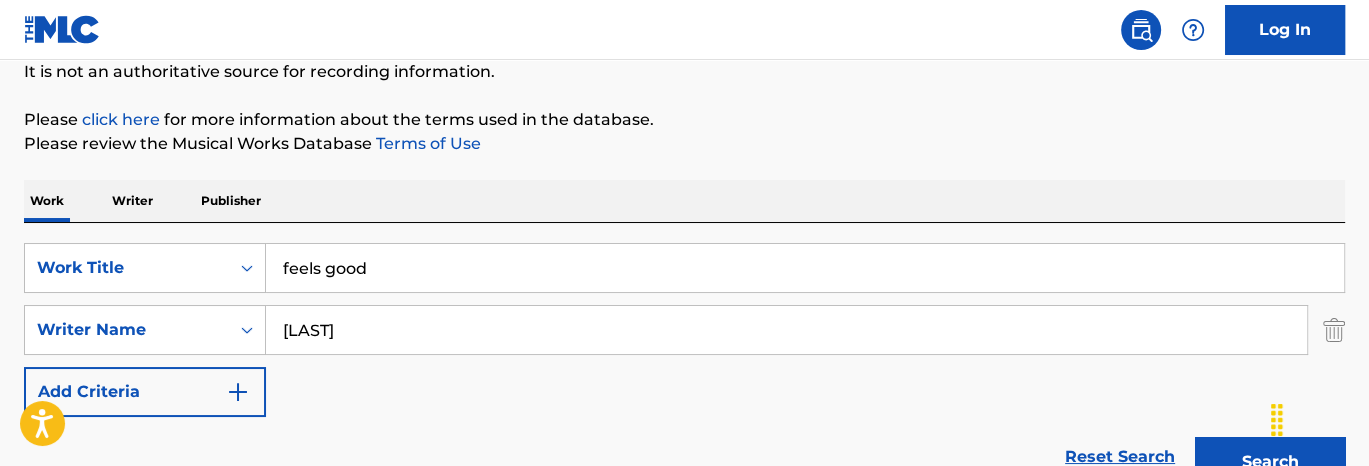 click on "feels good" at bounding box center (805, 268) 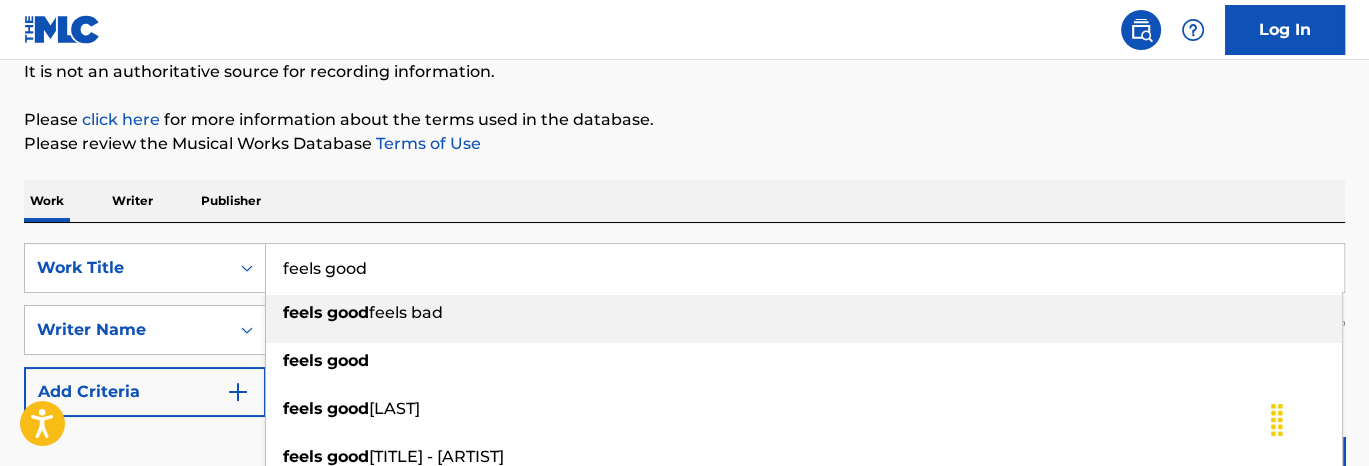 click on "feels good" at bounding box center [805, 268] 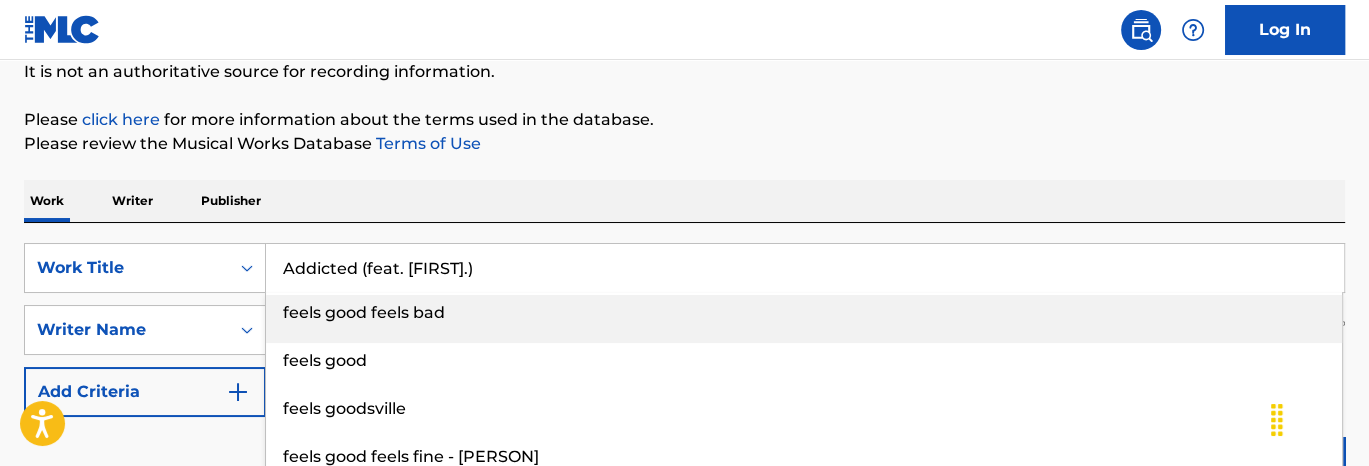 click on "Please review the Musical Works Database   Terms of Use" at bounding box center (684, 144) 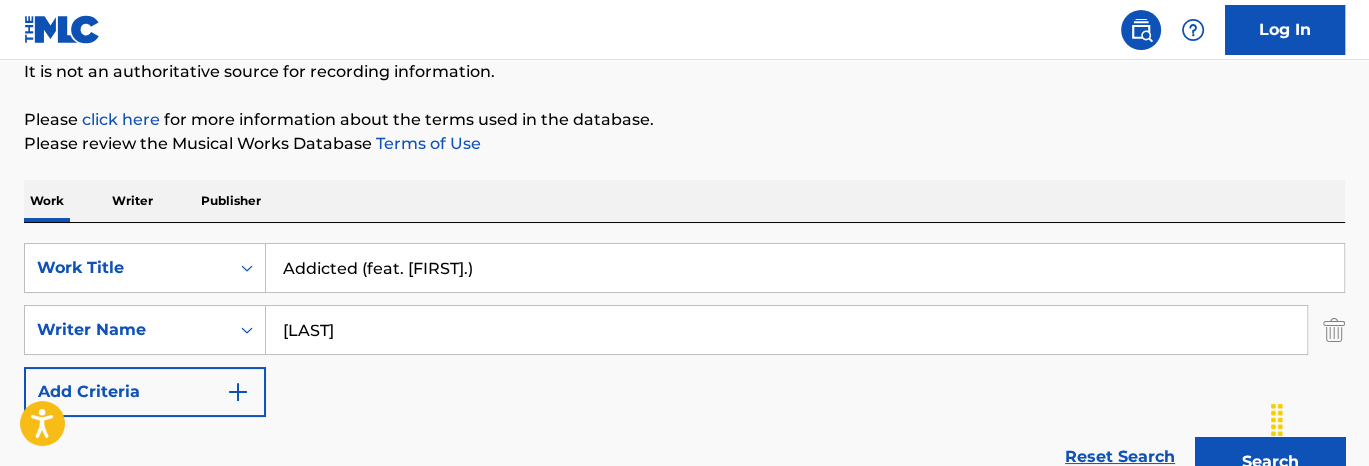 drag, startPoint x: 532, startPoint y: 288, endPoint x: 362, endPoint y: 267, distance: 171.29214 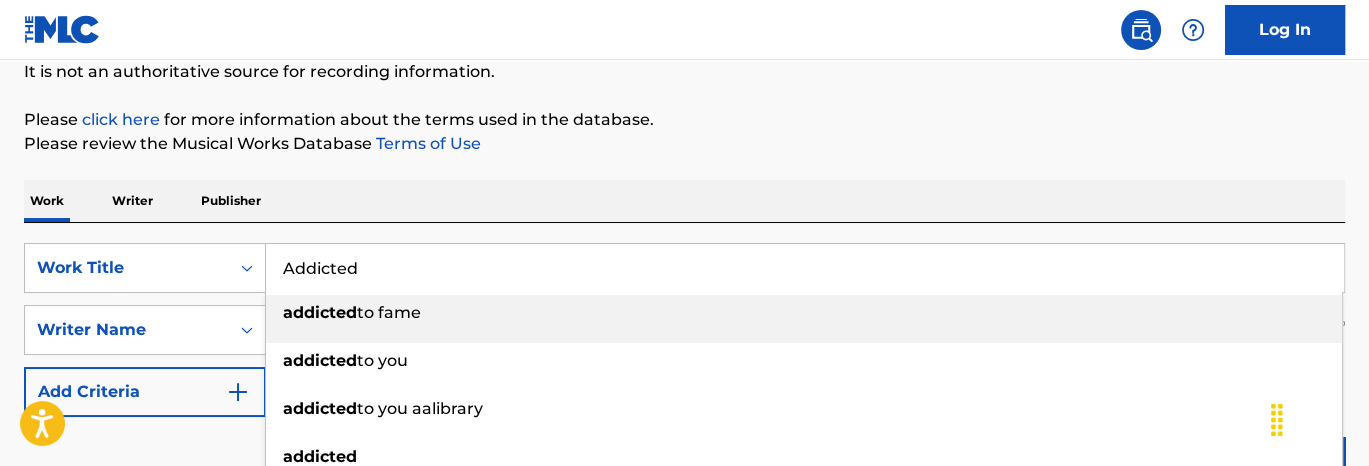 type on "Addicted" 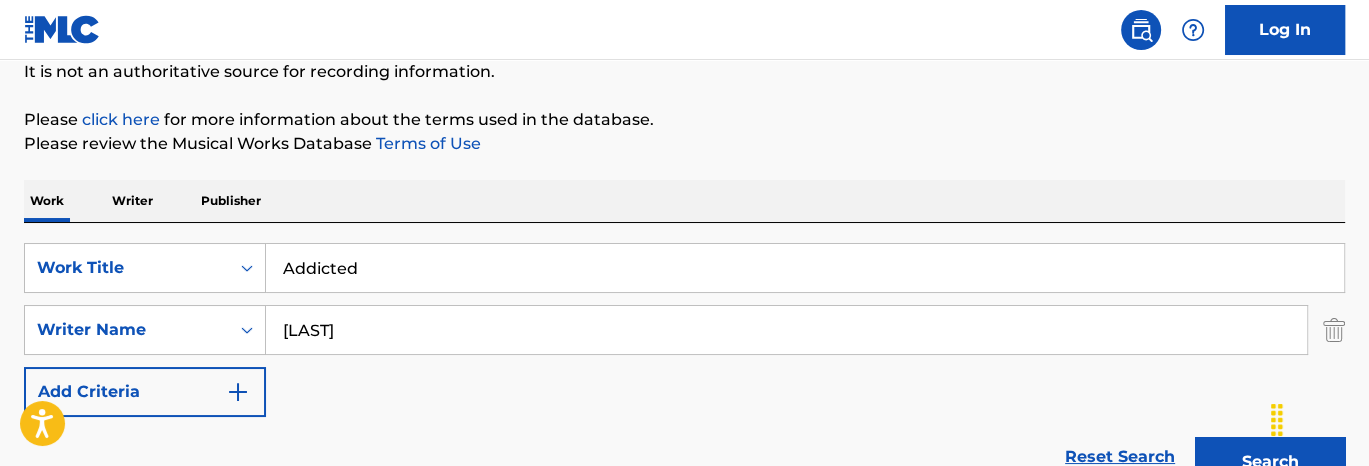 click on "higgs" at bounding box center (786, 330) 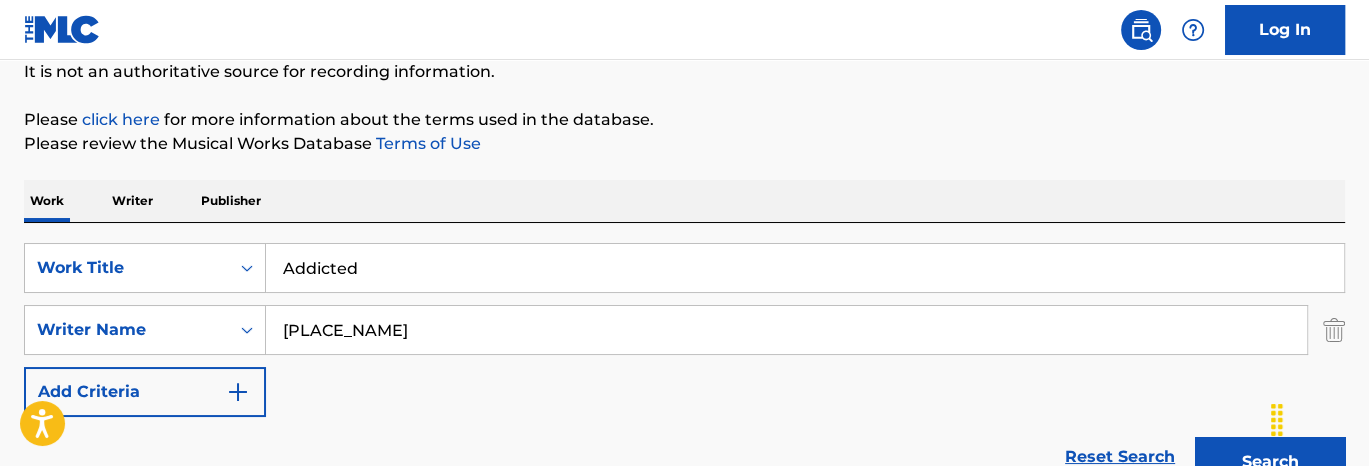 click on "Search" at bounding box center (1270, 462) 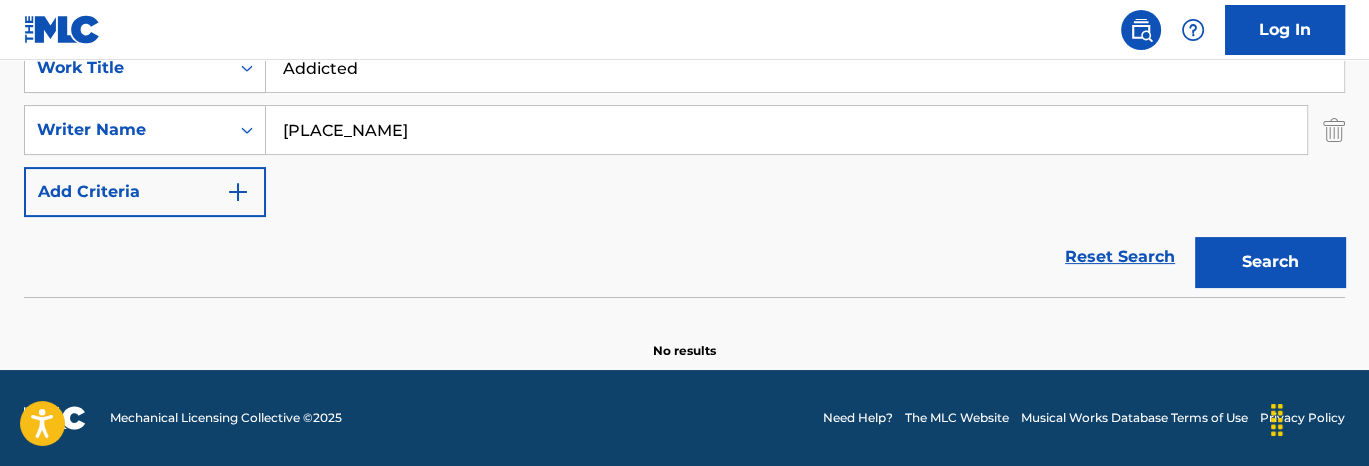click on "balan" at bounding box center (786, 130) 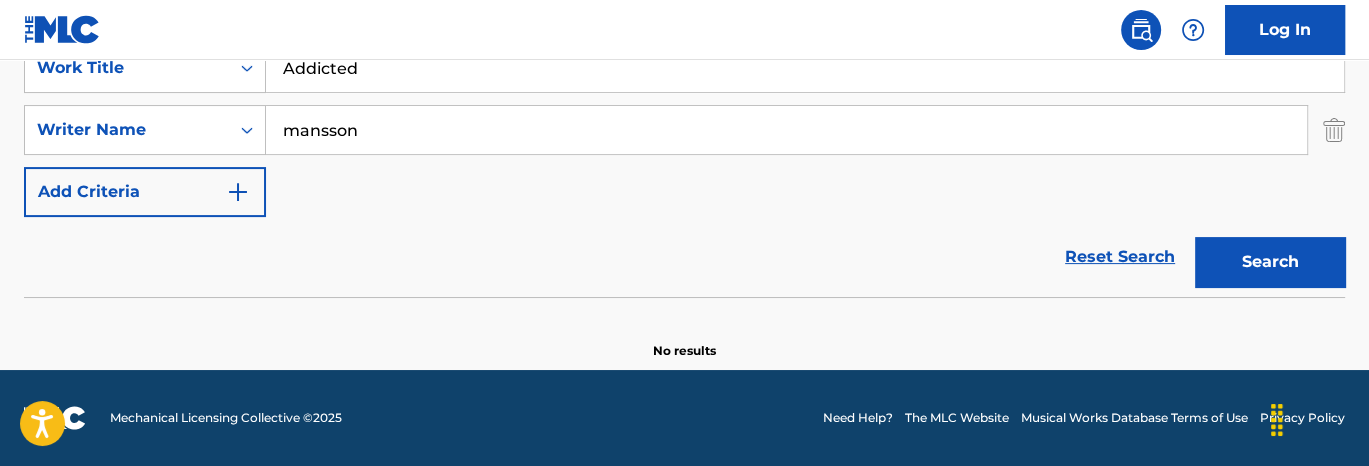 click on "Search" at bounding box center (1270, 262) 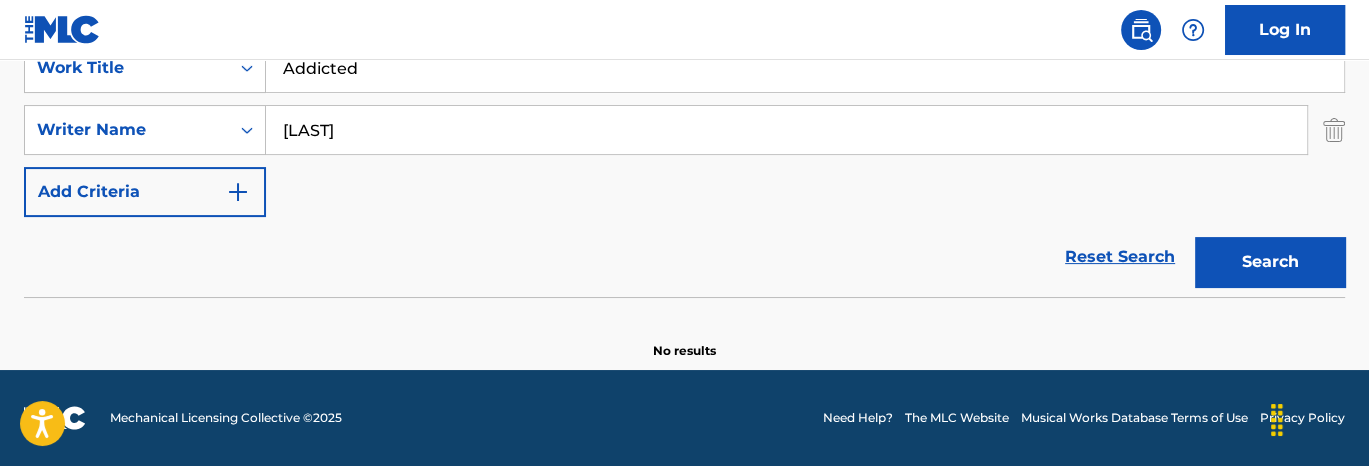 click on "Search" at bounding box center (1270, 262) 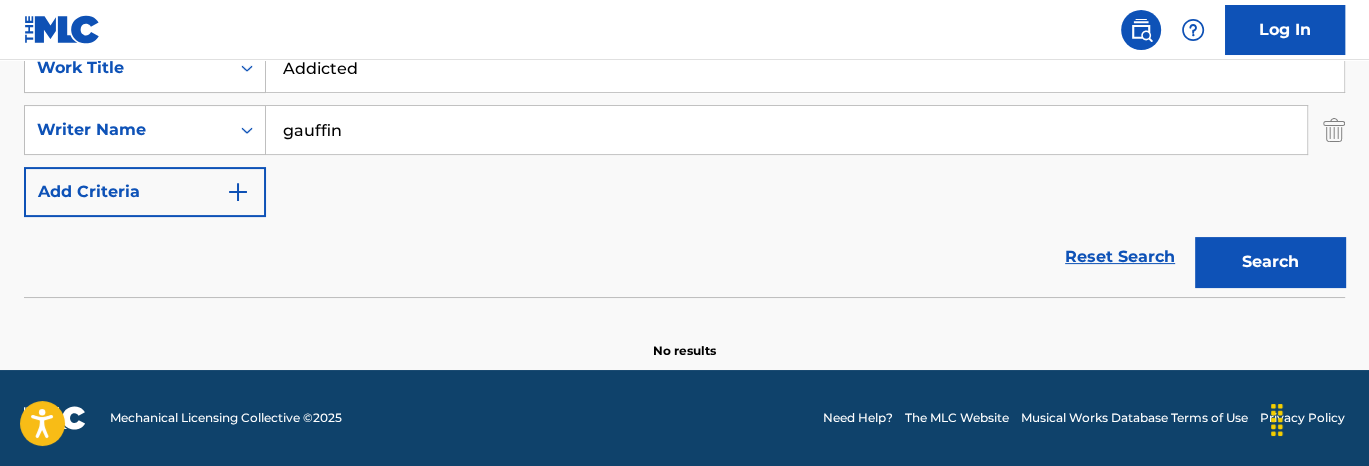 click on "Search" at bounding box center [1270, 262] 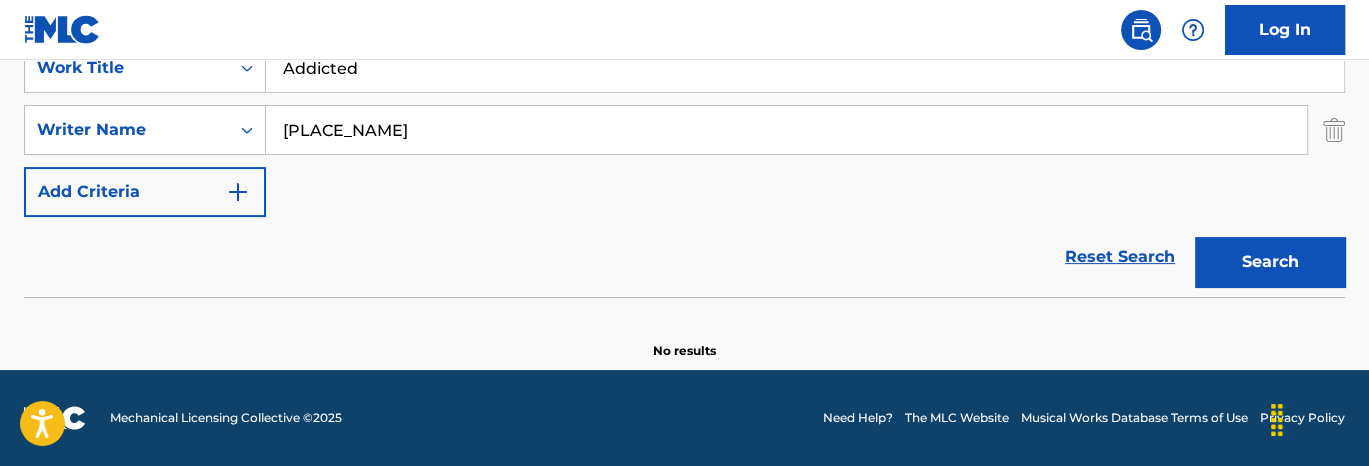 click on "Search" at bounding box center [1270, 262] 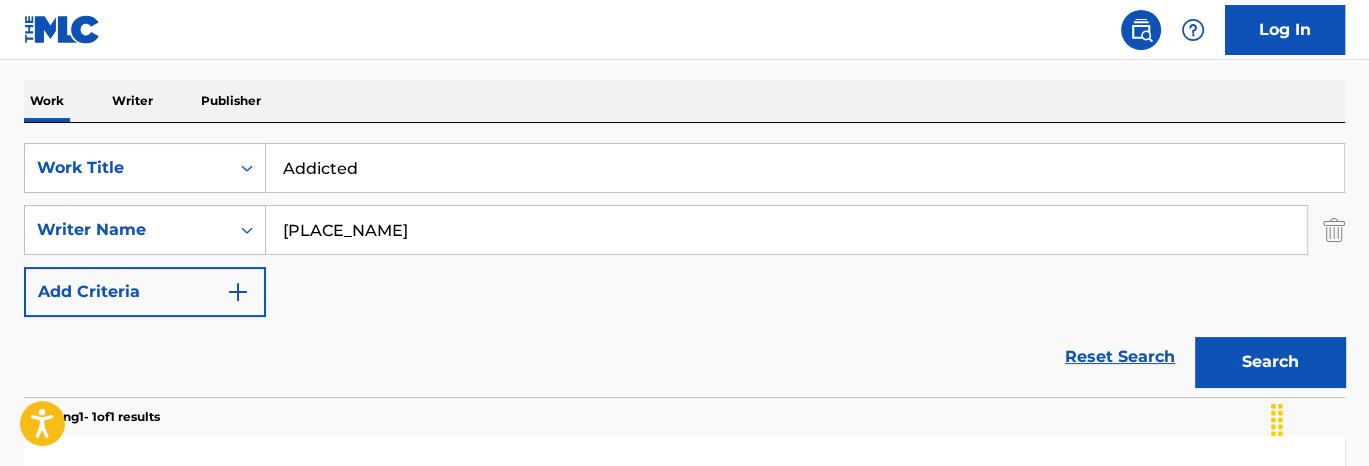 scroll, scrollTop: 402, scrollLeft: 0, axis: vertical 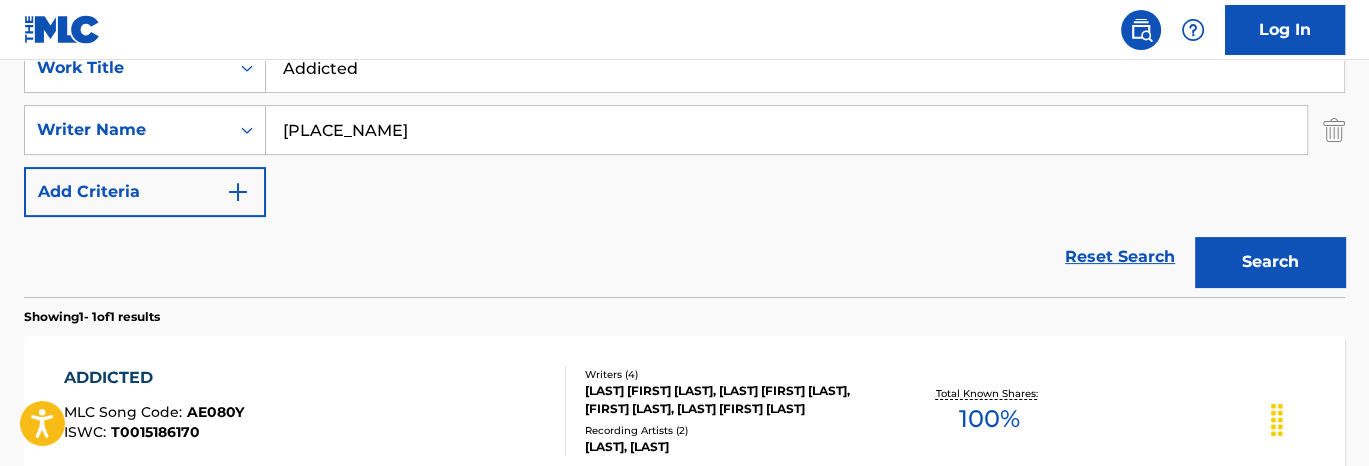 click on "landin" at bounding box center (786, 130) 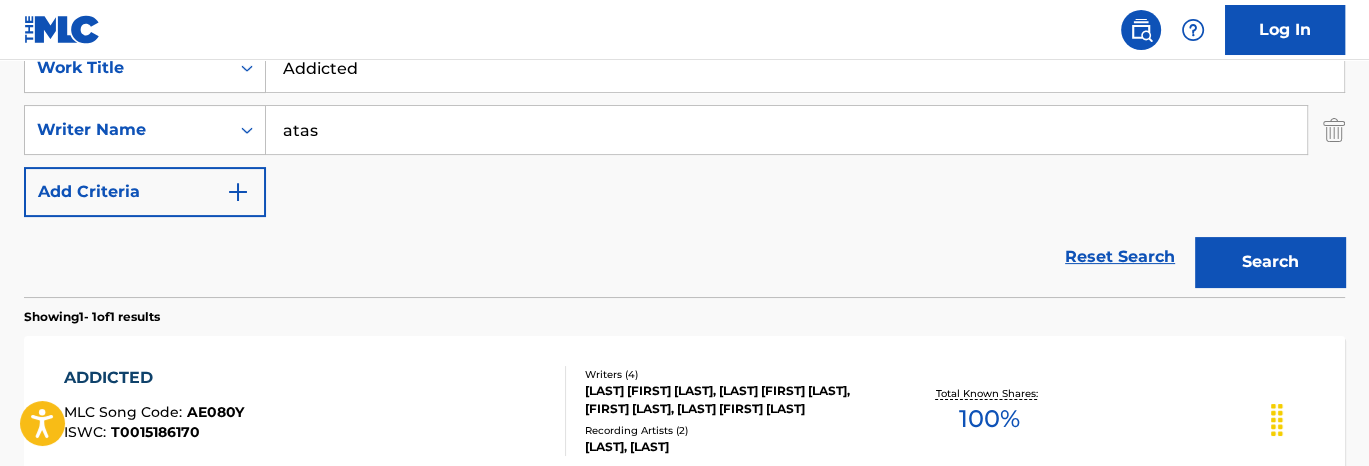 click on "Search" at bounding box center [1270, 262] 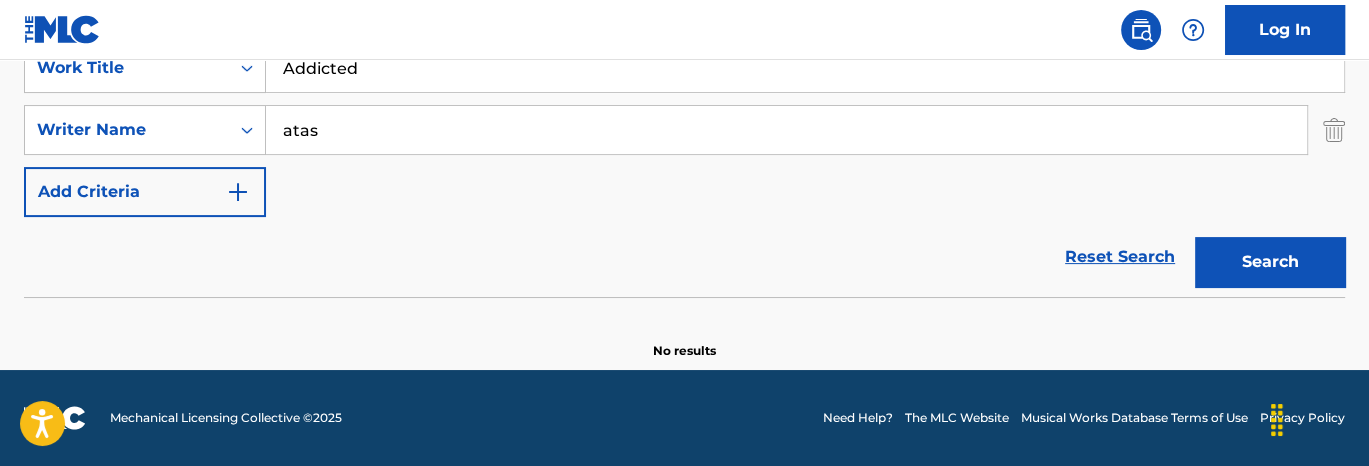 click on "atas" at bounding box center (786, 130) 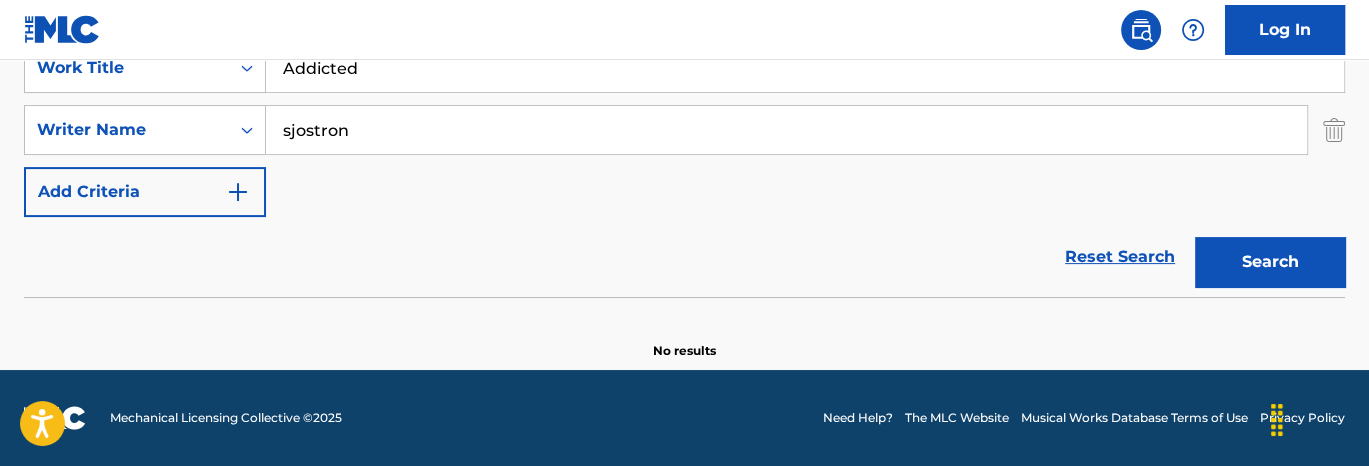 click on "Search" at bounding box center (1270, 262) 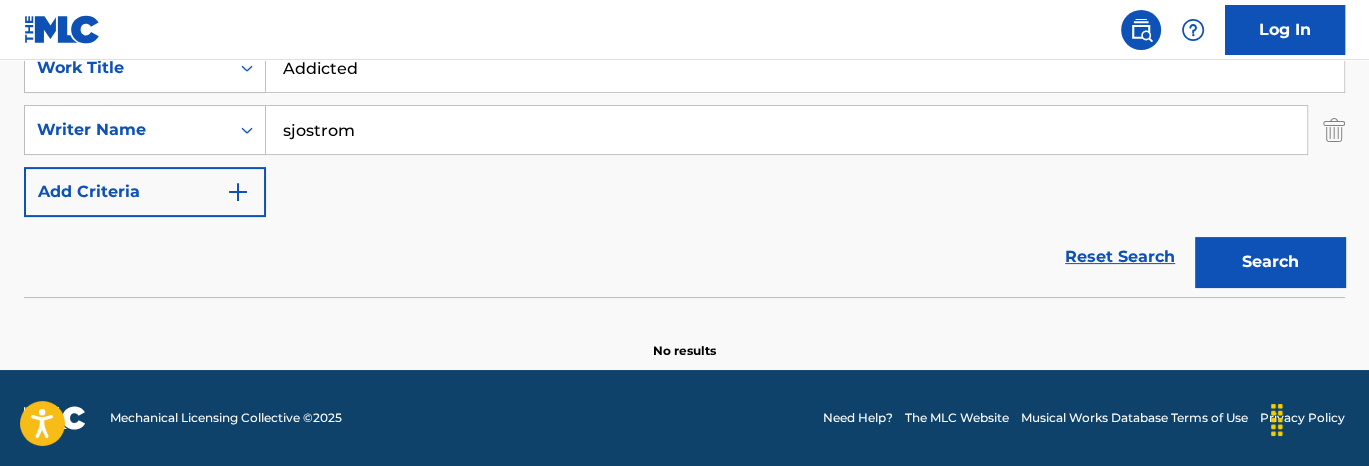 type on "sjostrom" 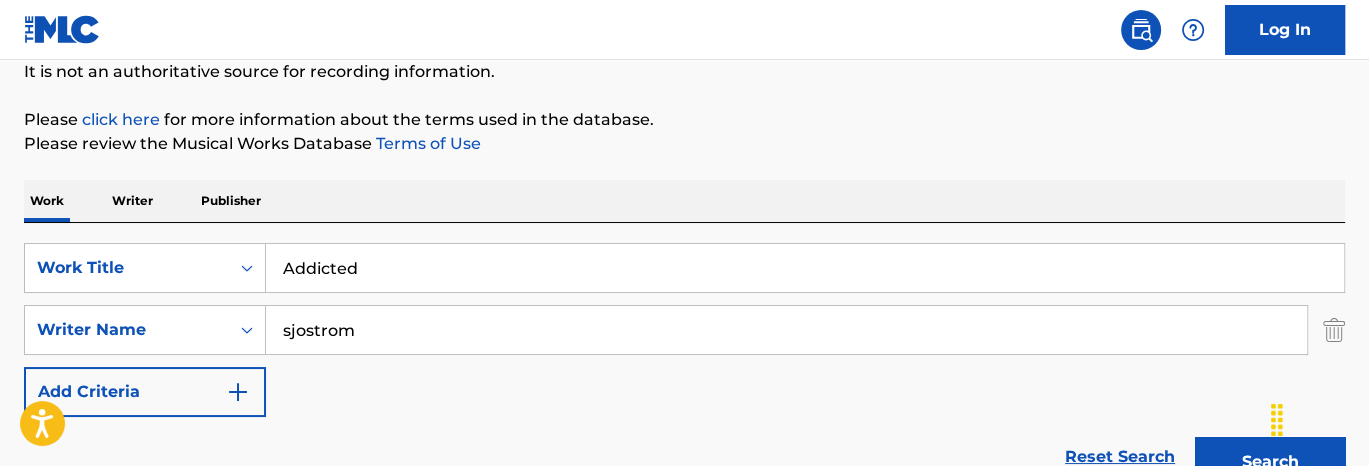 click on "Addicted" at bounding box center [805, 268] 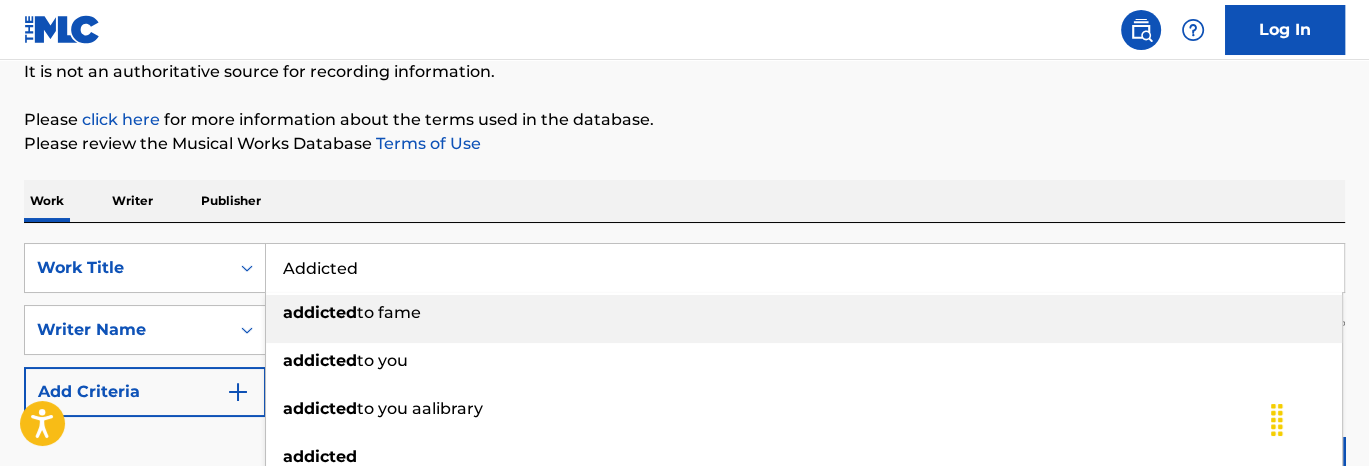 click on "Addicted" at bounding box center (805, 268) 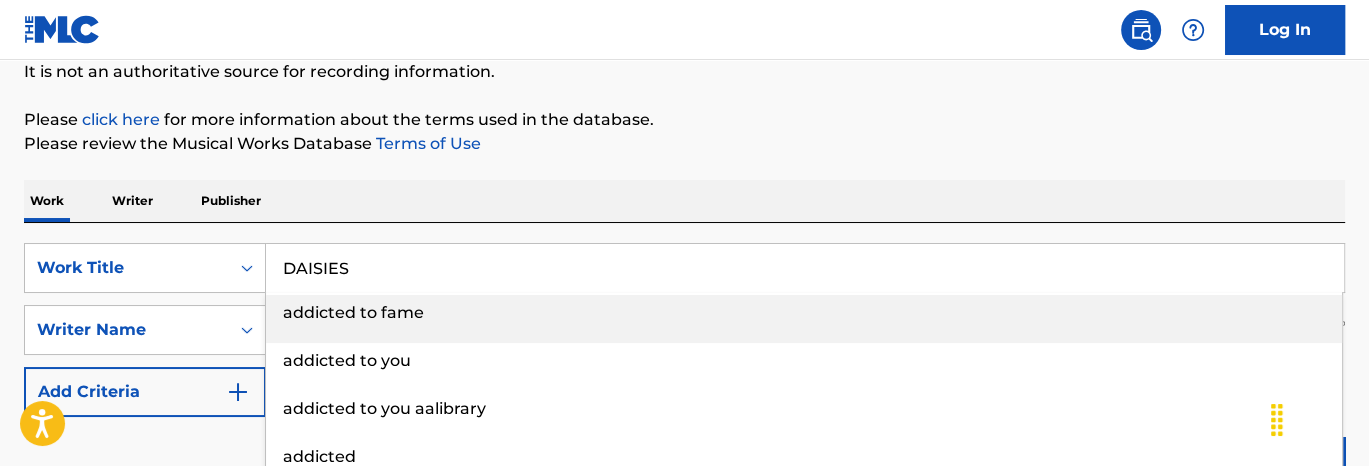 type on "DAISIES" 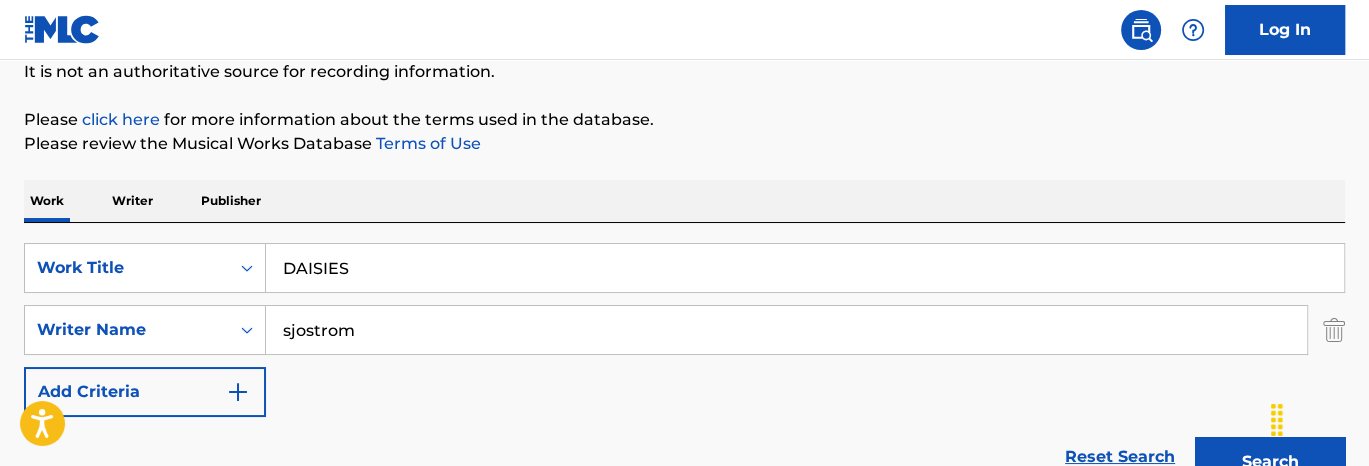 click on "SearchWithCriteriaa94e91d2-2099-43e6-abbf-5a06aa6c40f3 Work Title DAISIES SearchWithCriteria6882fb76-75b7-4acd-bb46-a833e87c192c Writer Name sjostrom Add Criteria" at bounding box center [684, 330] 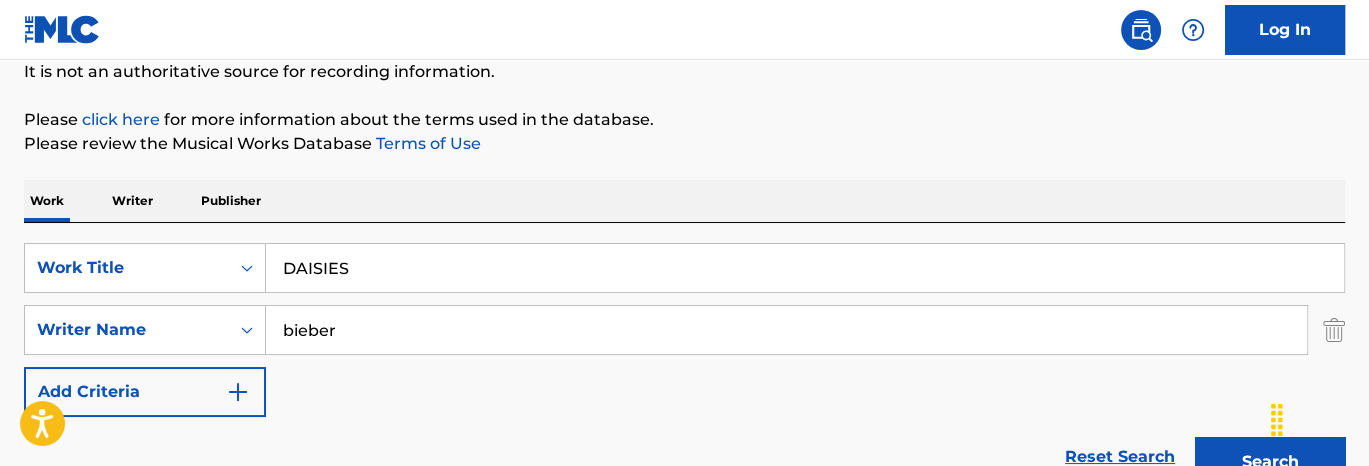 click on "Search" at bounding box center (1270, 462) 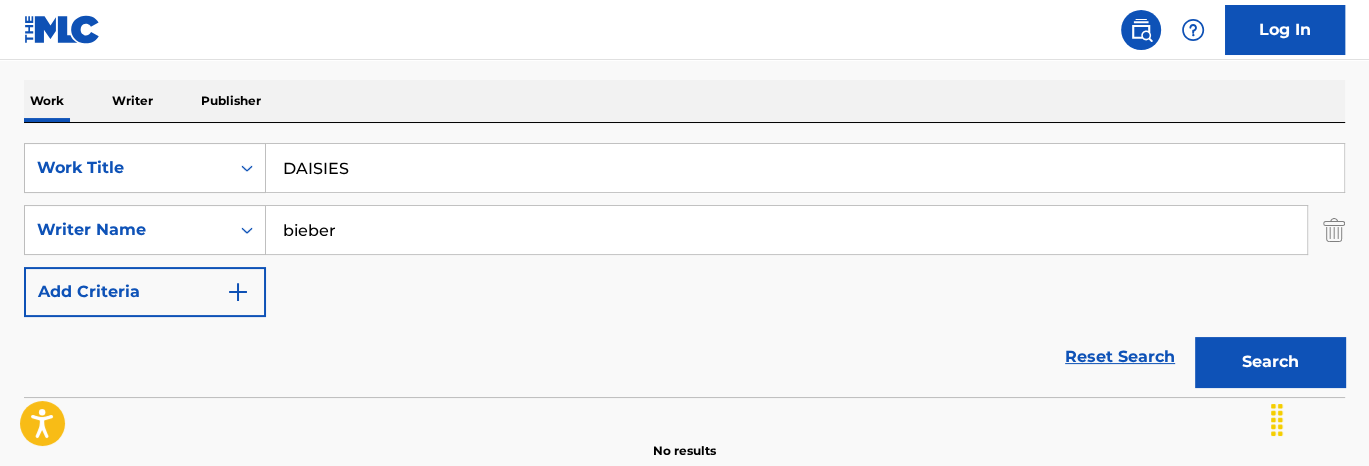 scroll, scrollTop: 402, scrollLeft: 0, axis: vertical 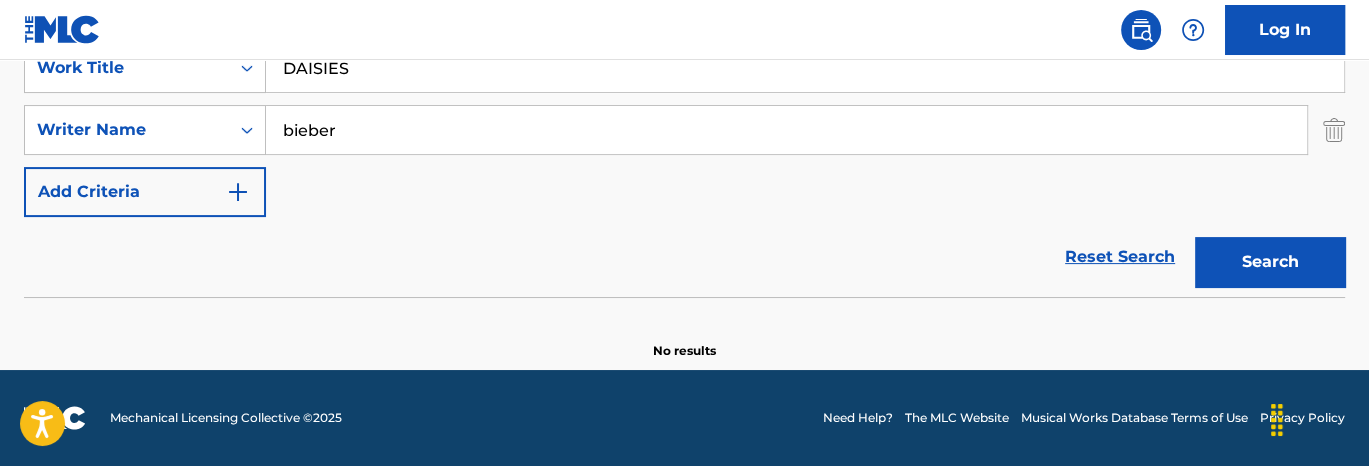 drag, startPoint x: 425, startPoint y: 143, endPoint x: 221, endPoint y: 122, distance: 205.07803 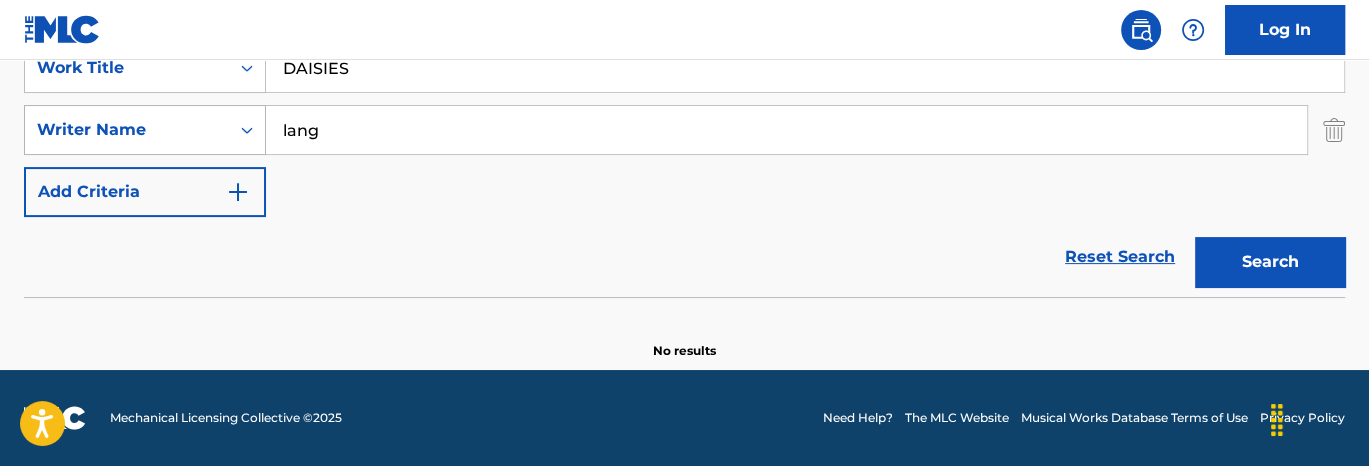 click on "Search" at bounding box center (1270, 262) 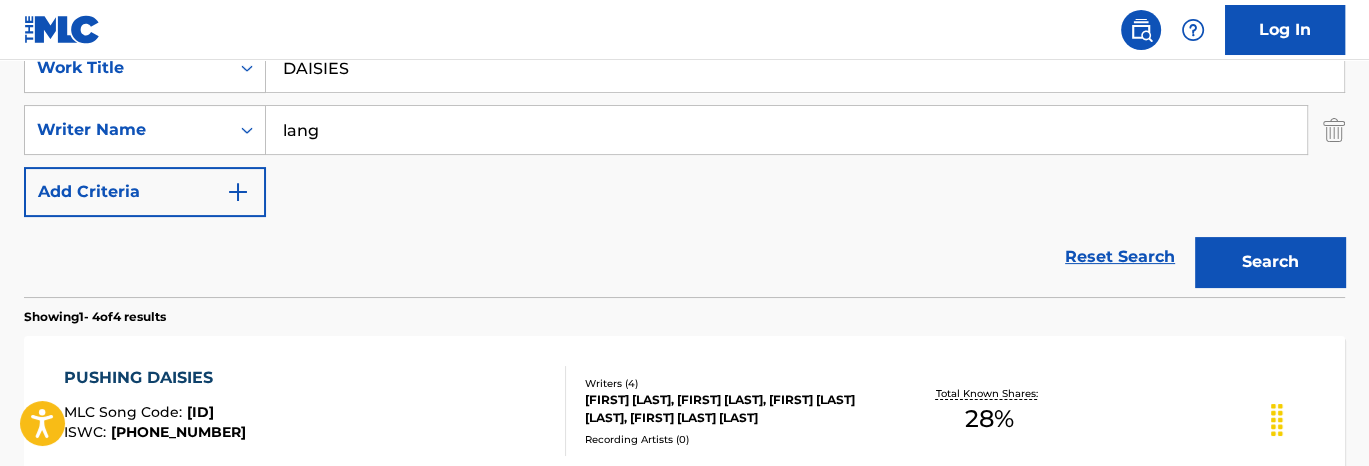 click on "lang" at bounding box center [786, 130] 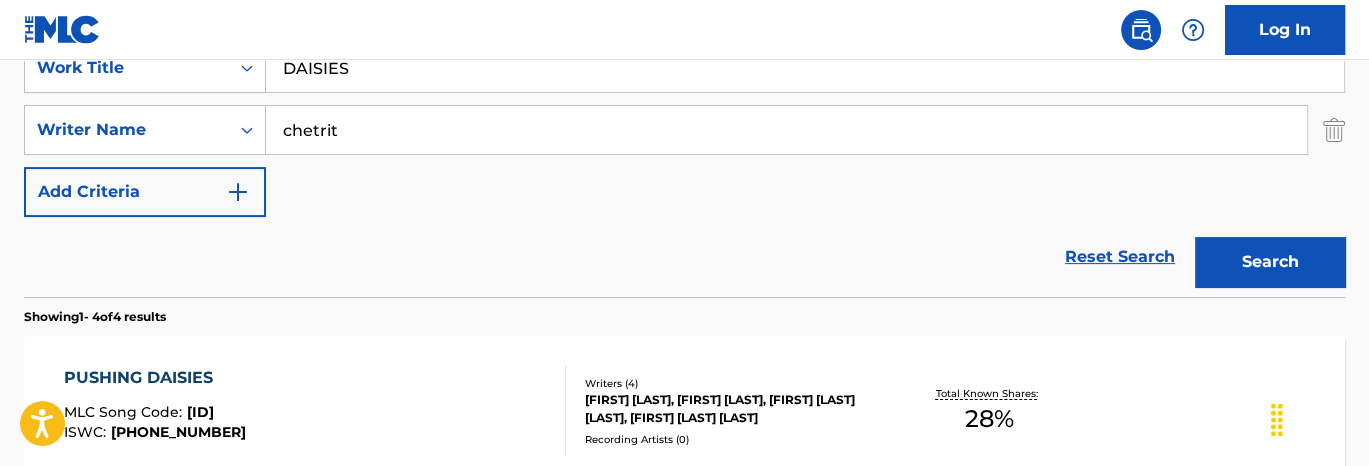 click on "Search" at bounding box center [1270, 262] 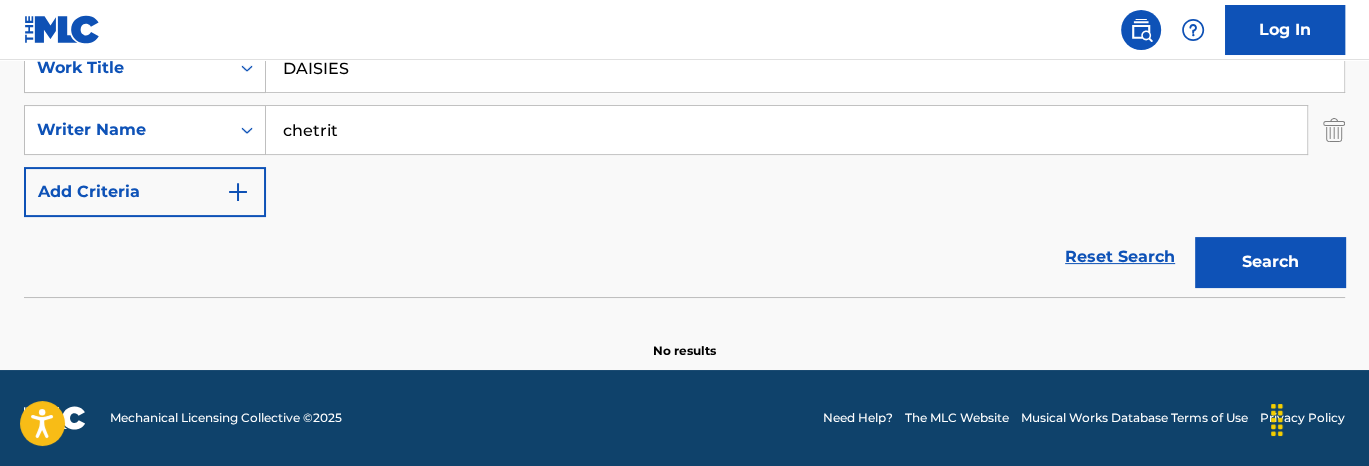 click on "chetrit" at bounding box center [786, 130] 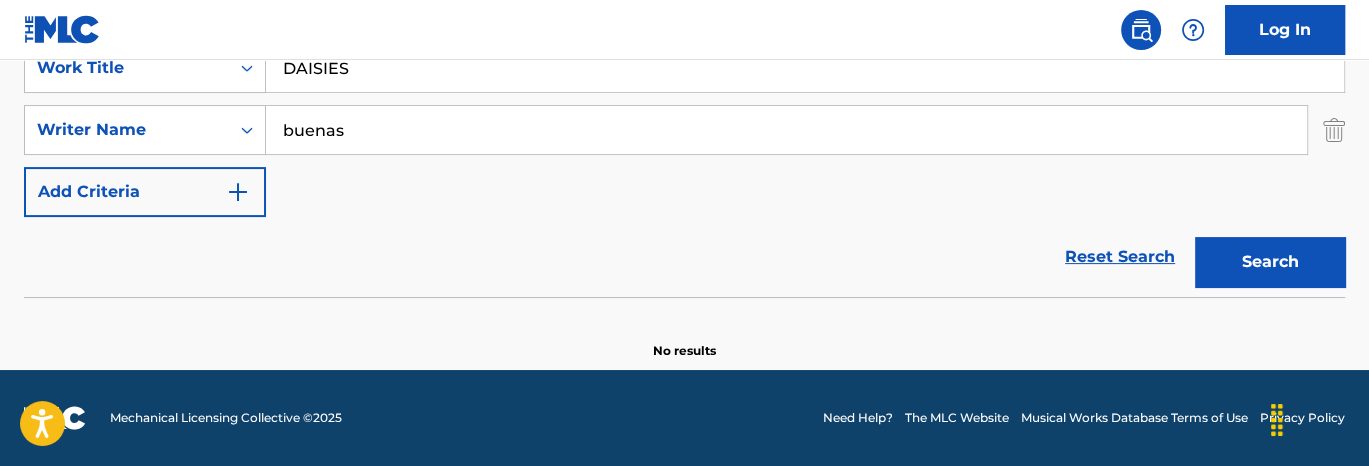 click on "Search" at bounding box center [1270, 262] 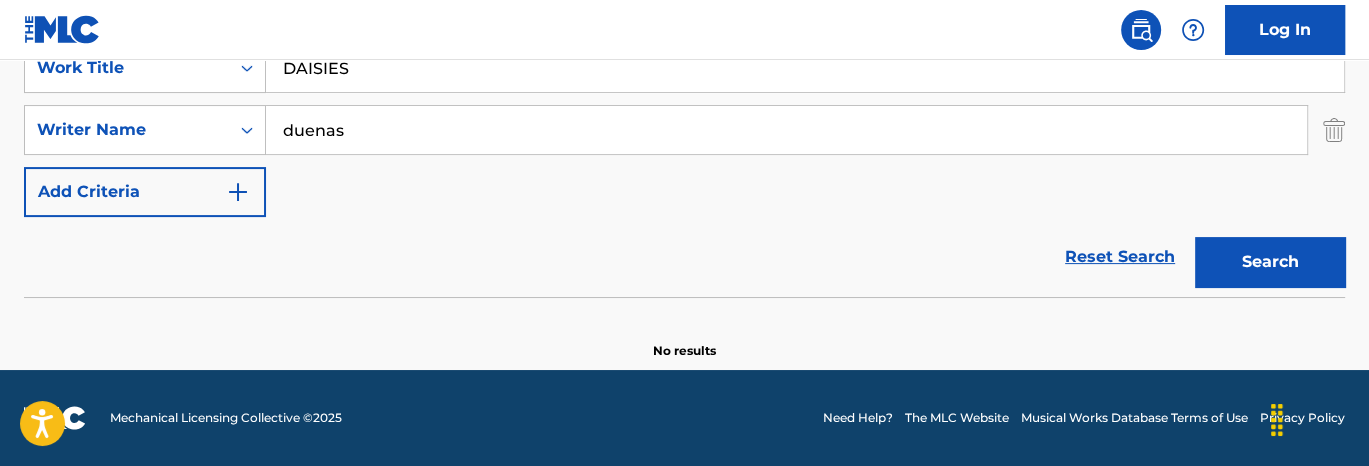 click on "Search" at bounding box center (1270, 262) 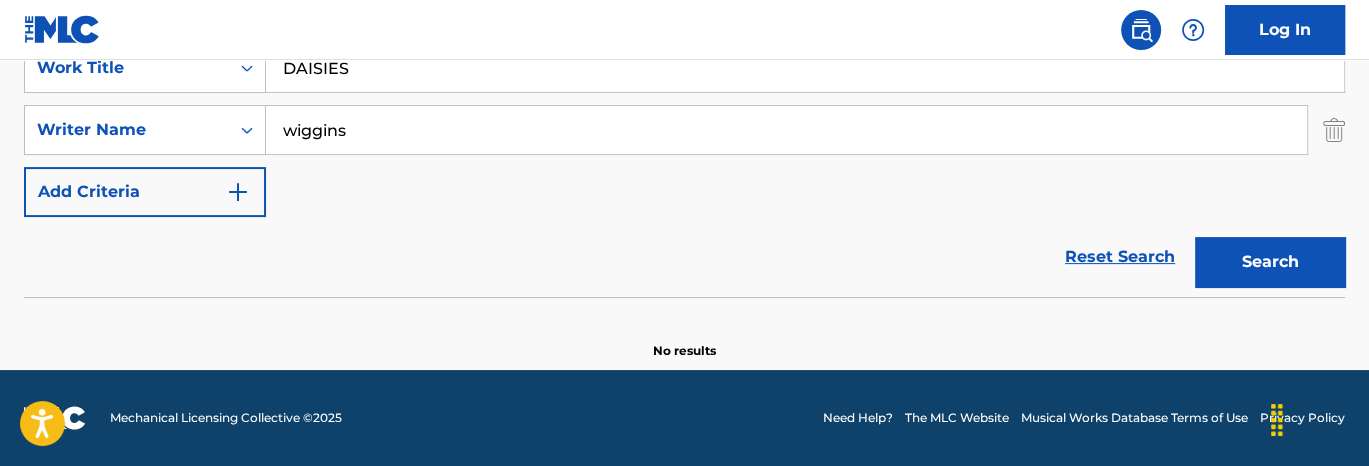 click on "Search" at bounding box center [1270, 262] 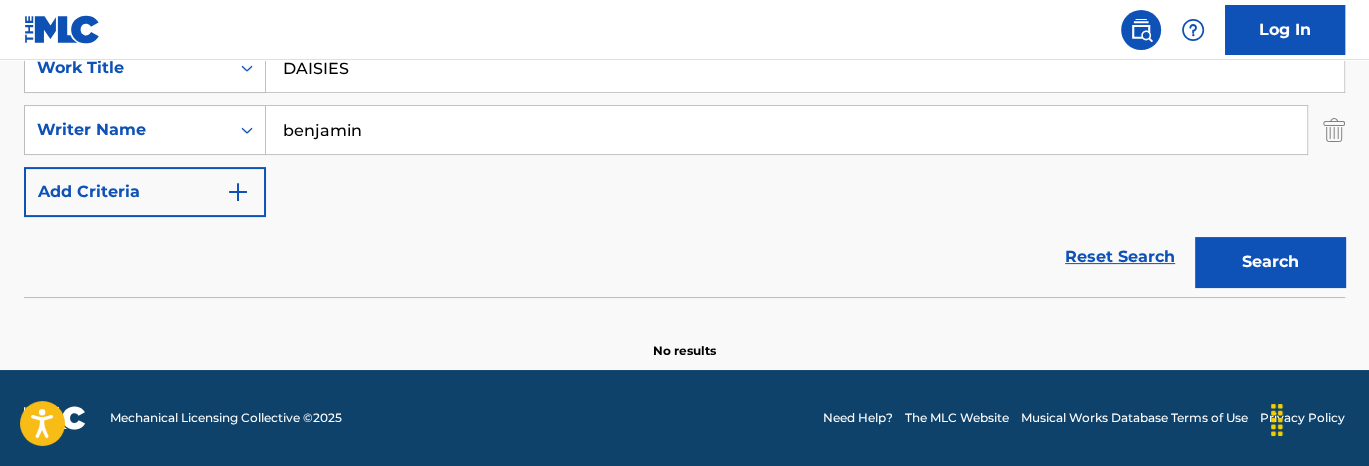 click on "Search" at bounding box center (1270, 262) 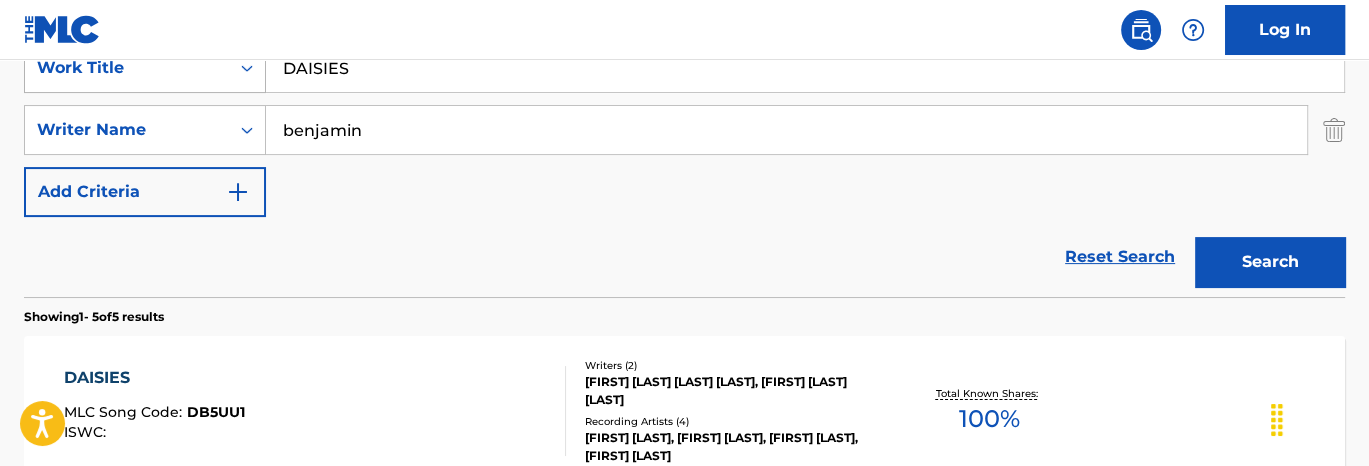 drag, startPoint x: 368, startPoint y: 126, endPoint x: 183, endPoint y: 78, distance: 191.12561 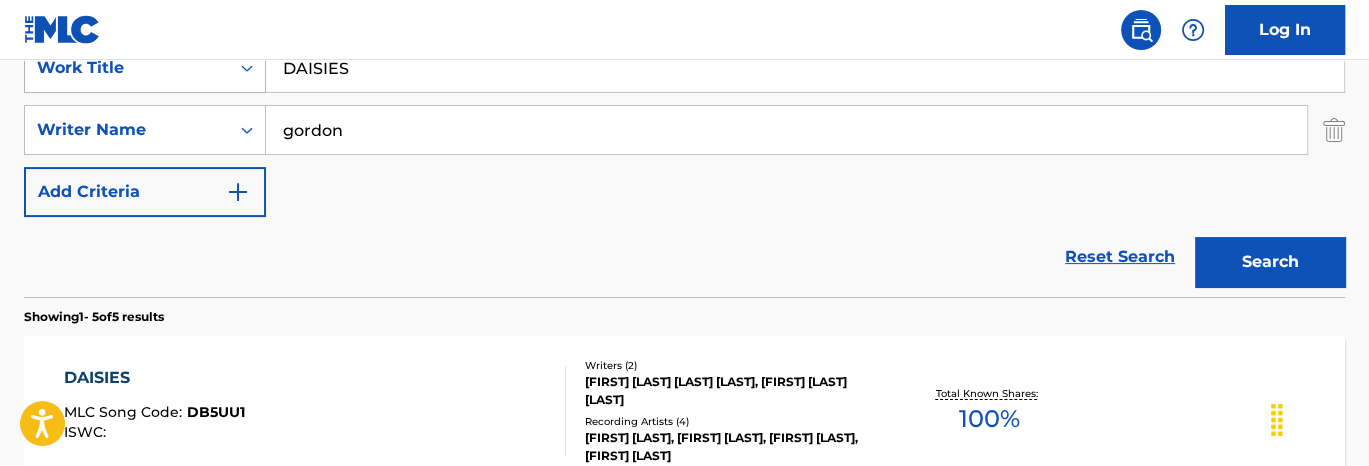 click on "Search" at bounding box center [1270, 262] 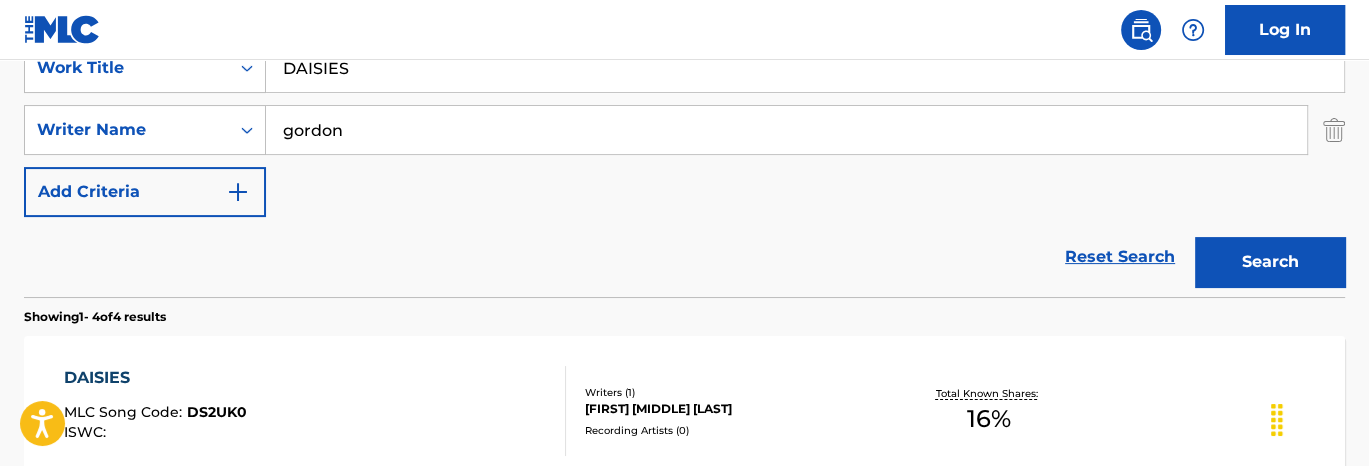 drag, startPoint x: 436, startPoint y: 121, endPoint x: -1, endPoint y: 140, distance: 437.41284 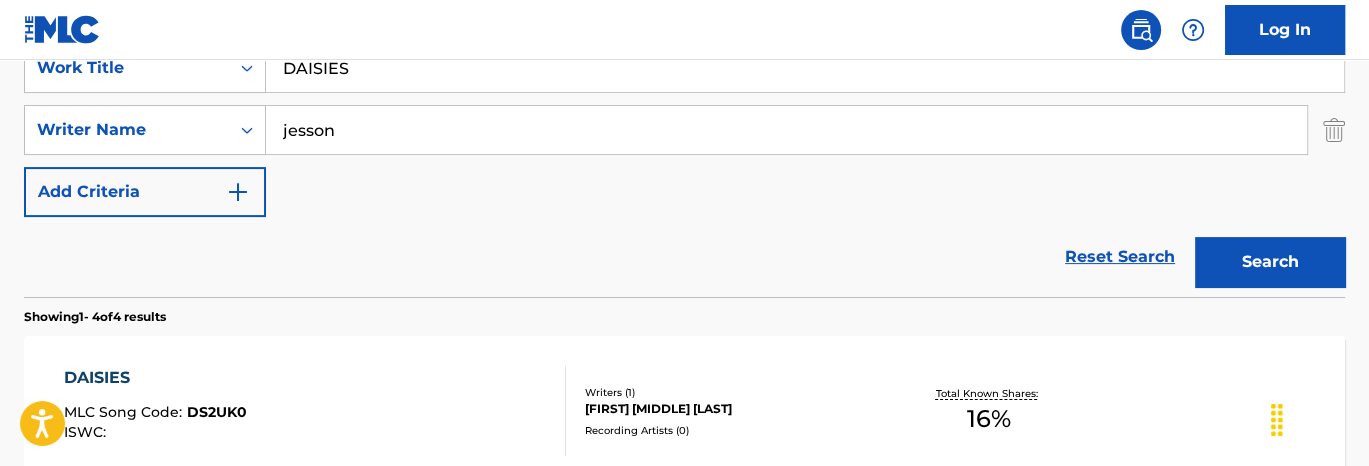 click on "Search" at bounding box center [1270, 262] 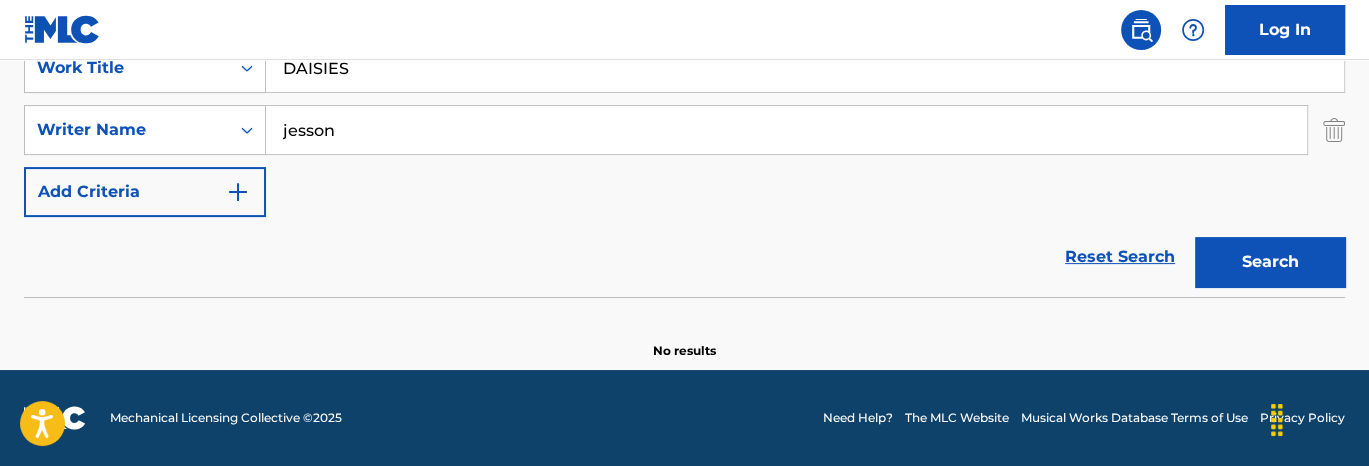 click on "jesson" at bounding box center [786, 130] 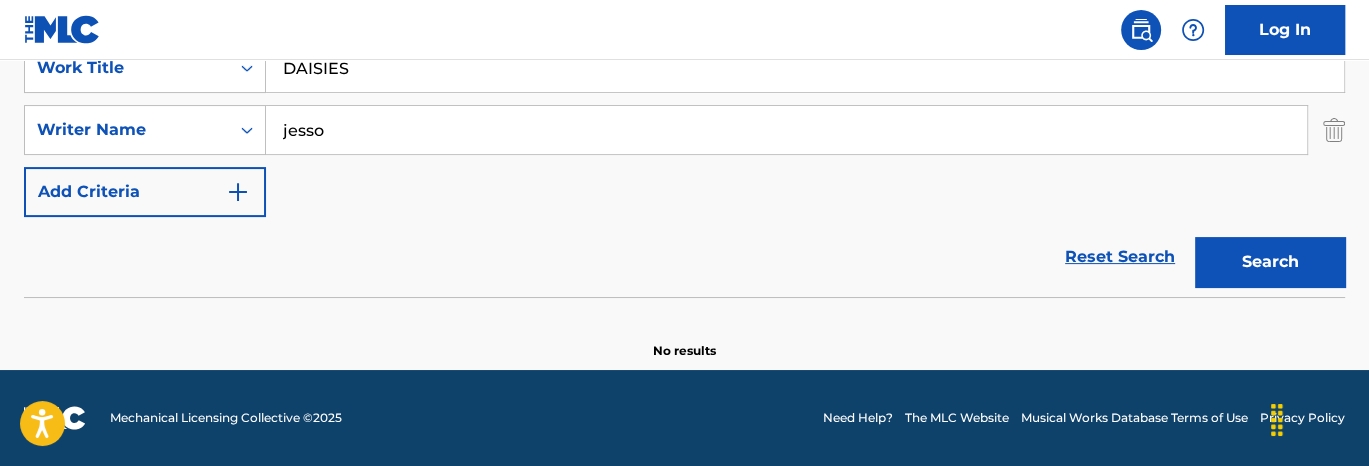 type on "jesso" 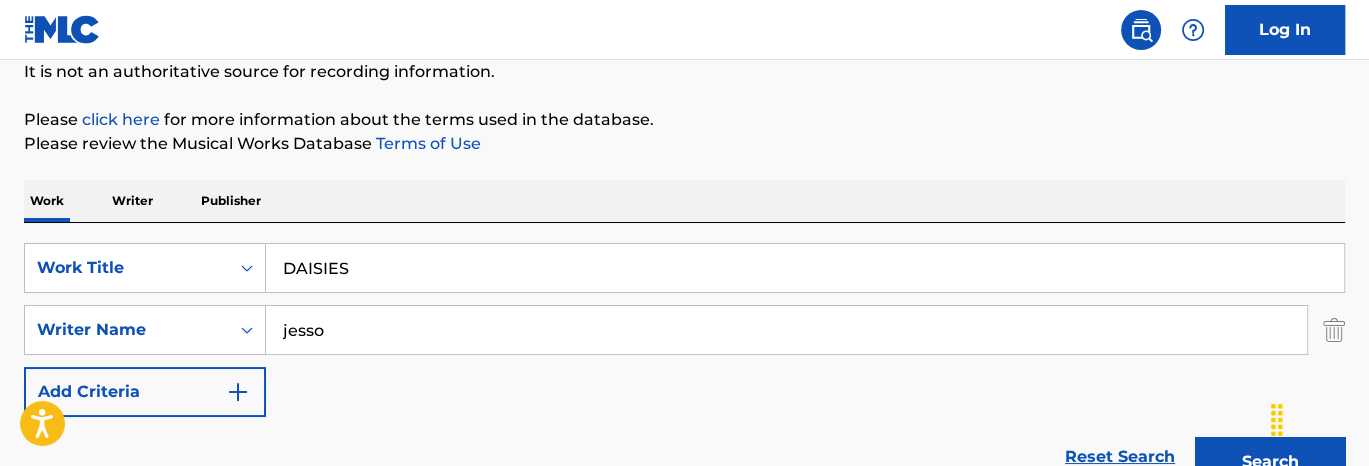 click on "jesso" at bounding box center (786, 330) 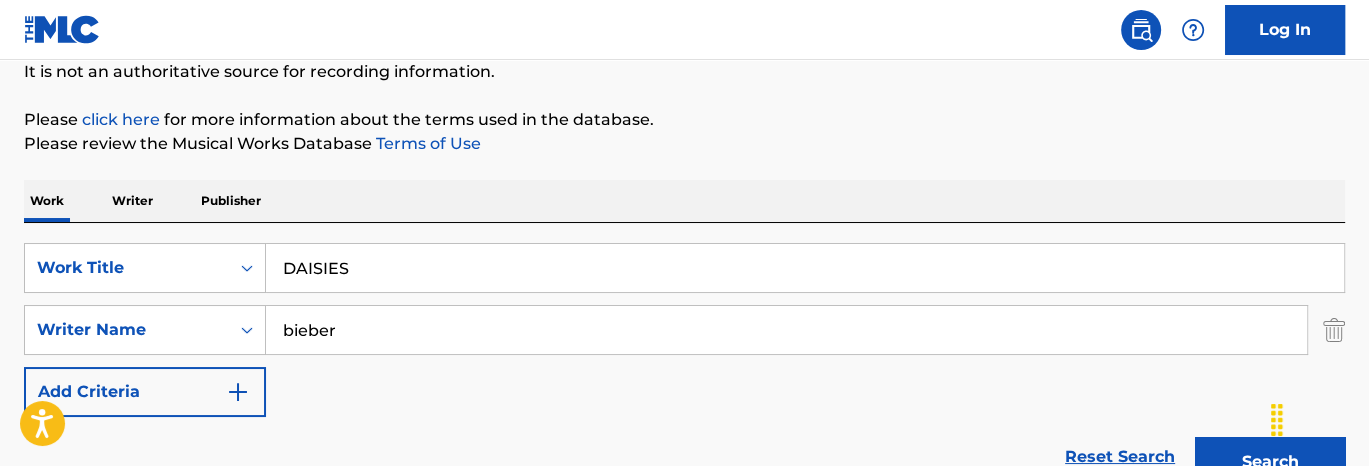 type on "bieber" 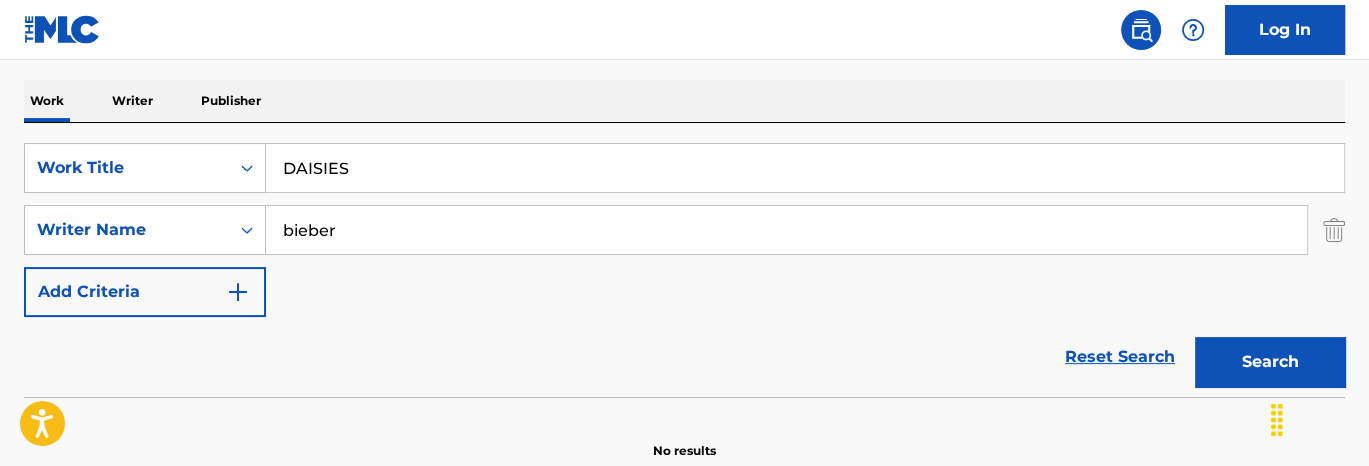 scroll, scrollTop: 402, scrollLeft: 0, axis: vertical 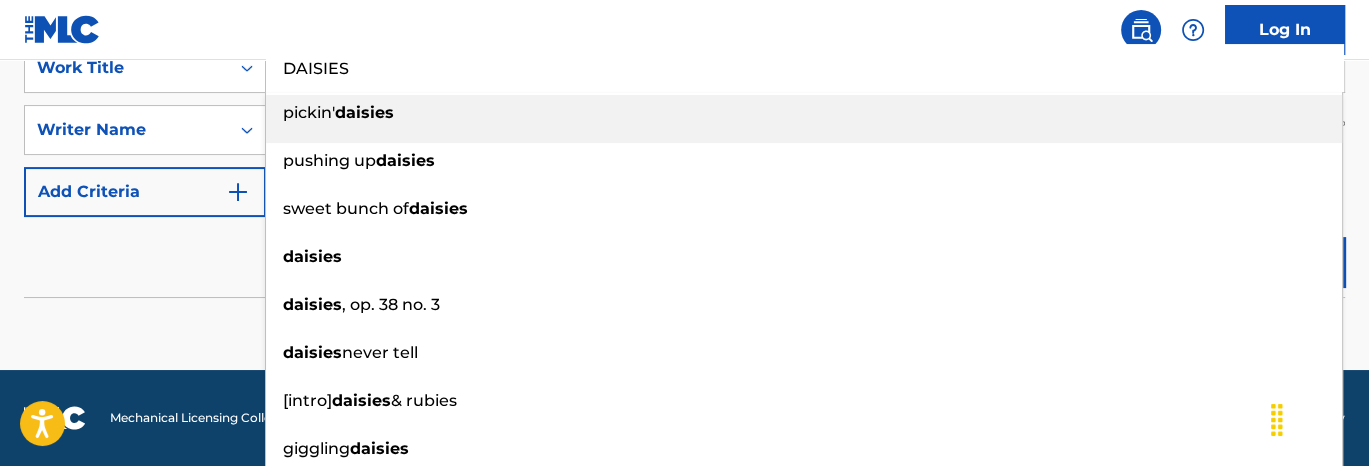 click on "DAISIES" at bounding box center (805, 68) 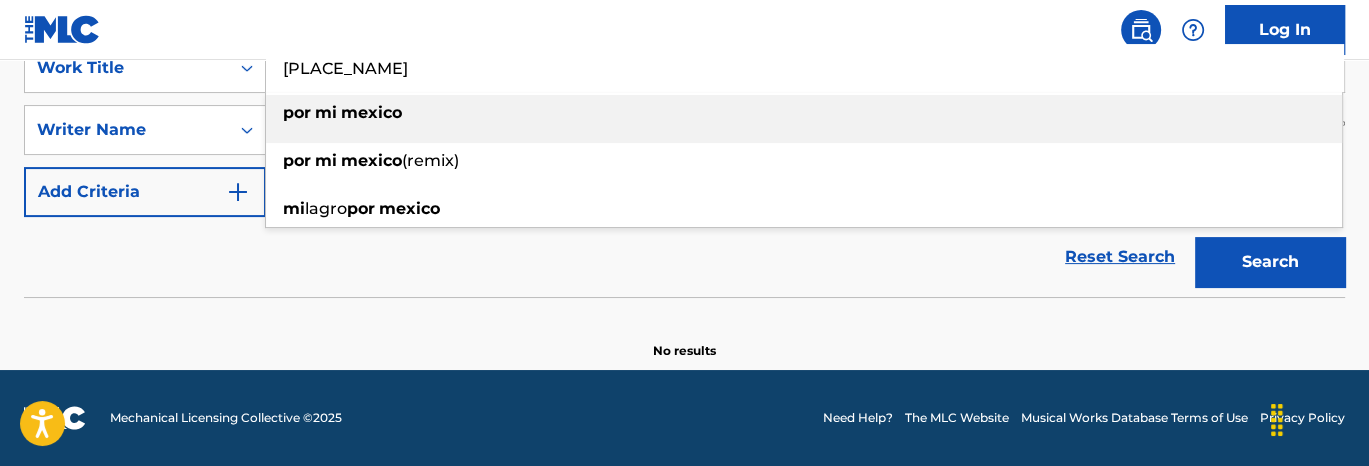 type on "Por Mi Mexico" 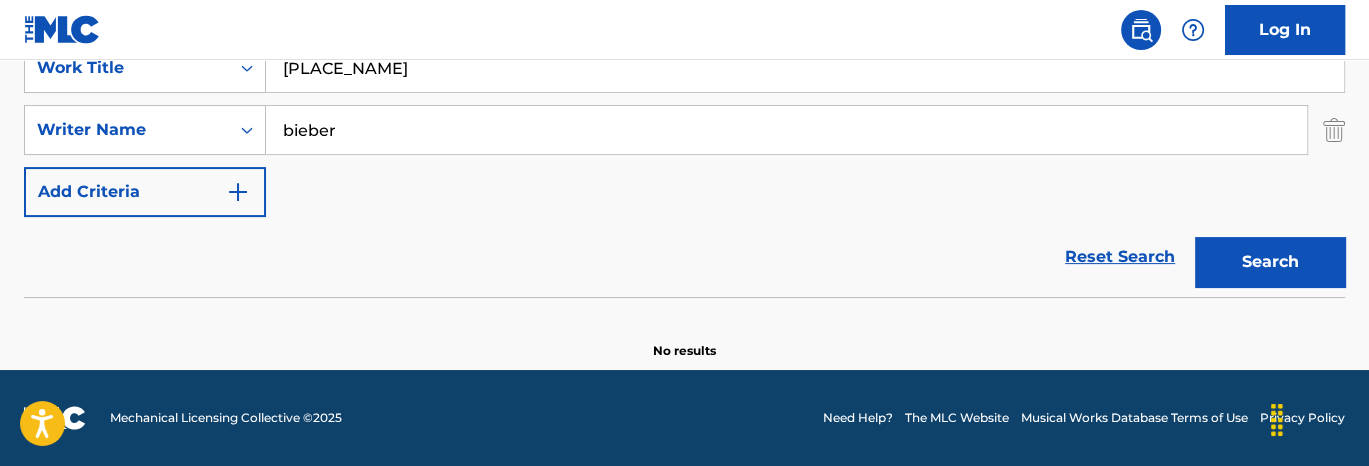 click on "bieber" at bounding box center [786, 130] 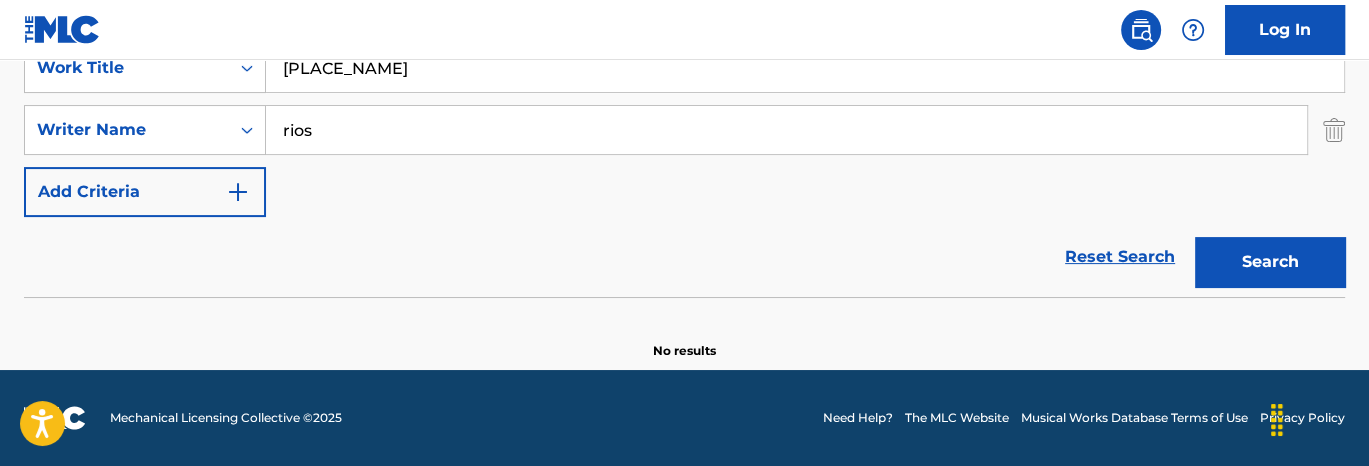 click on "Search" at bounding box center (1270, 262) 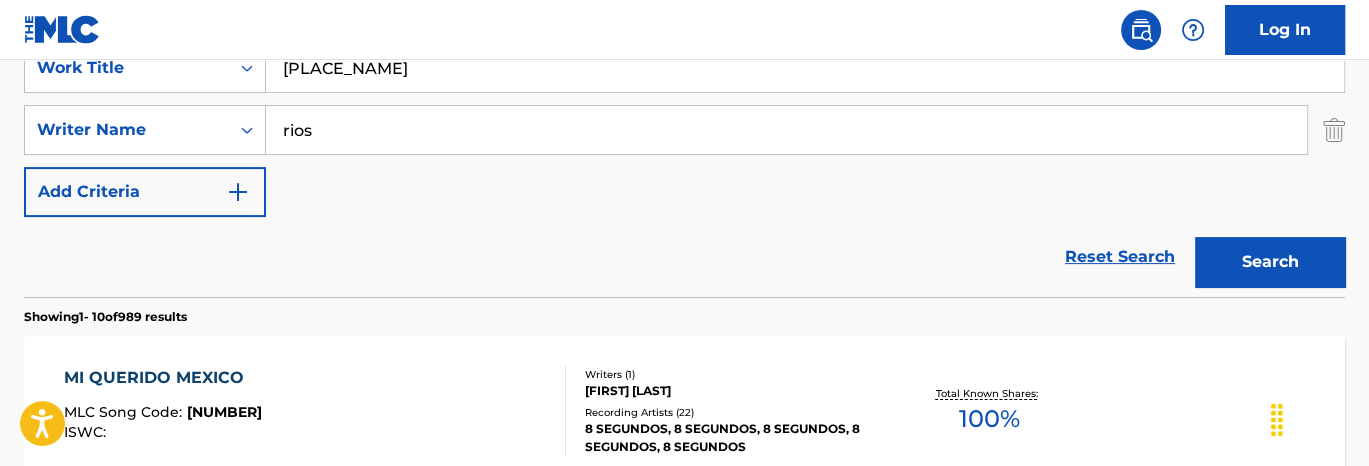 click on "SearchWithCriteriaa94e91d2-2099-43e6-abbf-5a06aa6c40f3 Work Title Por Mi Mexico SearchWithCriteria6882fb76-75b7-4acd-bb46-a833e87c192c Writer Name rios Add Criteria" at bounding box center (684, 130) 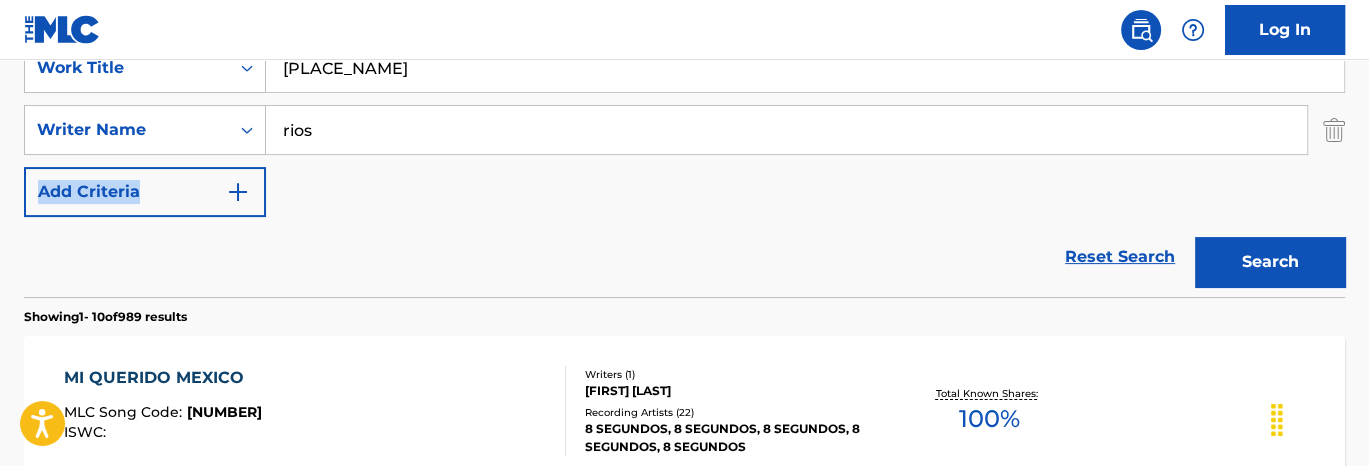 click on "SearchWithCriteriaa94e91d2-2099-43e6-abbf-5a06aa6c40f3 Work Title Por Mi Mexico SearchWithCriteria6882fb76-75b7-4acd-bb46-a833e87c192c Writer Name rios Add Criteria" at bounding box center [684, 130] 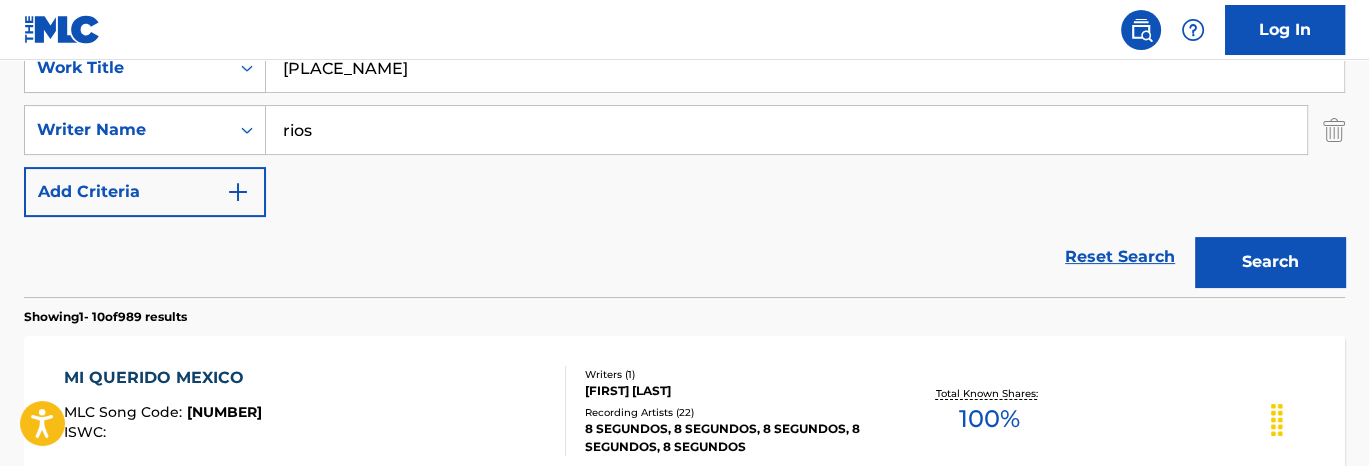 click on "rios" at bounding box center [786, 130] 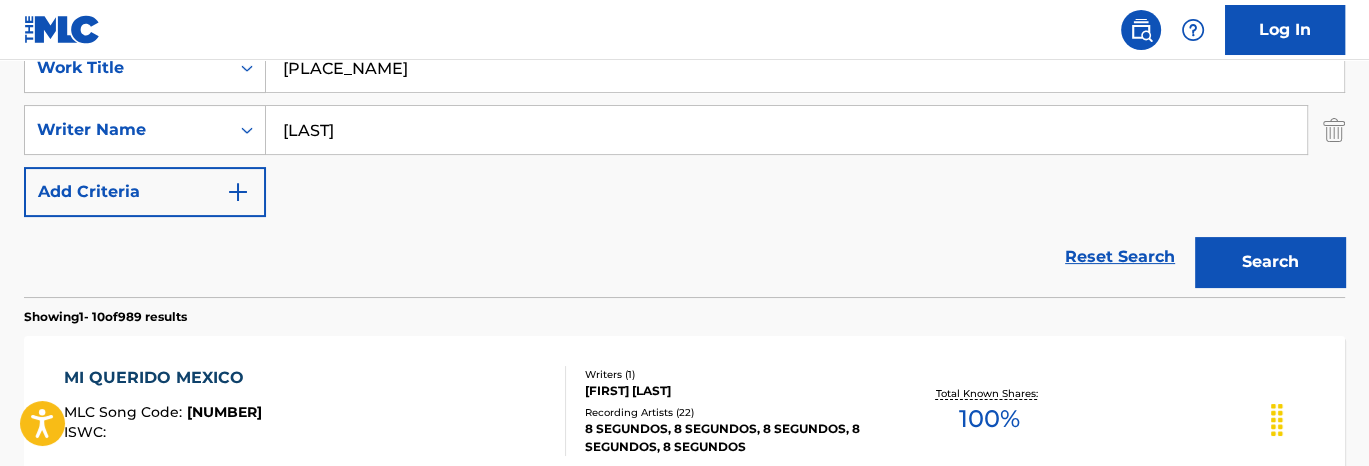 type on "jasso" 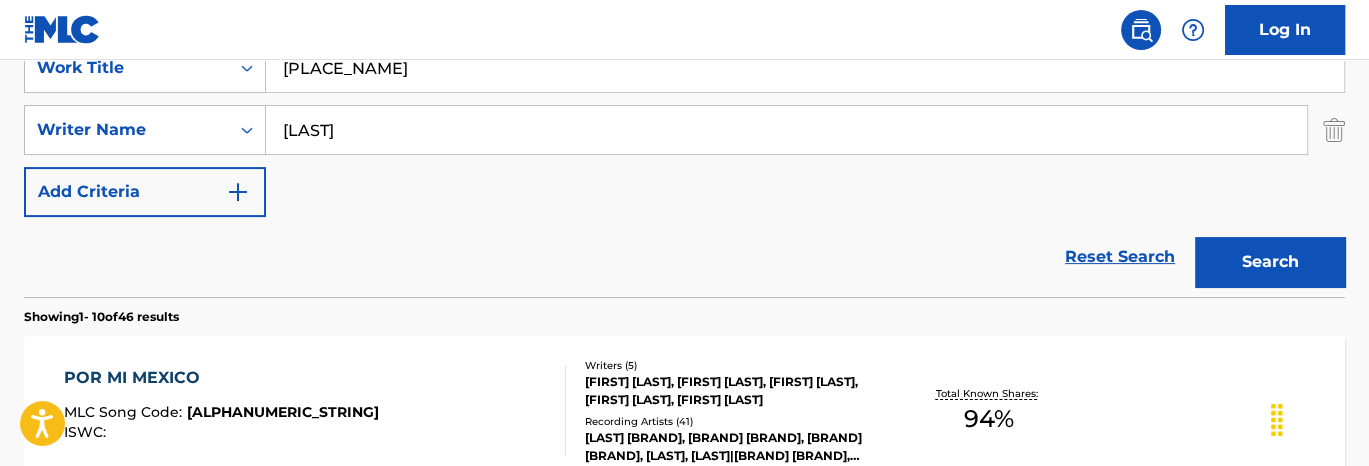 click on "jasso" at bounding box center (786, 130) 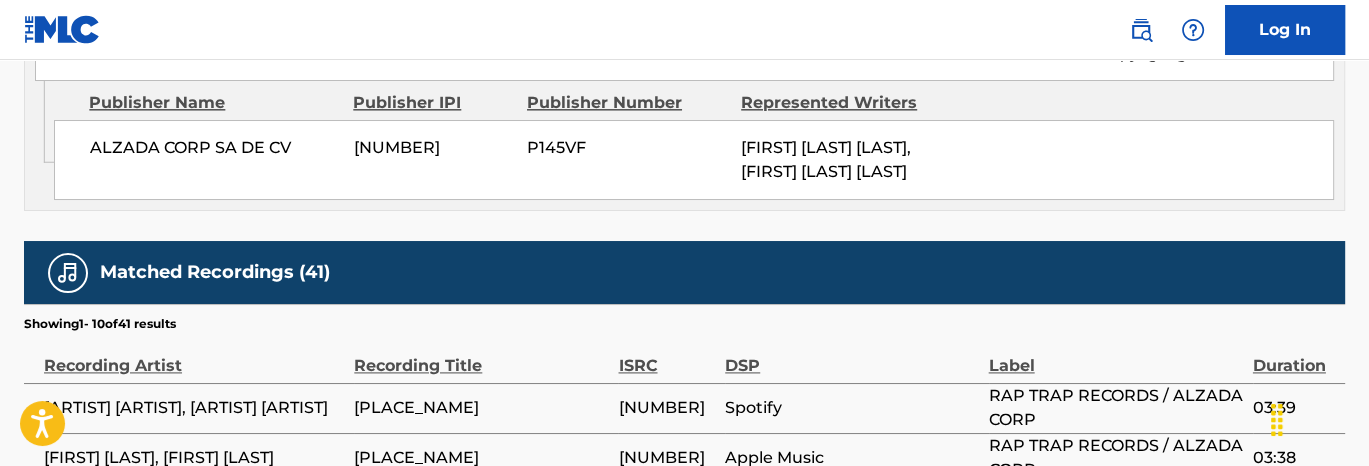 scroll, scrollTop: 2500, scrollLeft: 0, axis: vertical 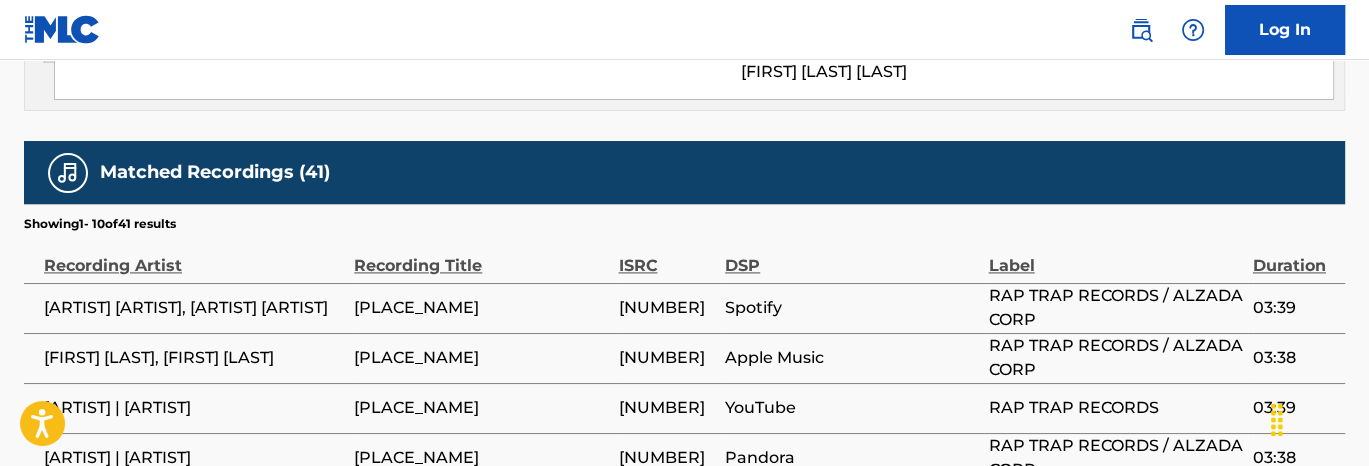 click on "ALZADA CORP SA DE CV" at bounding box center (214, 48) 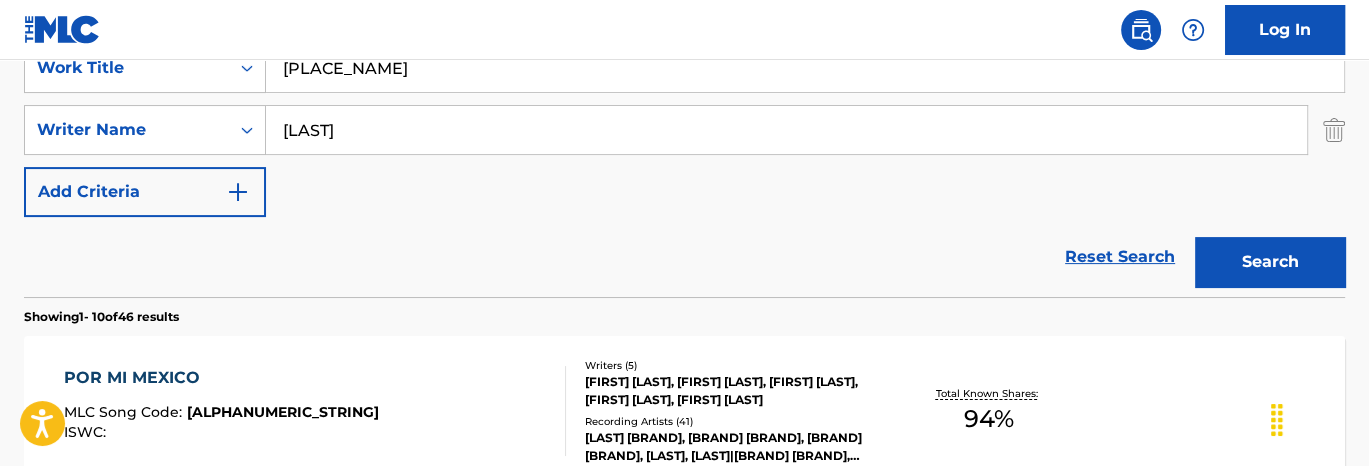 scroll, scrollTop: 102, scrollLeft: 0, axis: vertical 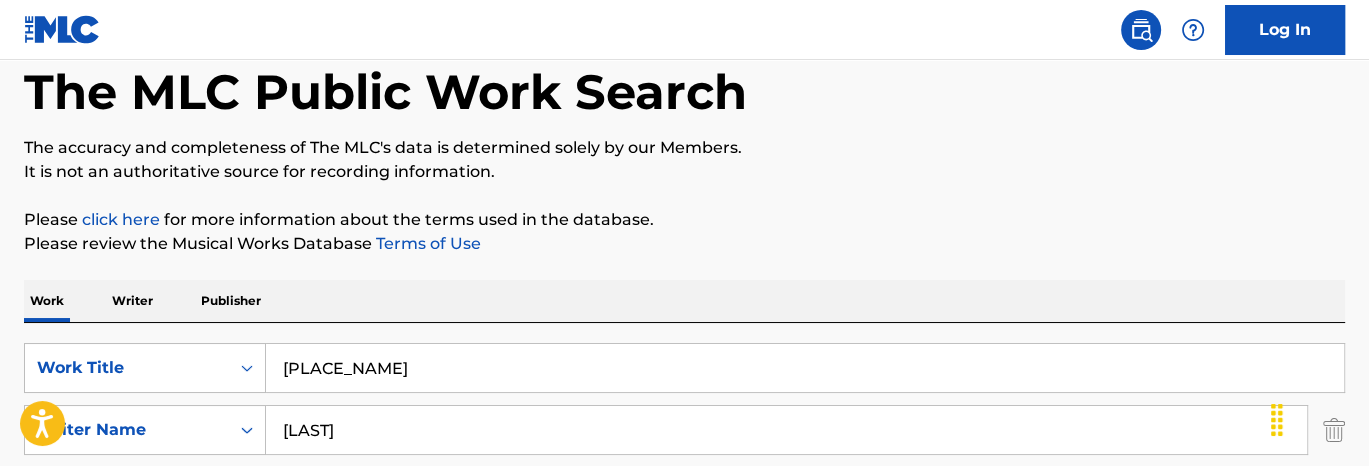 click on "Por Mi Mexico" at bounding box center (805, 368) 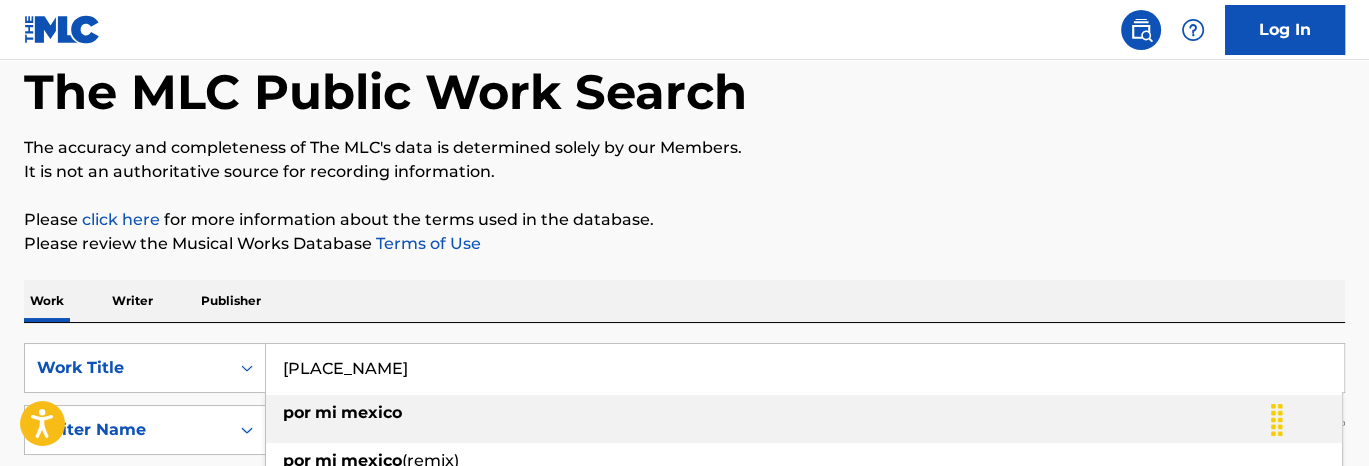 click on "Por Mi Mexico" at bounding box center (805, 368) 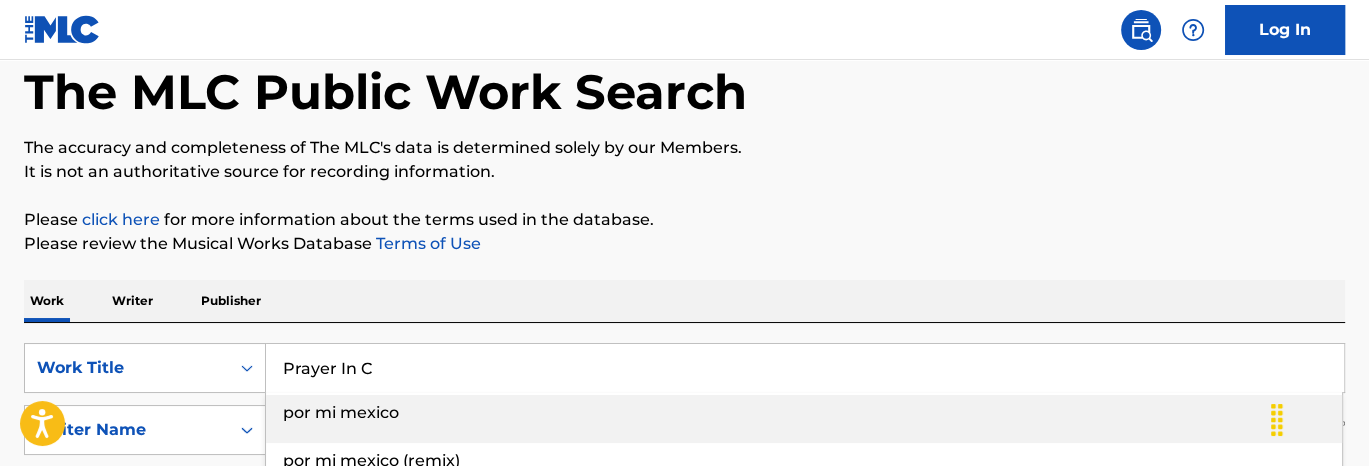 type on "Prayer In C" 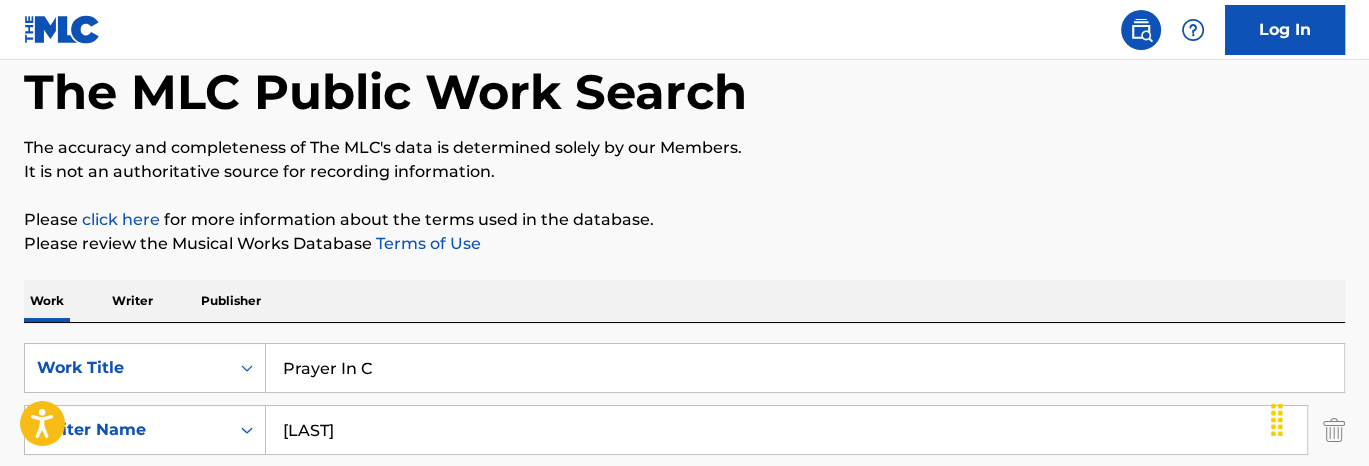 click on "jasso" at bounding box center (786, 430) 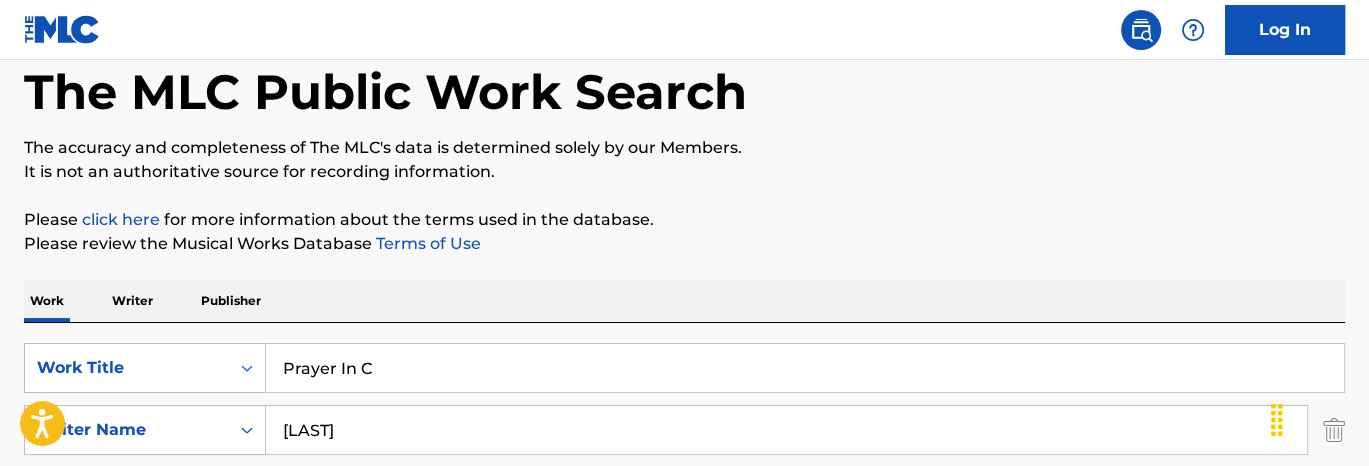 type on "cotto" 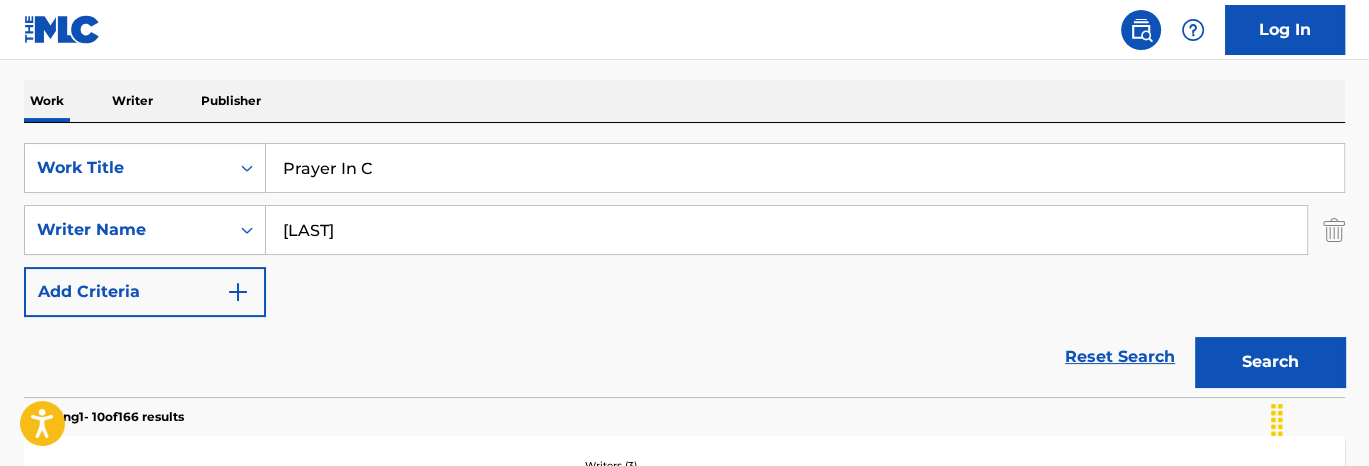 scroll, scrollTop: 402, scrollLeft: 0, axis: vertical 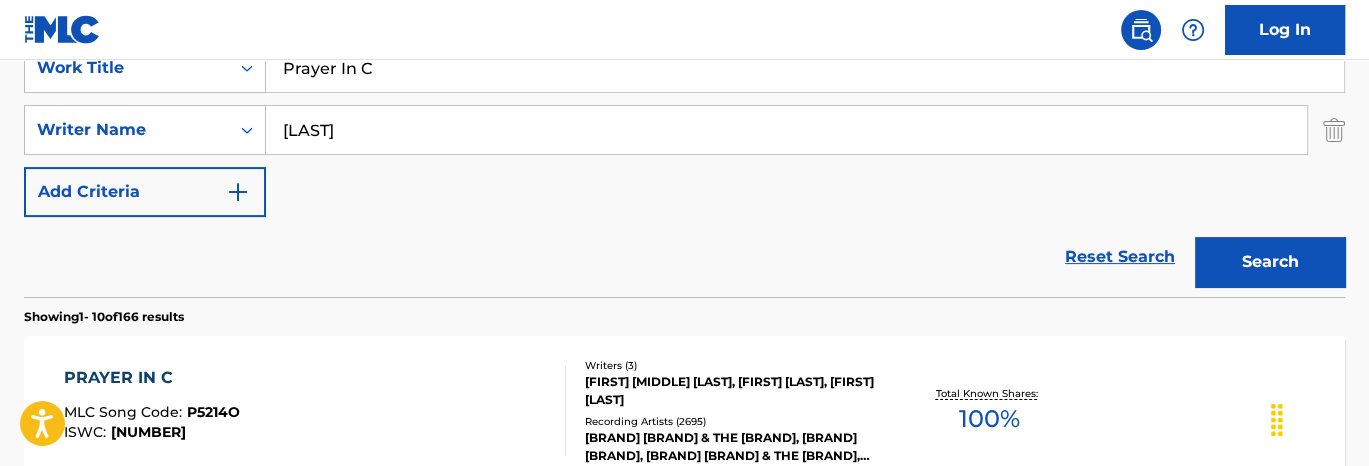 click on "PRAYER IN C MLC Song Code : P5214O ISWC : T7024484571" at bounding box center (315, 411) 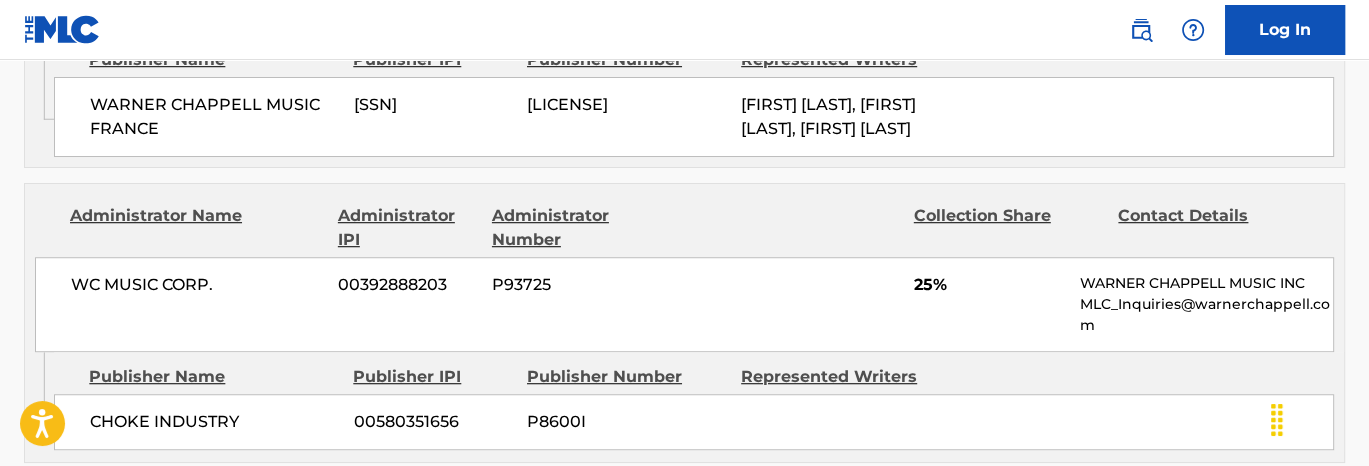 scroll, scrollTop: 1600, scrollLeft: 0, axis: vertical 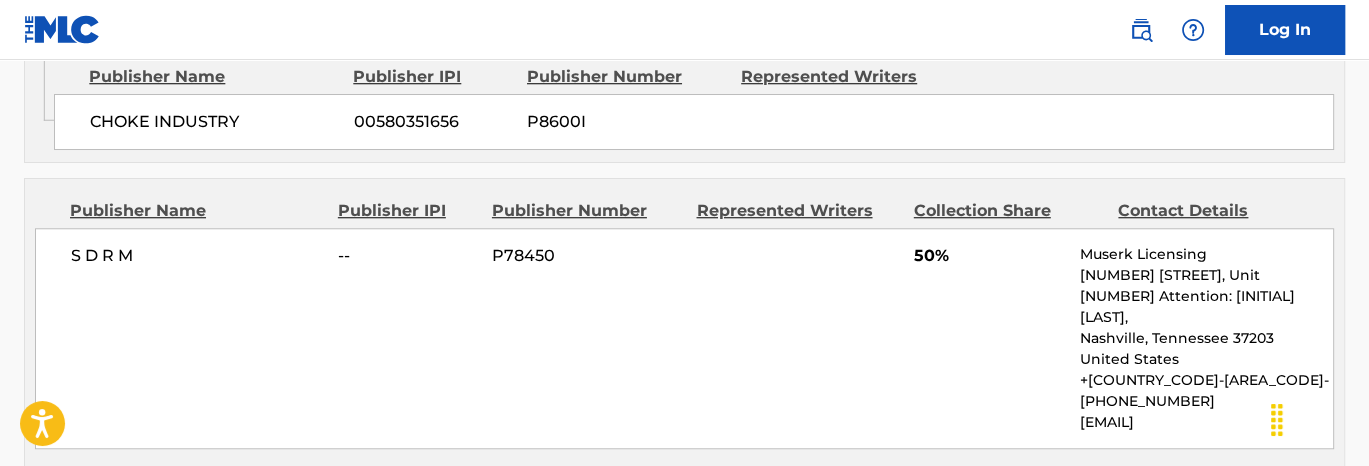 click on "S D R M -- P78450 50% Muserk Licensing 818 18th Ave S, Unit 10th Floor Attention: M. DeLuca,  Nashville, Tennessee 37203 United States +1-212-2521500 licensing@muserk.com" at bounding box center [684, 338] 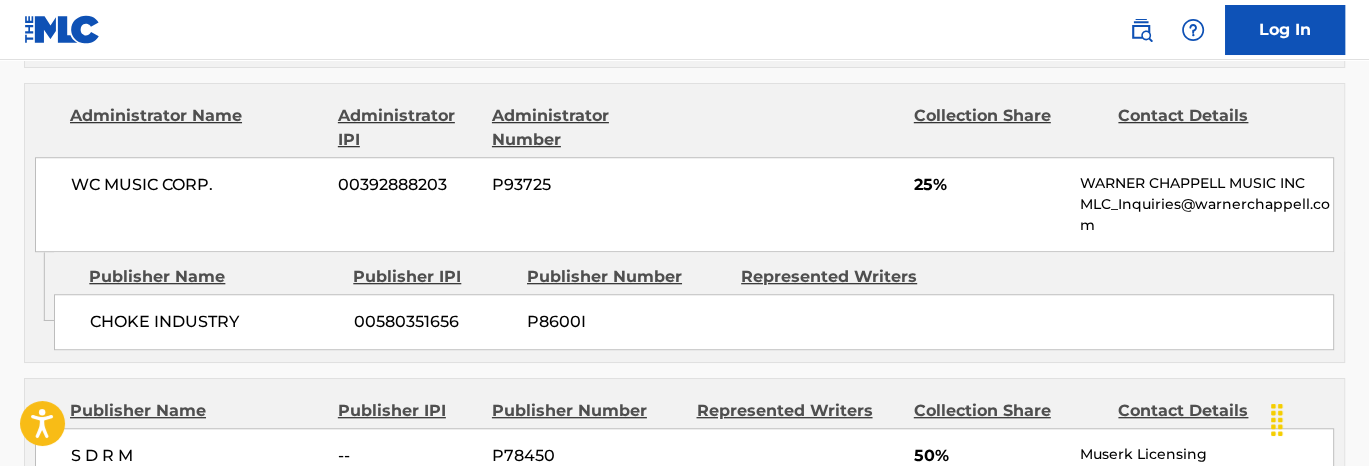 scroll, scrollTop: 1100, scrollLeft: 0, axis: vertical 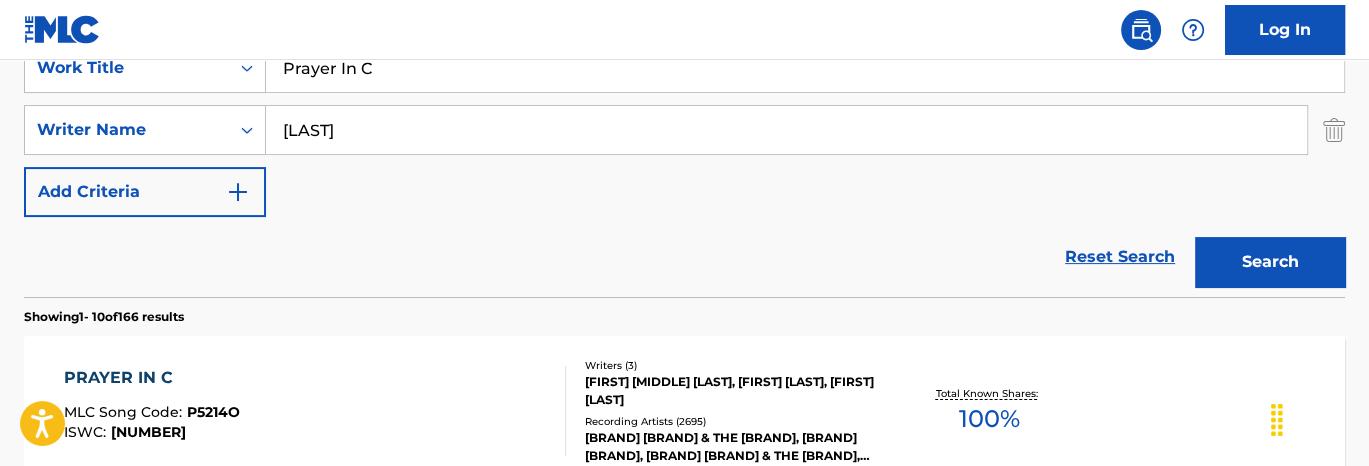 click on "cotto" at bounding box center (786, 130) 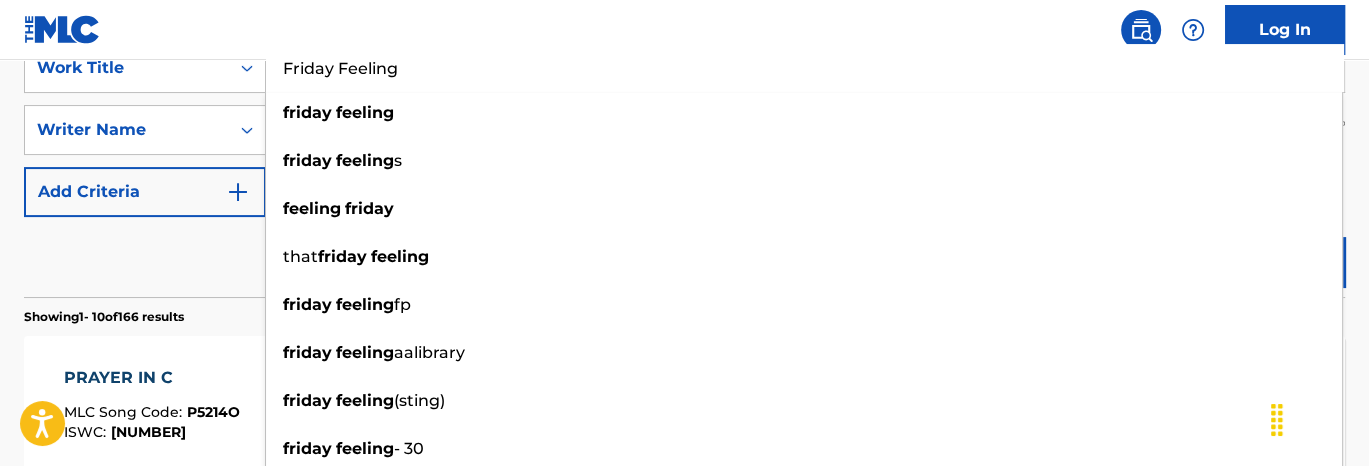 click on "Reset Search Search" at bounding box center [684, 257] 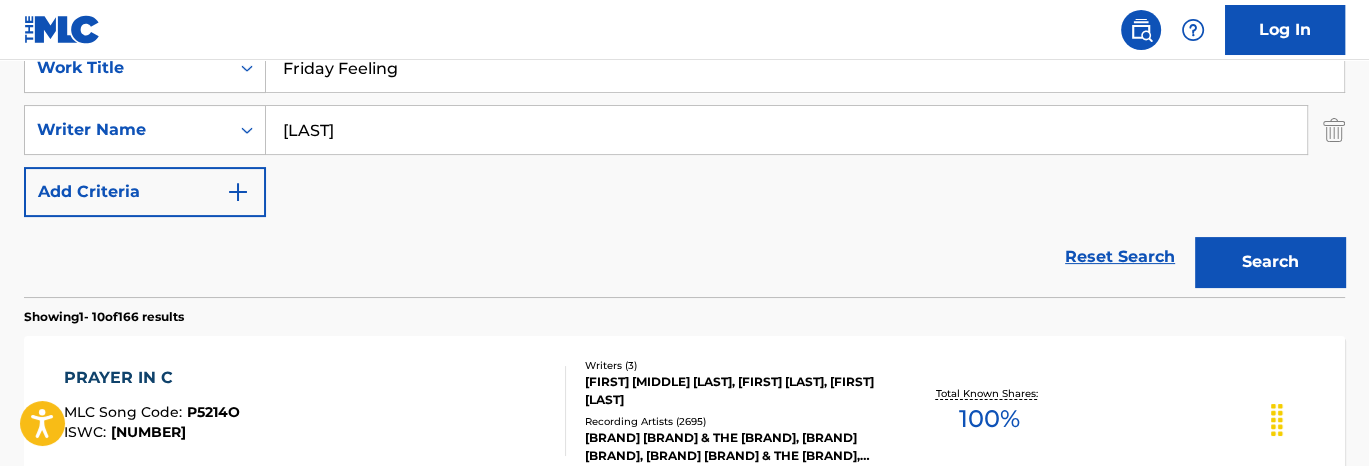 click on "Search" at bounding box center (1270, 262) 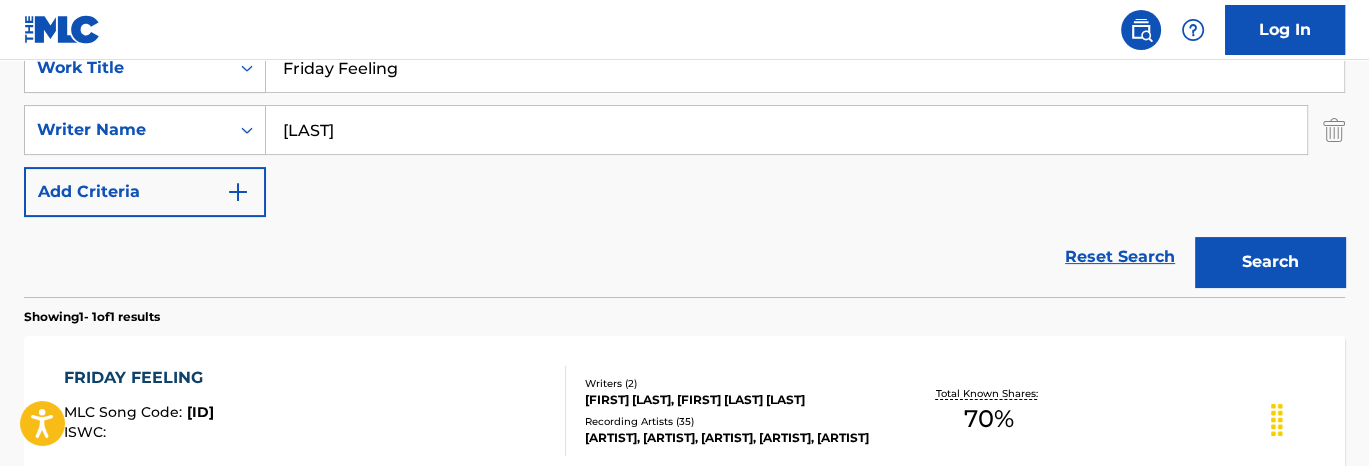 scroll, scrollTop: 502, scrollLeft: 0, axis: vertical 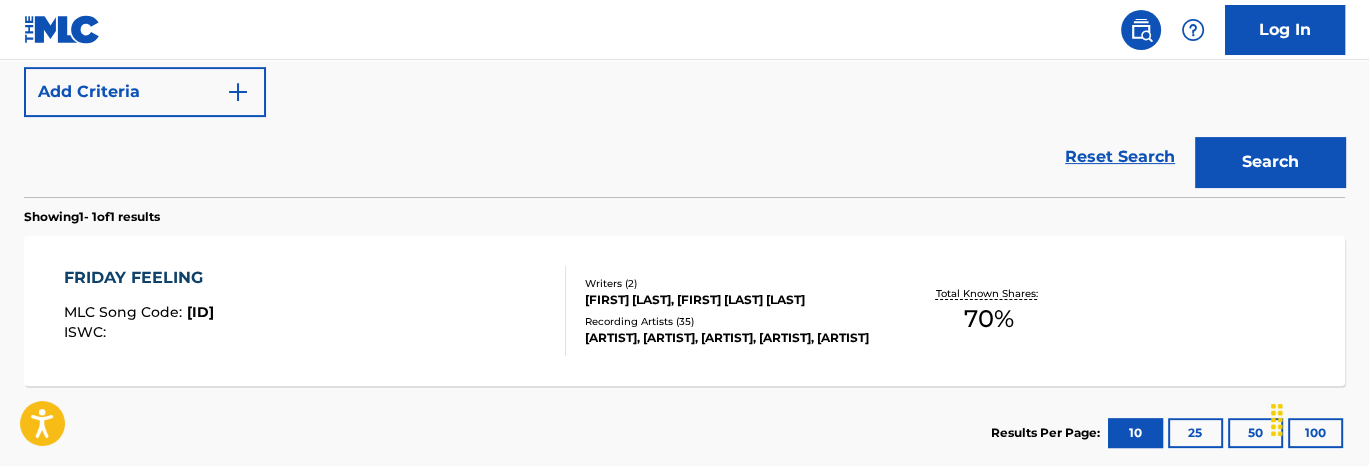 click on "Reset Search Search" at bounding box center [684, 157] 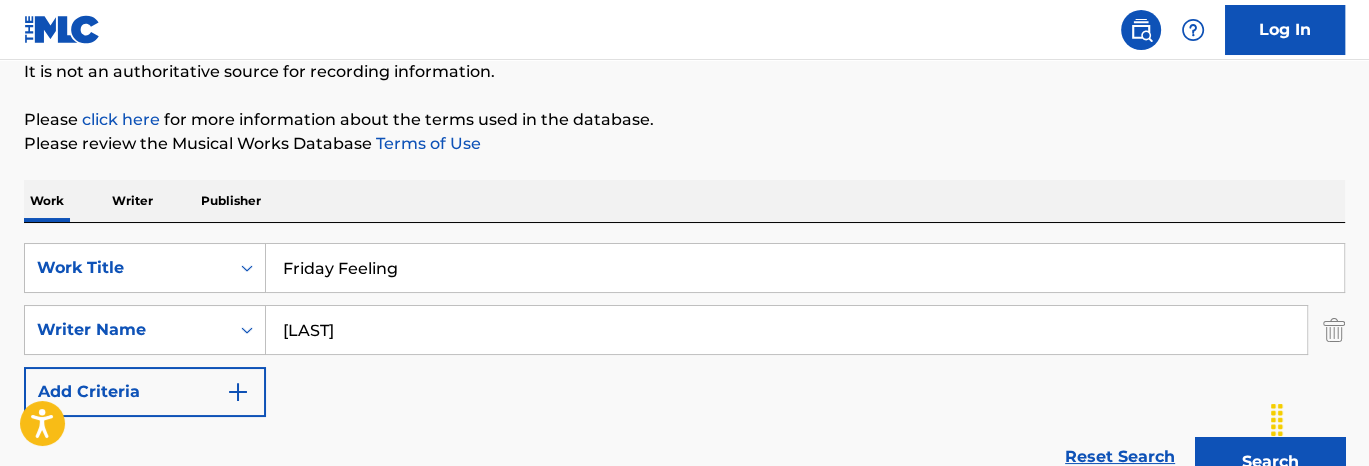click on "Friday Feeling" at bounding box center [805, 268] 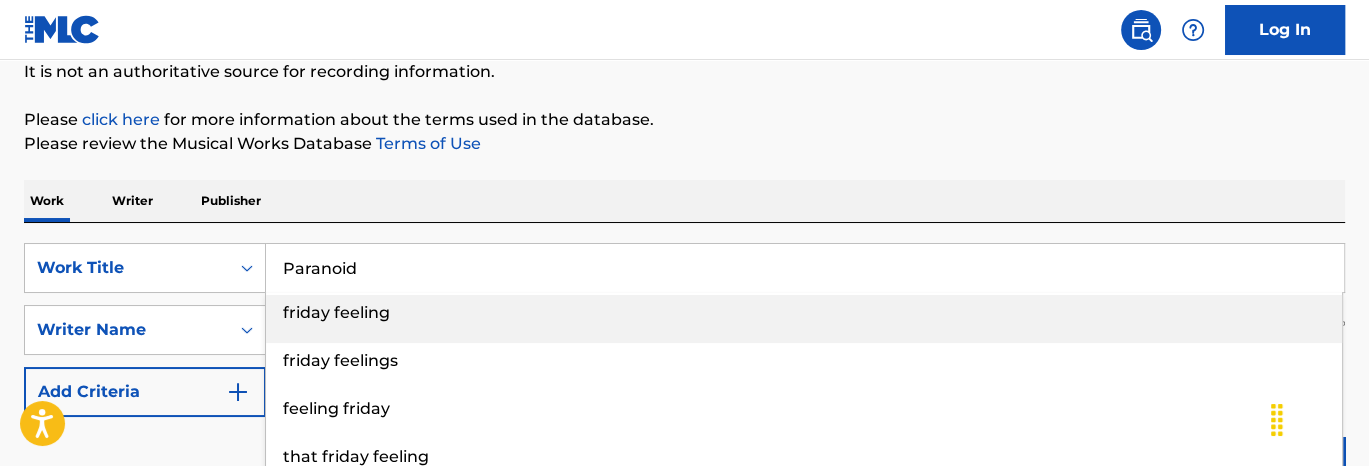 type on "Paranoid" 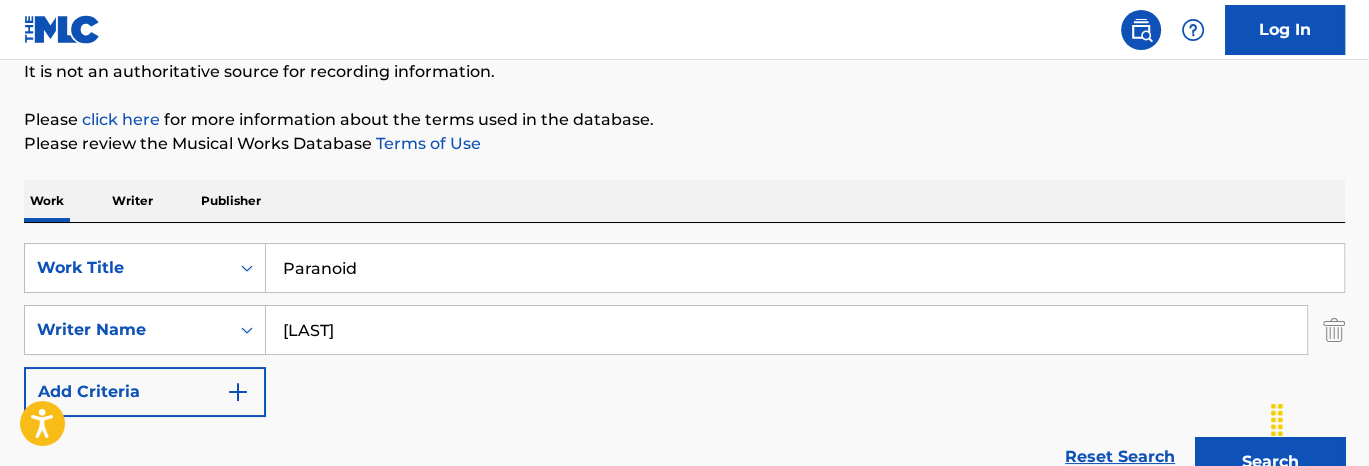 click on "Please   click here   for more information about the terms used in the database." at bounding box center (684, 120) 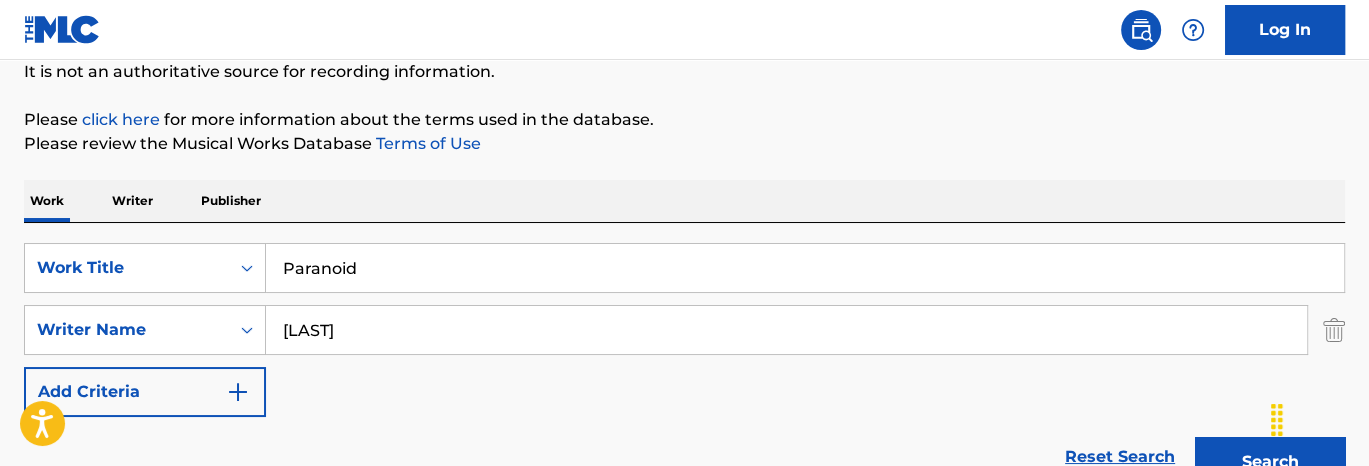 click on "Adefolahan" at bounding box center (786, 330) 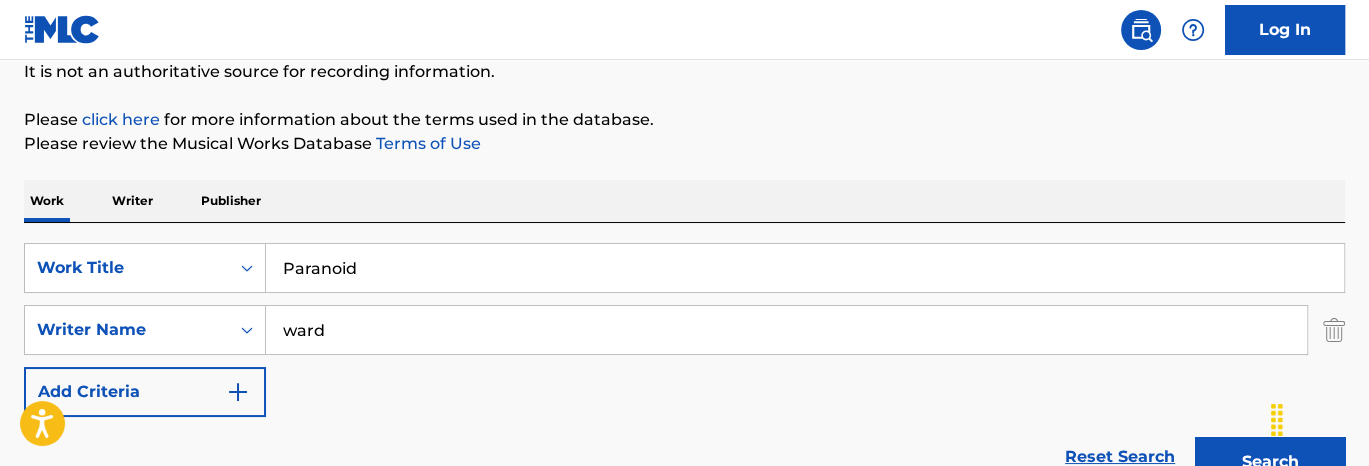 type on "ward" 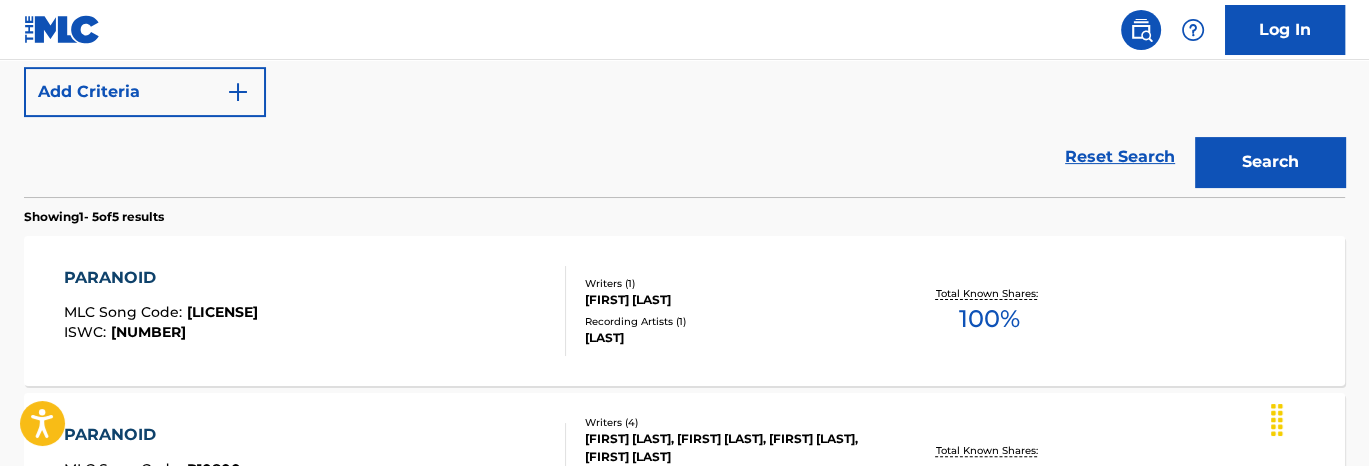 scroll, scrollTop: 602, scrollLeft: 0, axis: vertical 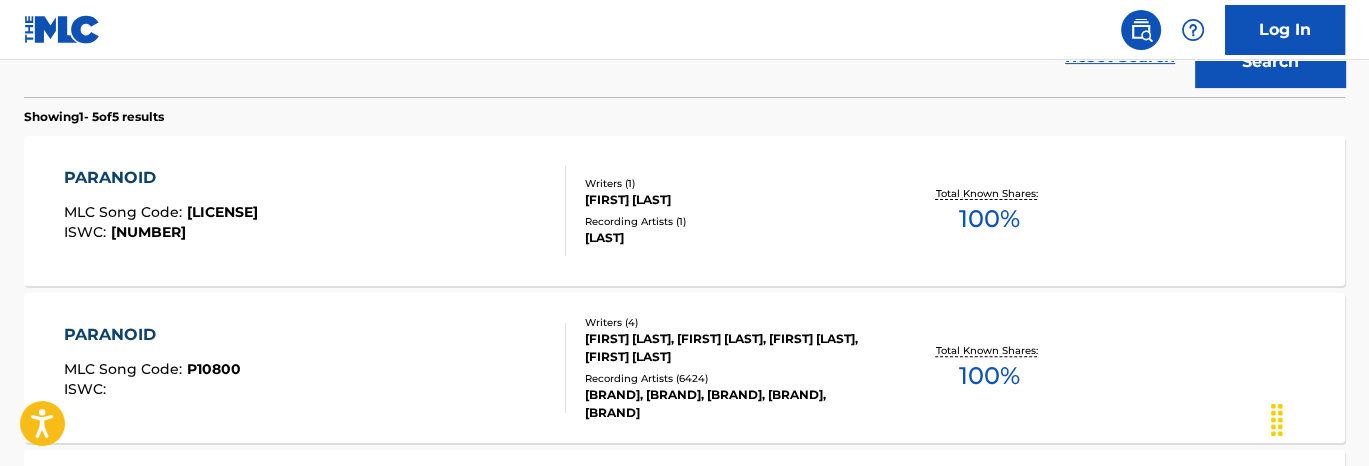 click on "PARANOID MLC Song Code : P10800 ISWC : Writers ( 4 ) WILLIAM WARD, ANTHONY IOMMI, TERENCE BUTLER, JOHN MICHAEL OSBOURNE Recording Artists ( 6424 ) BLACK SABBATH, BLACK SABBATH, BLACK SABBATH, BLACK SABBATH, BLACK SABBATH Total Known Shares: 100 %" at bounding box center (684, 368) 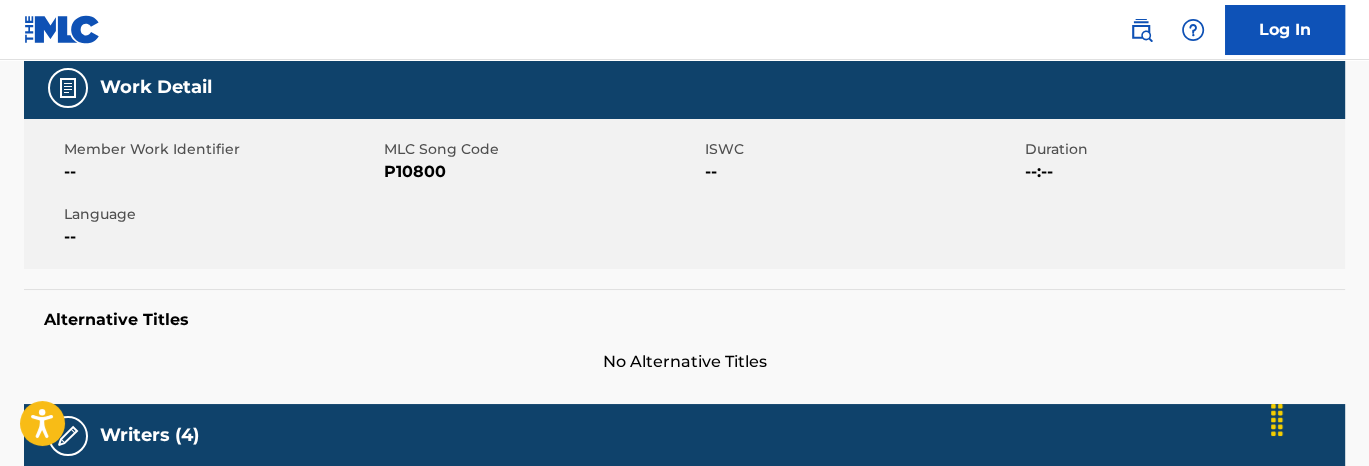 scroll, scrollTop: 0, scrollLeft: 0, axis: both 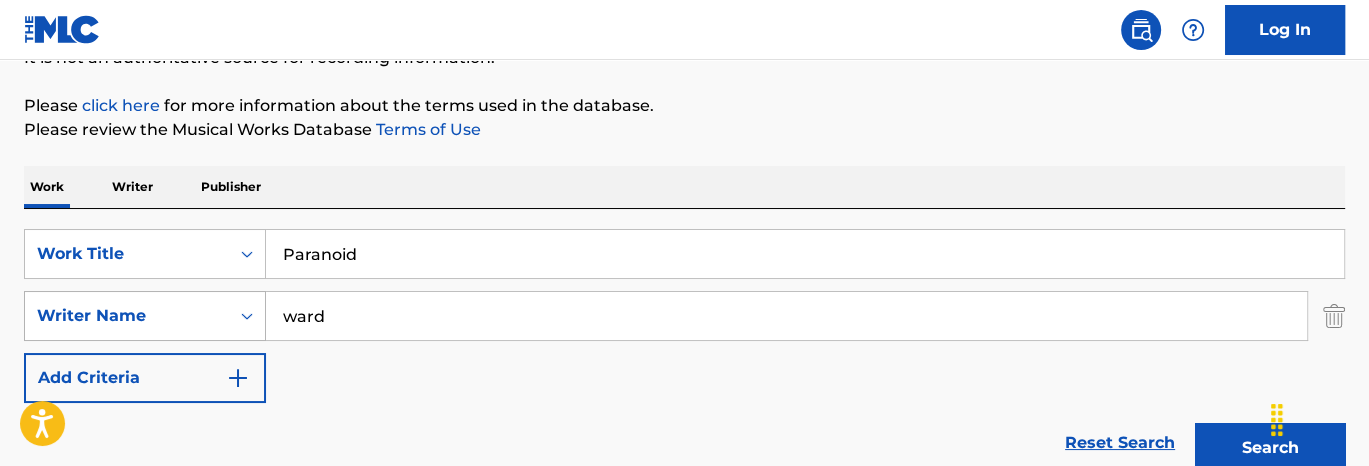 drag, startPoint x: 401, startPoint y: 300, endPoint x: 181, endPoint y: 306, distance: 220.0818 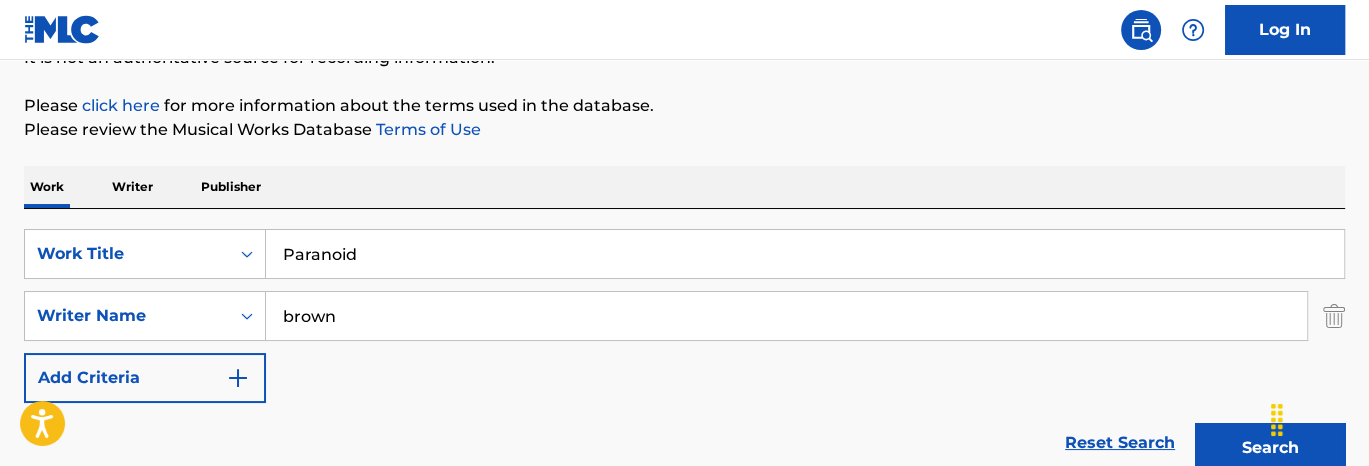 type on "brown" 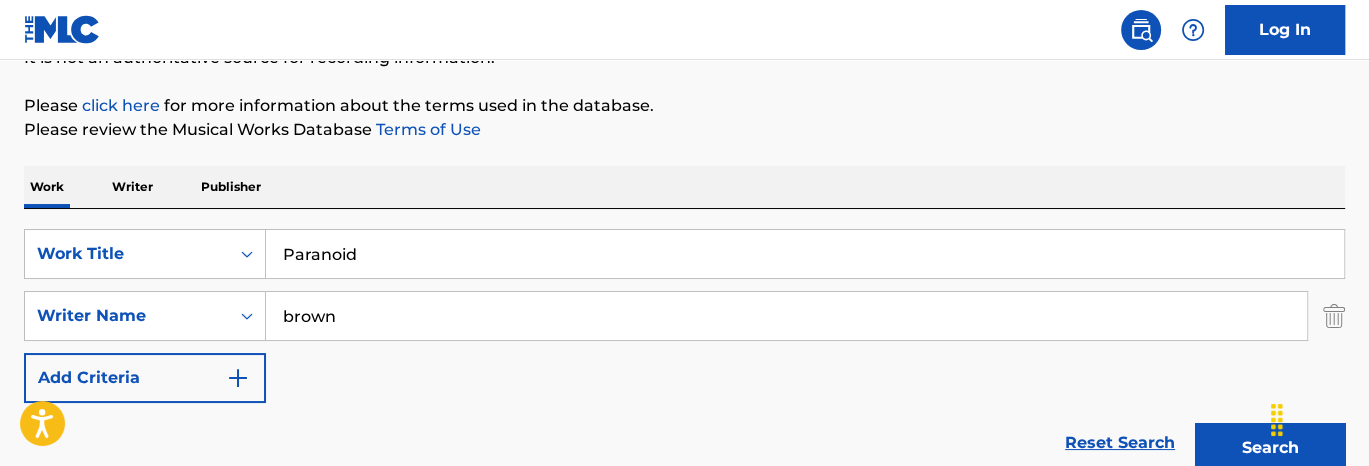 drag, startPoint x: 551, startPoint y: 184, endPoint x: 532, endPoint y: 204, distance: 27.58623 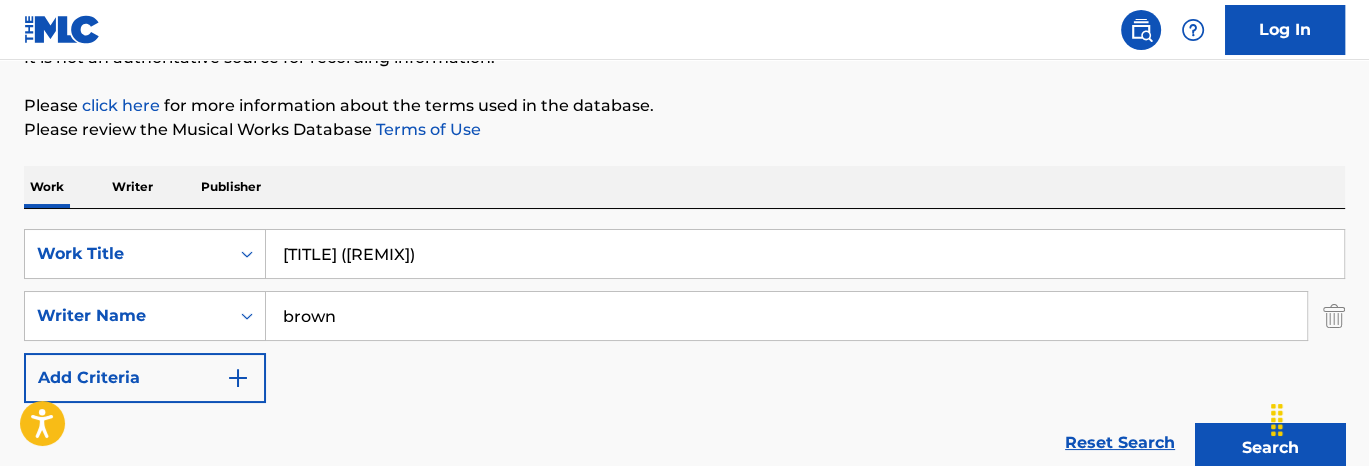 type on "7 rings (Remix)" 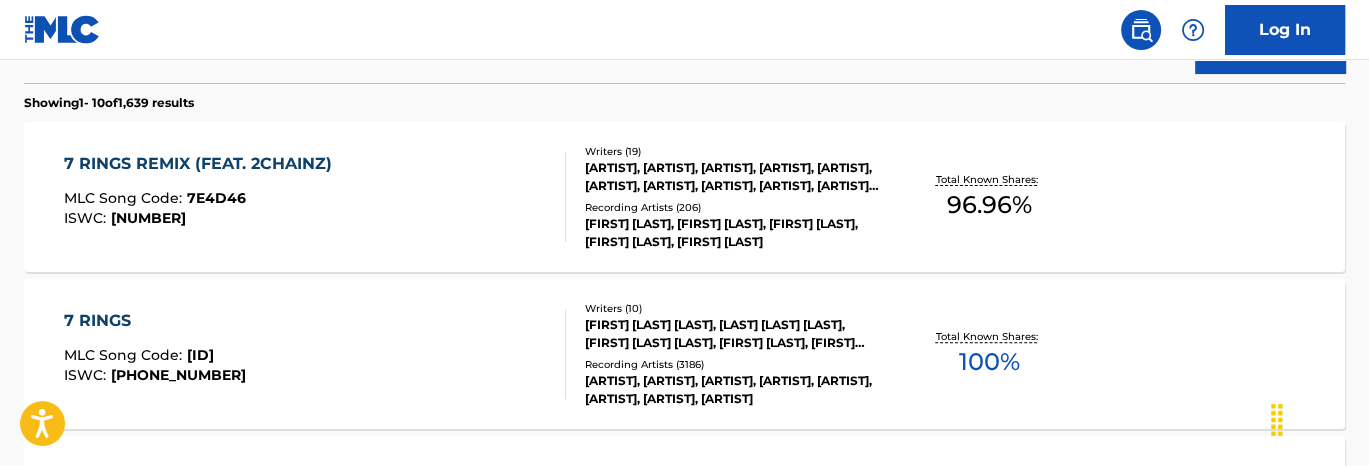 scroll, scrollTop: 516, scrollLeft: 0, axis: vertical 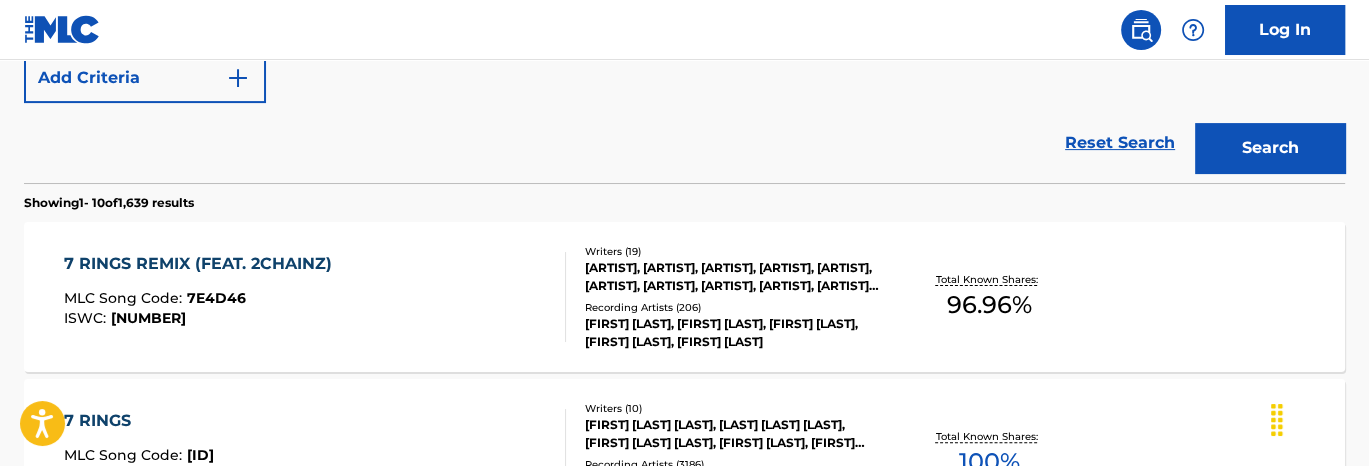click on "96.96 %" at bounding box center (989, 305) 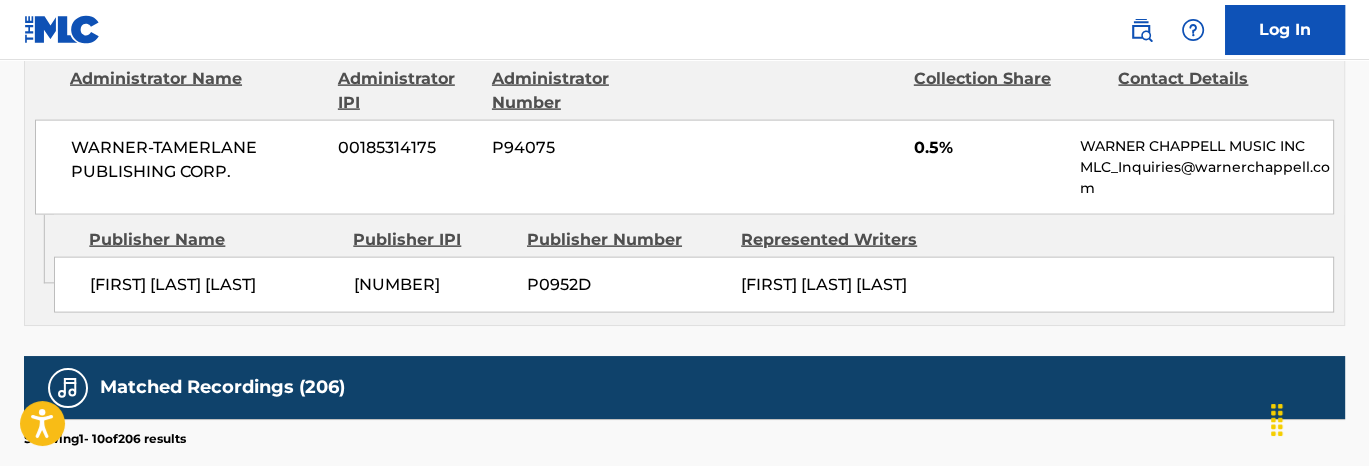 scroll, scrollTop: 4000, scrollLeft: 0, axis: vertical 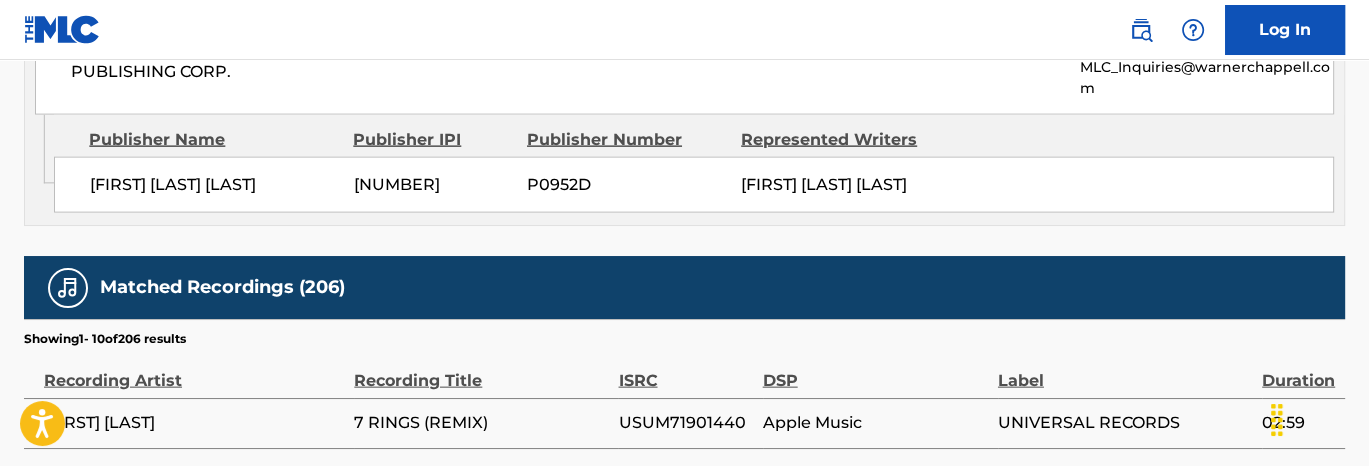 click on "Matched Recordings   (206)" at bounding box center [684, 287] 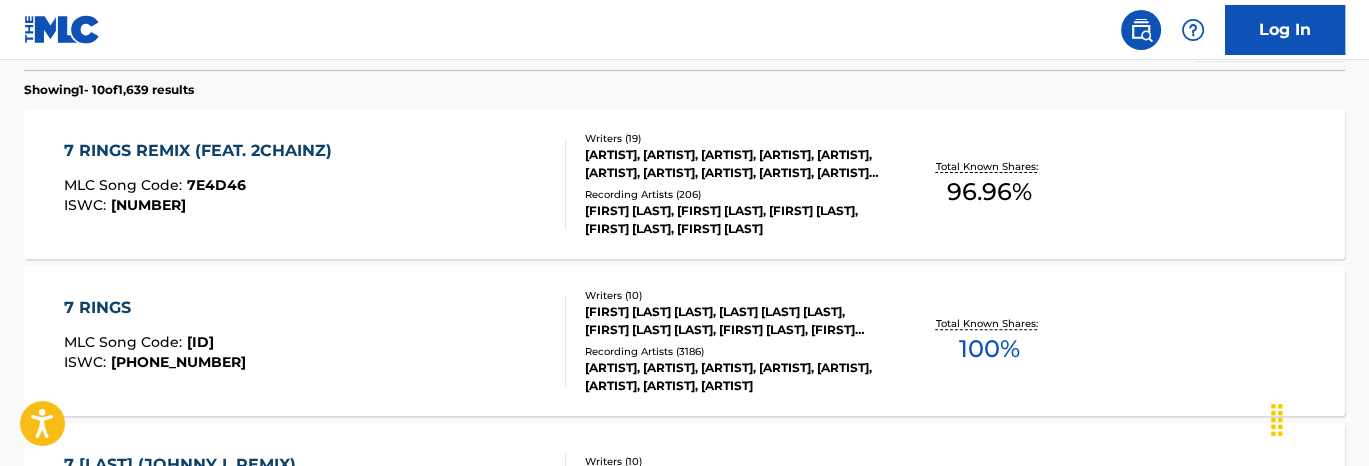 scroll, scrollTop: 229, scrollLeft: 0, axis: vertical 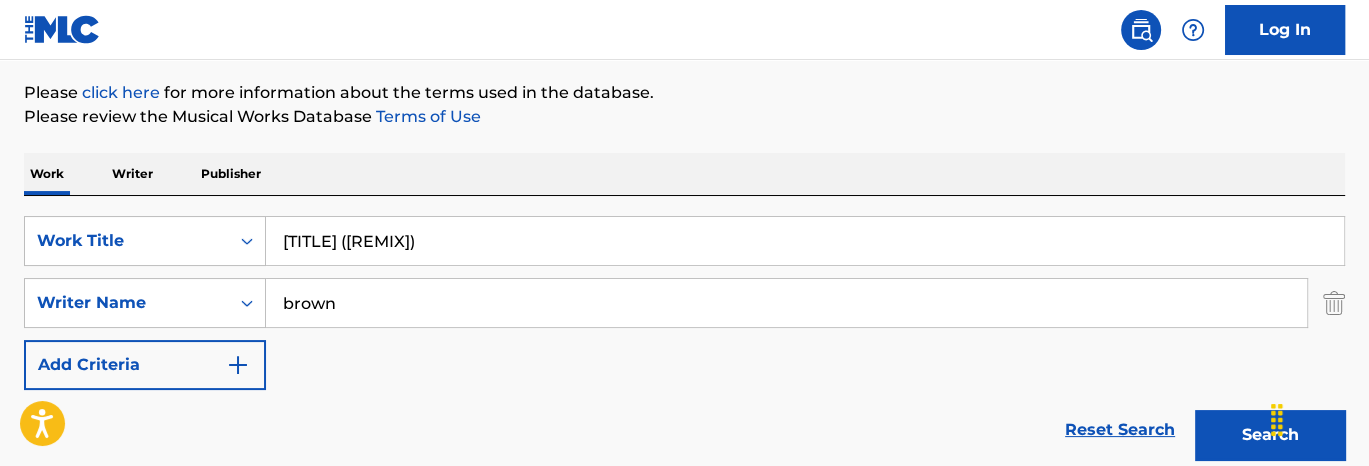 click on "SearchWithCriteriaa94e91d2-2099-43e6-abbf-5a06aa6c40f3 Work Title 7 rings (Remix) SearchWithCriteria6882fb76-75b7-4acd-bb46-a833e87c192c Writer Name brown Add Criteria Reset Search Search" at bounding box center [684, 333] 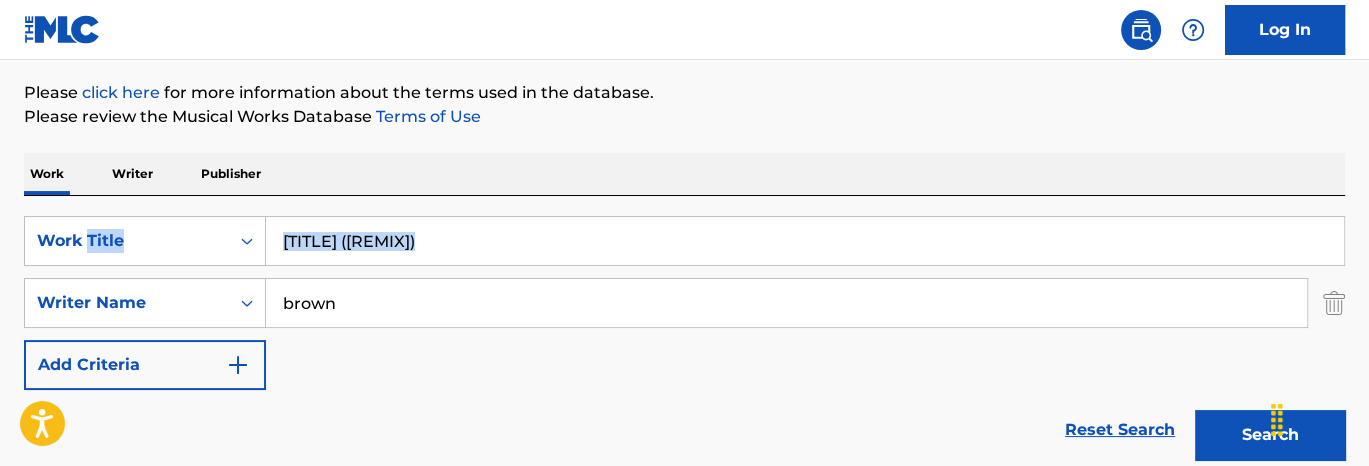 click on "SearchWithCriteriaa94e91d2-2099-43e6-abbf-5a06aa6c40f3 Work Title 7 rings (Remix) SearchWithCriteria6882fb76-75b7-4acd-bb46-a833e87c192c Writer Name brown Add Criteria Reset Search Search" at bounding box center (684, 333) 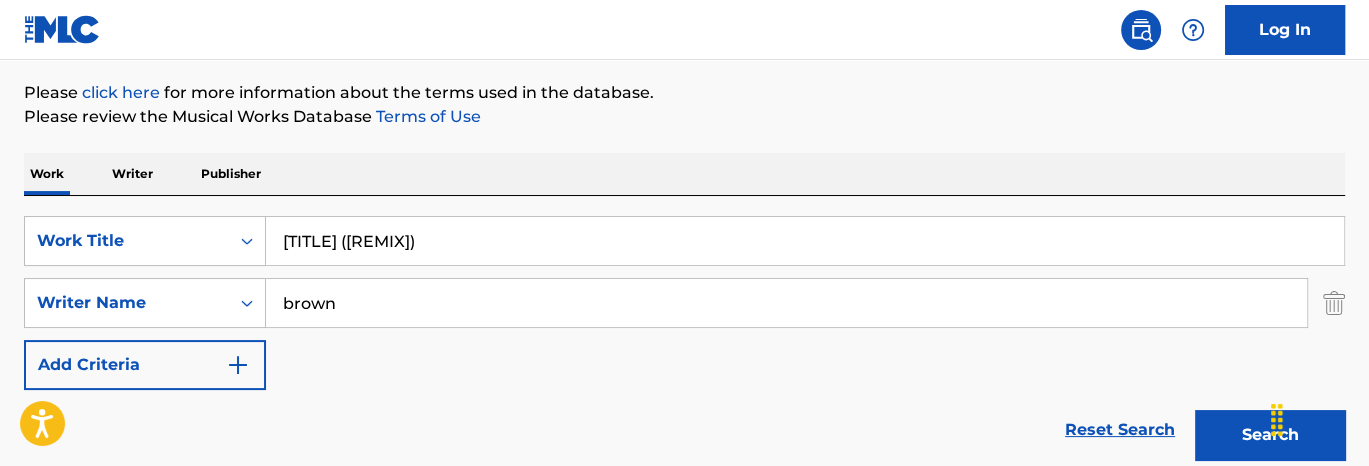 click on "7 rings (Remix)" at bounding box center (805, 241) 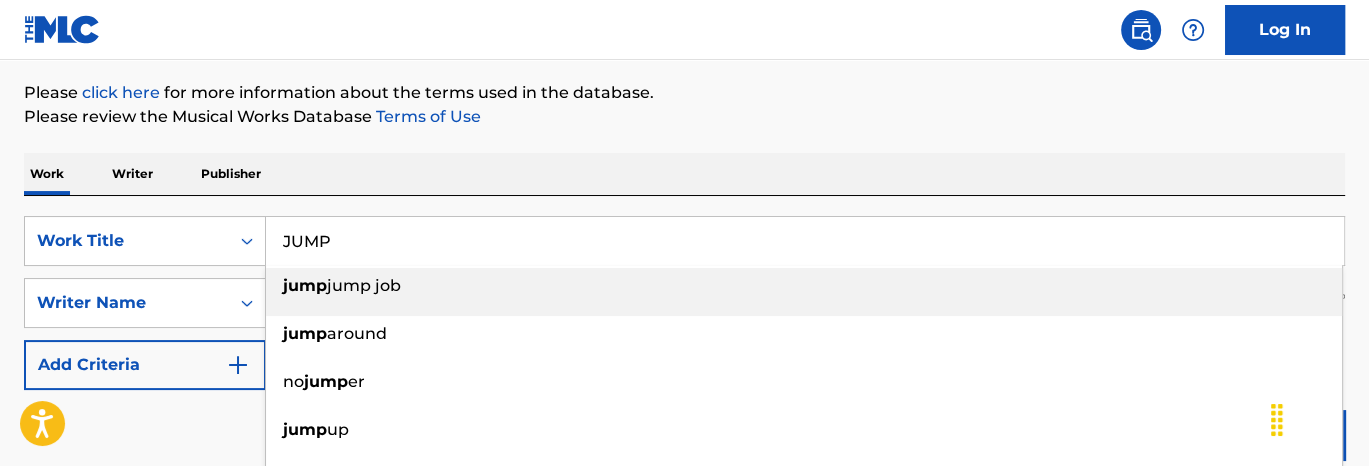 type on "JUMP" 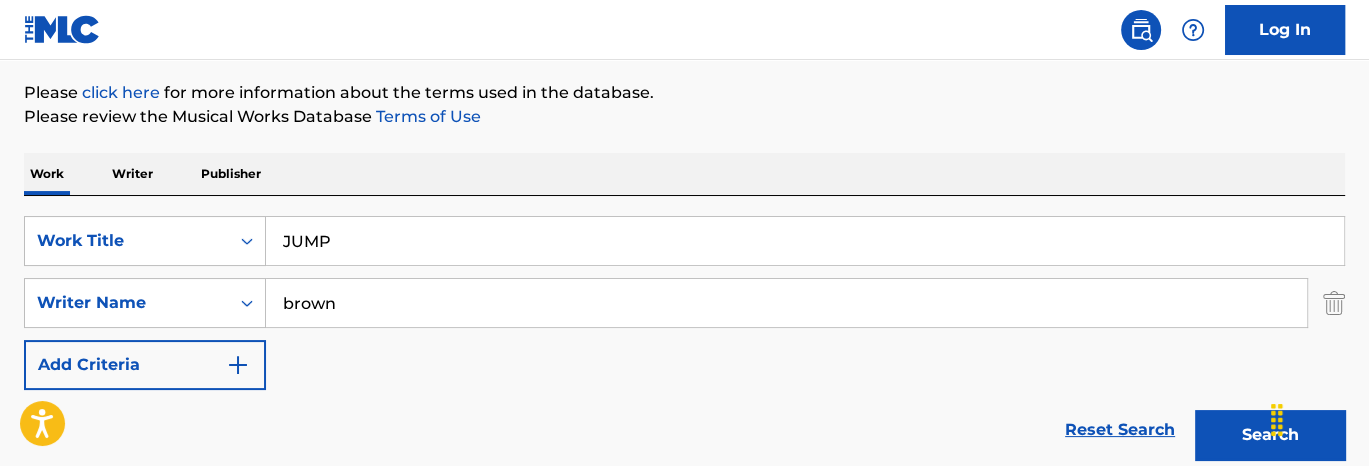 click on "brown" at bounding box center (786, 303) 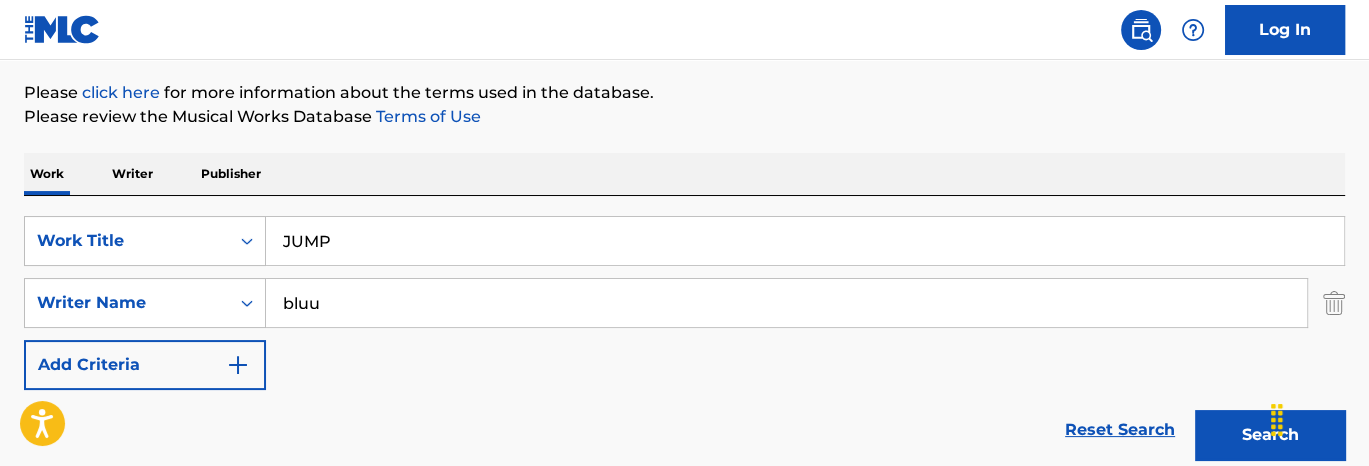 click on "Search" at bounding box center [1270, 435] 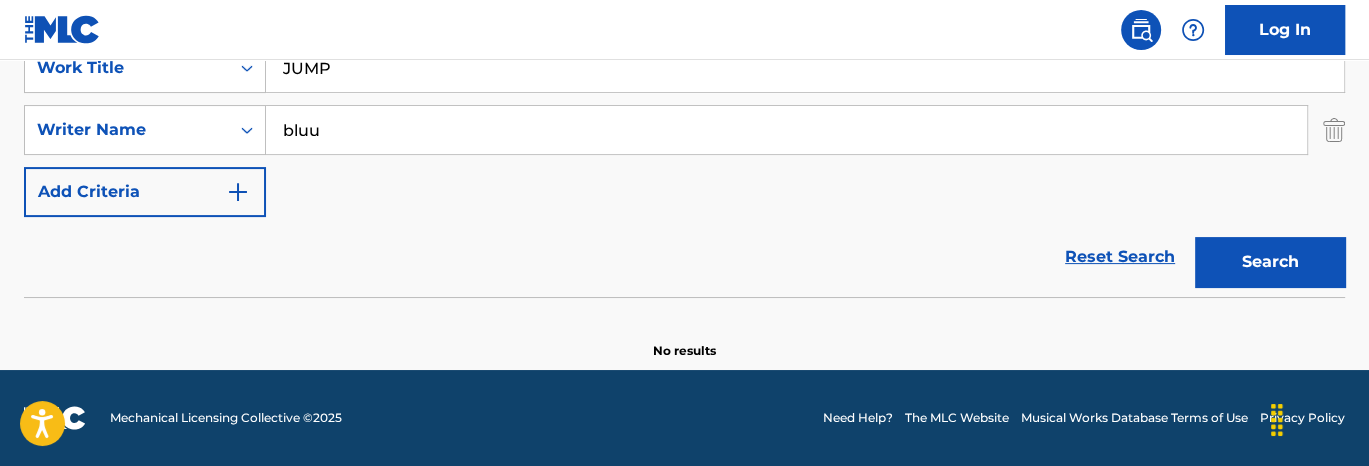 click on "bluu" at bounding box center (786, 130) 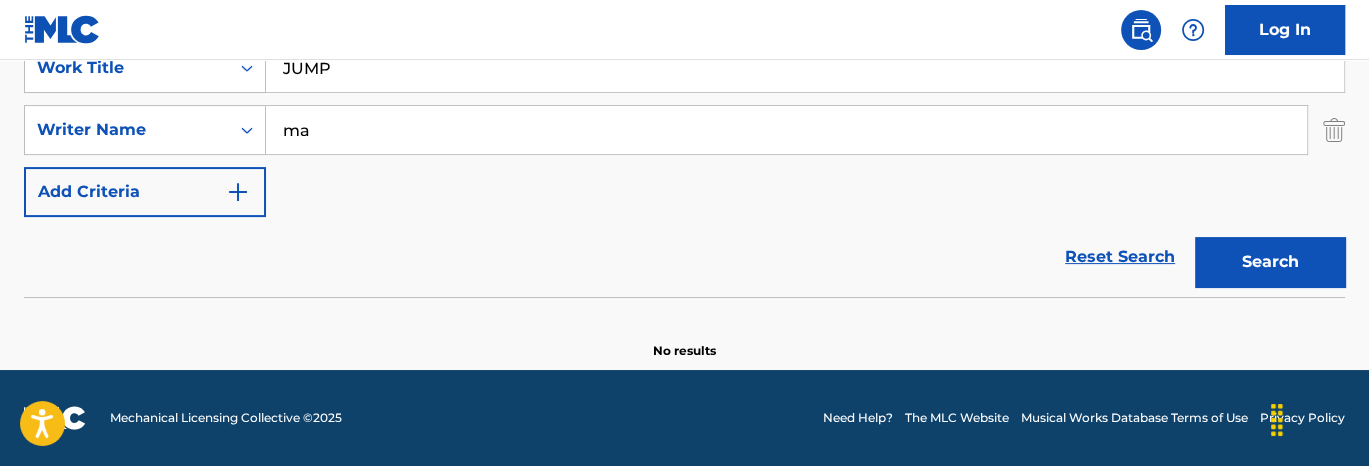 type on "m" 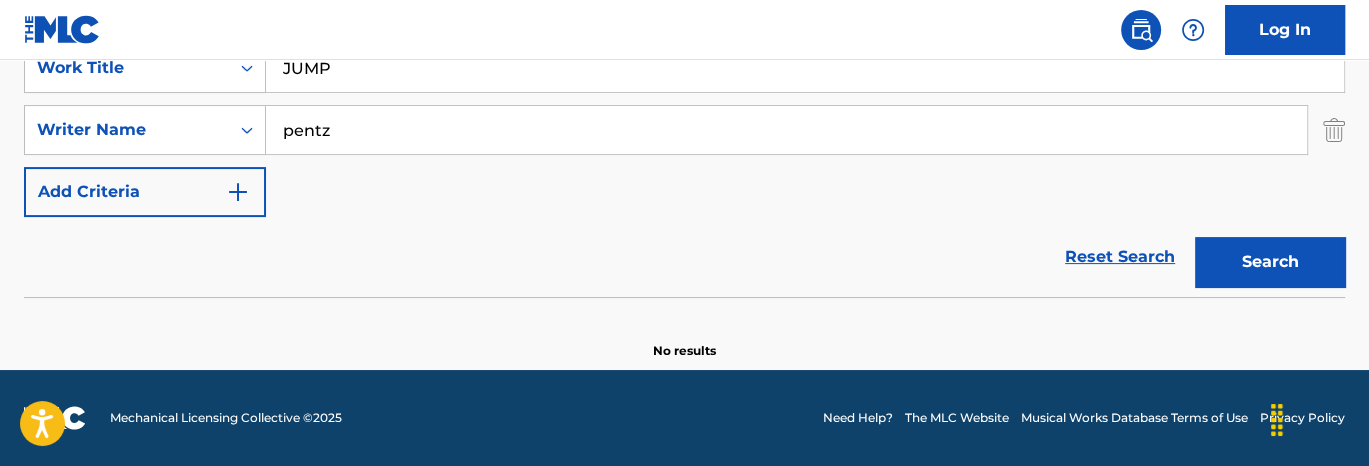 type on "pentz" 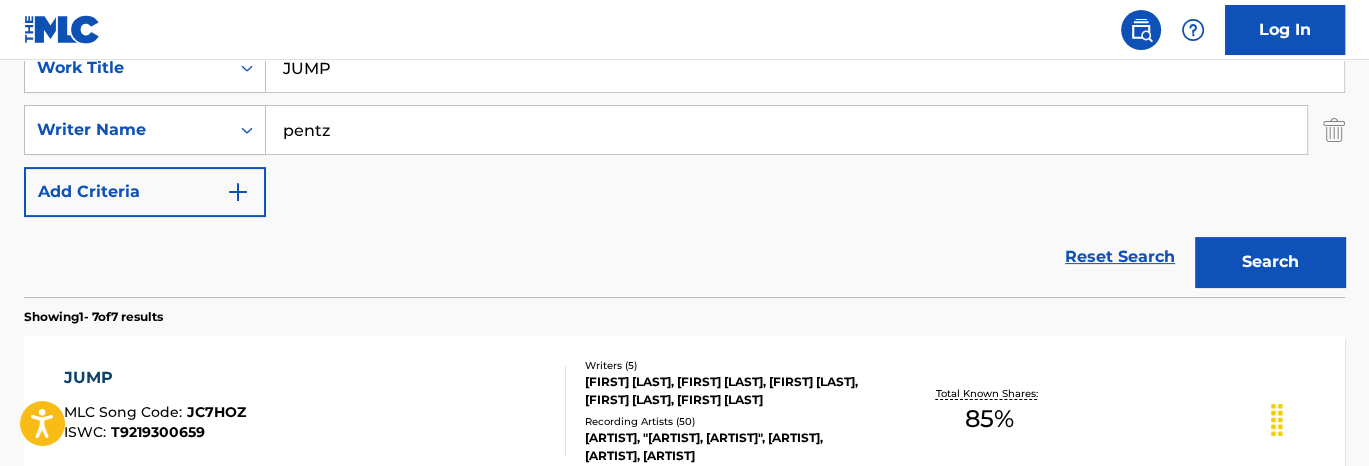 click on "JUMP MLC Song Code : JC7HOZ ISWC : T9219300659 Writers ( 5 ) RASMUS KORSBY, ANTON TWILE NIELSEN, THOMAS "DIPLO"  WESLEY PENTZ, REANNO DEVON GORDON, JENS ESPERSEN Recording Artists ( 50 ) MAJOR LAZER, "MAJOR LAZER, BUSY SIGNAL", MAJOR LAZER, MAJOR LAZER, MAJOR LAZER Total Known Shares: 85 %" at bounding box center [684, 411] 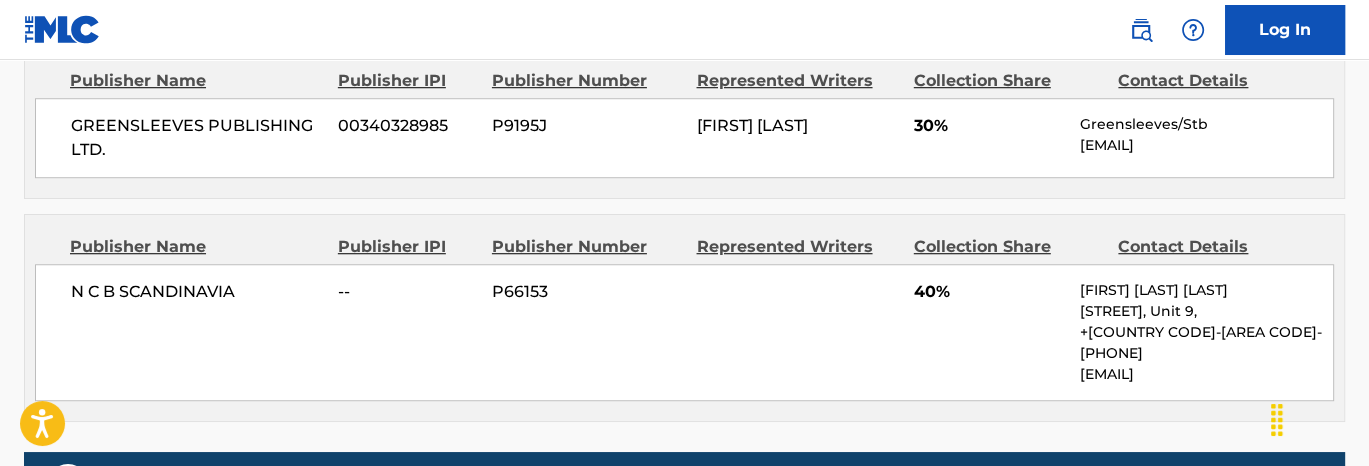 scroll, scrollTop: 1000, scrollLeft: 0, axis: vertical 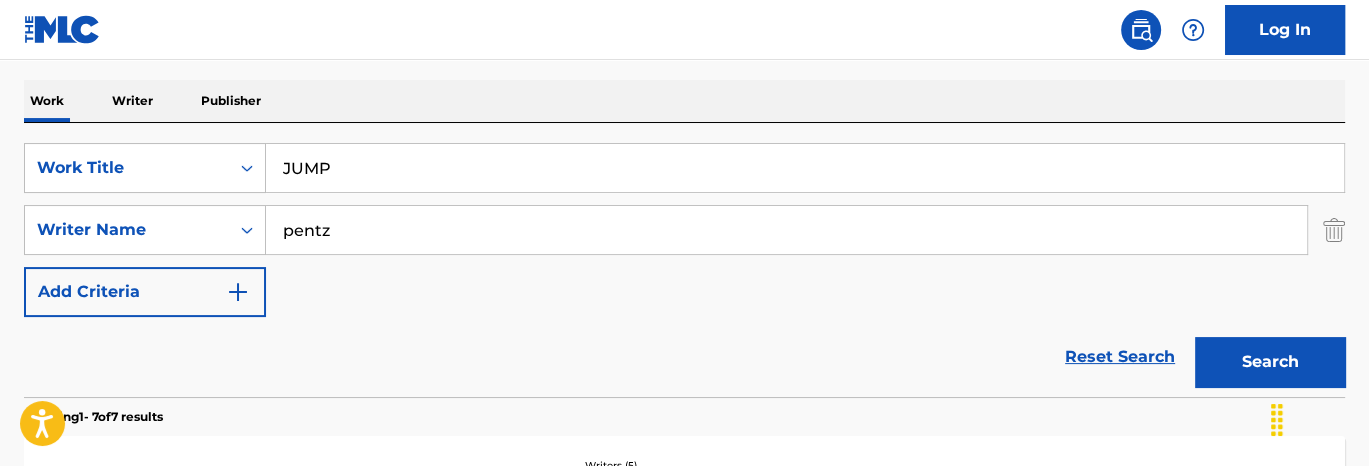 click on "pentz" at bounding box center [786, 230] 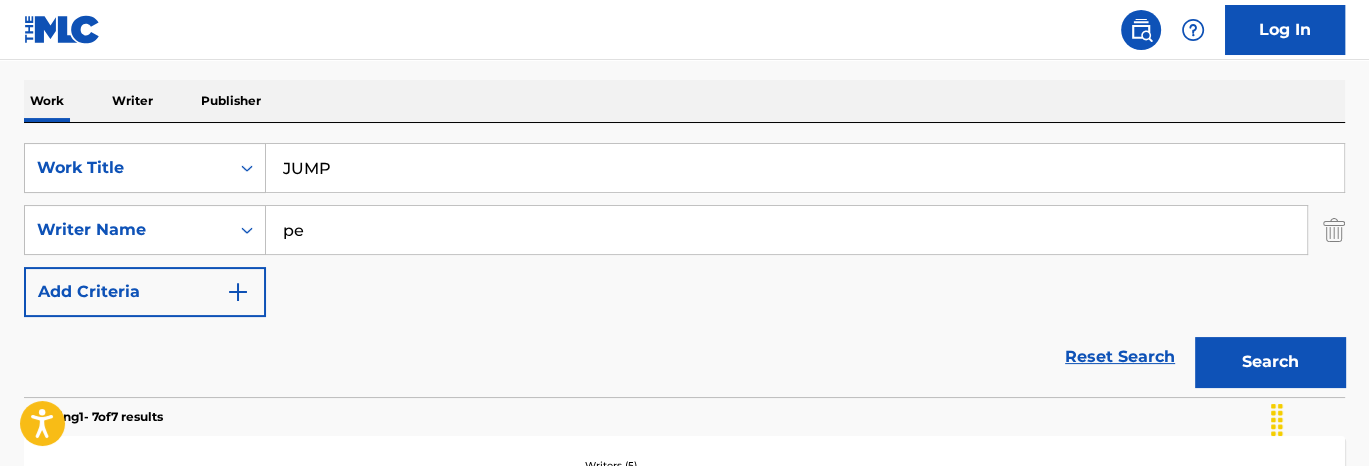 type on "p" 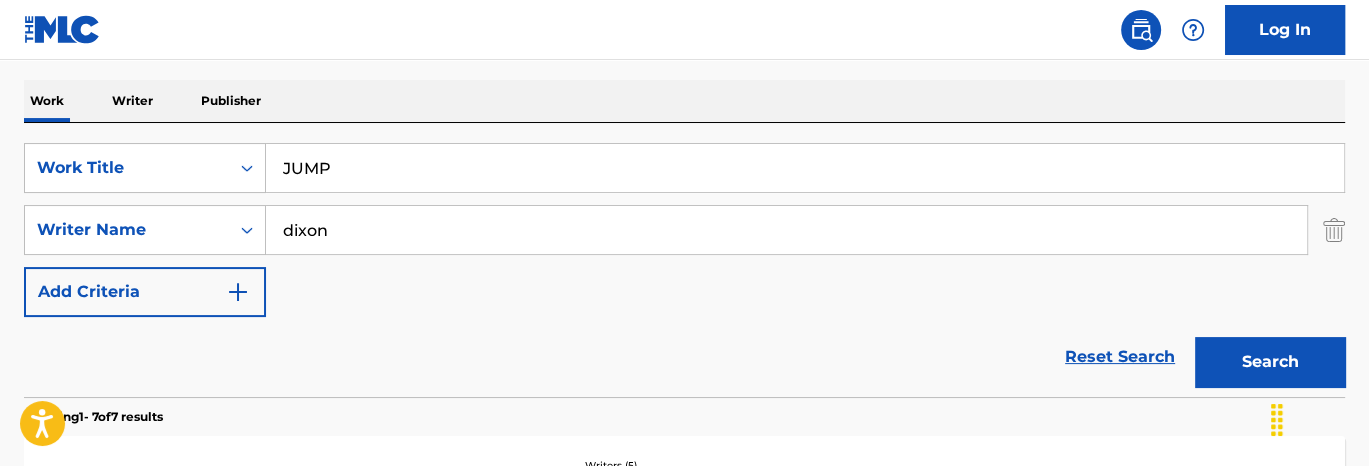 type on "dixon" 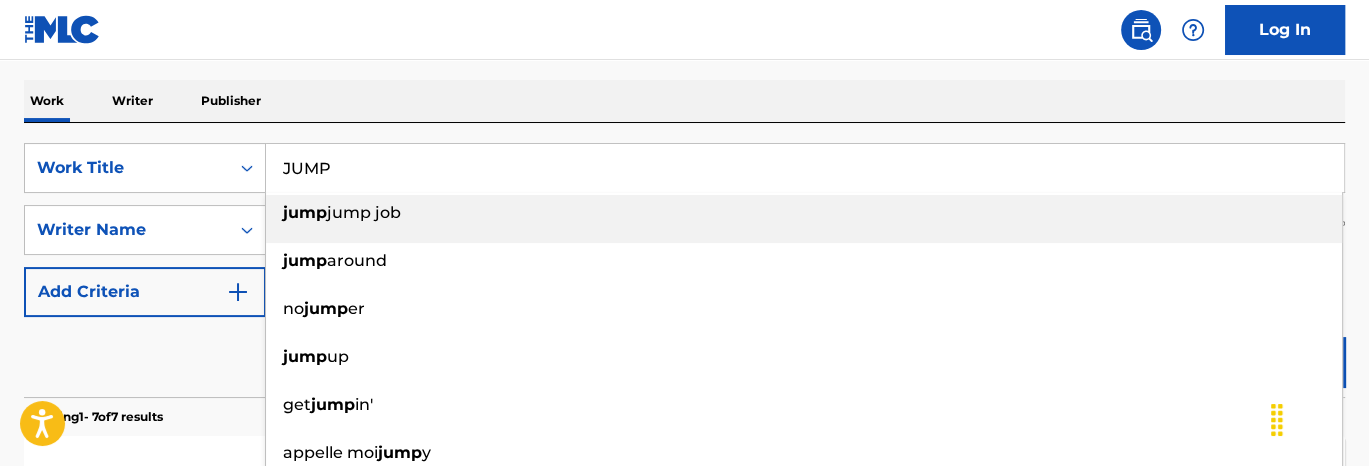 click on "JUMP" at bounding box center [805, 168] 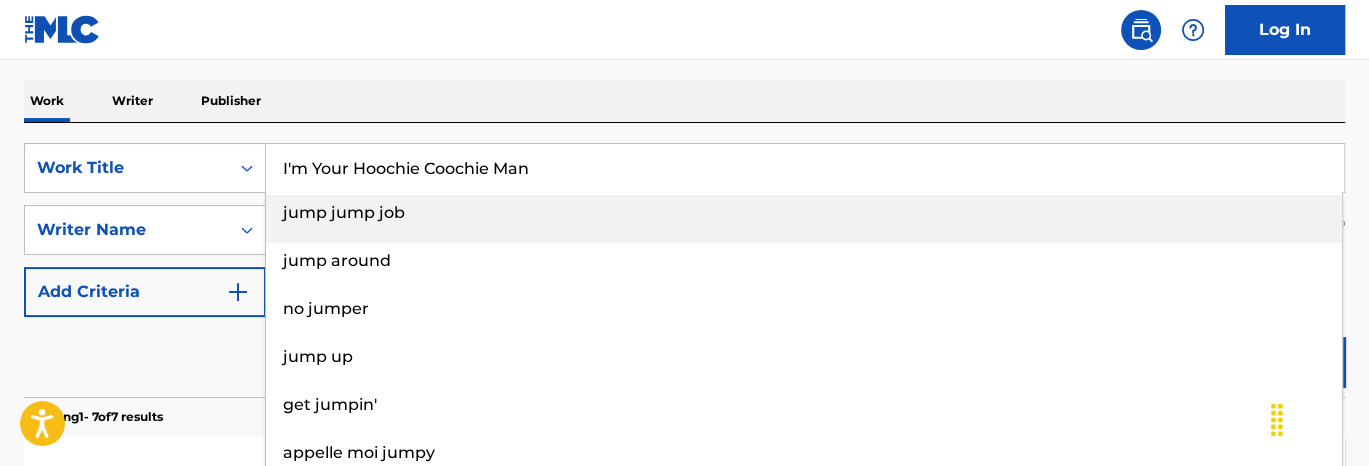 type on "I'm Your Hoochie Coochie Man" 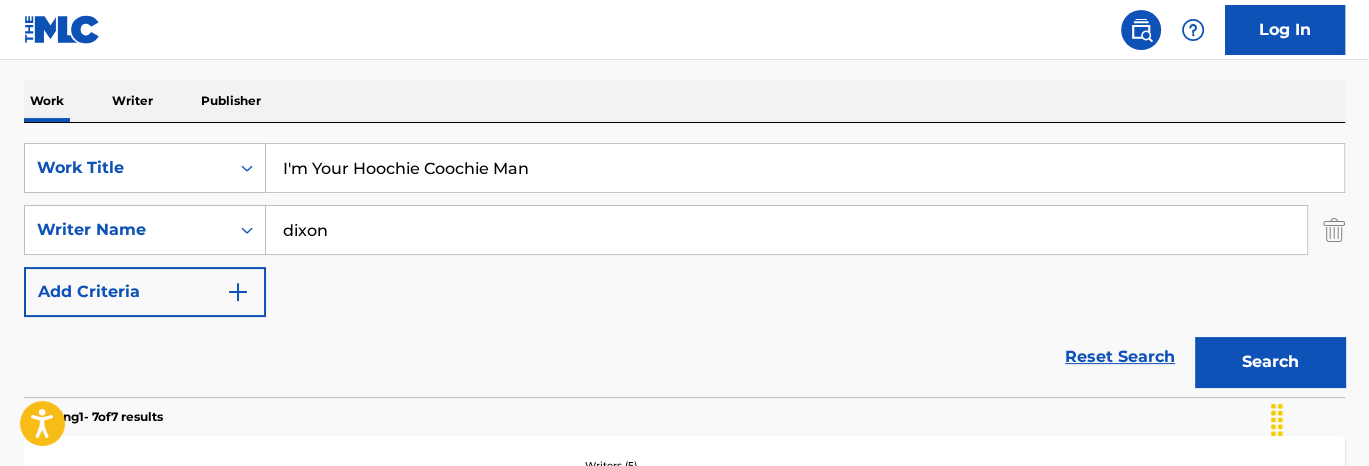 click on "Work Writer Publisher" at bounding box center [684, 101] 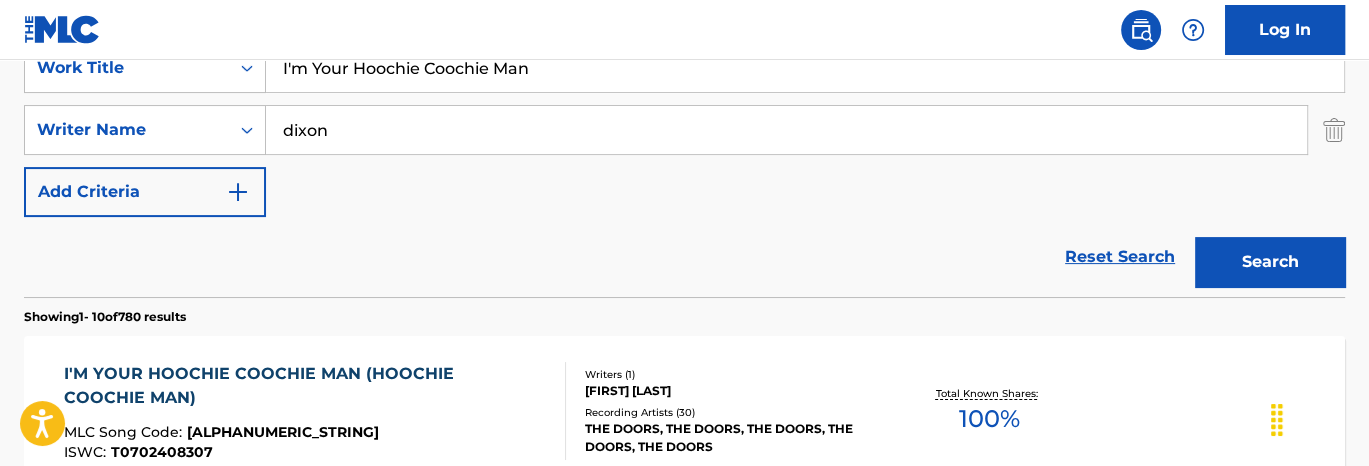 scroll, scrollTop: 502, scrollLeft: 0, axis: vertical 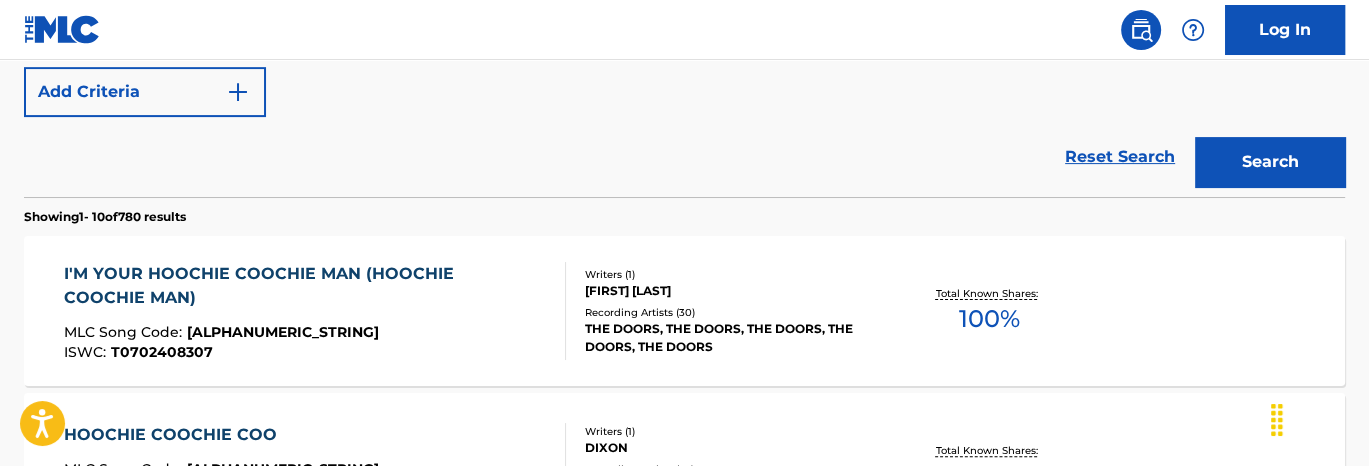 click on "Writers ( 1 )" at bounding box center [732, 274] 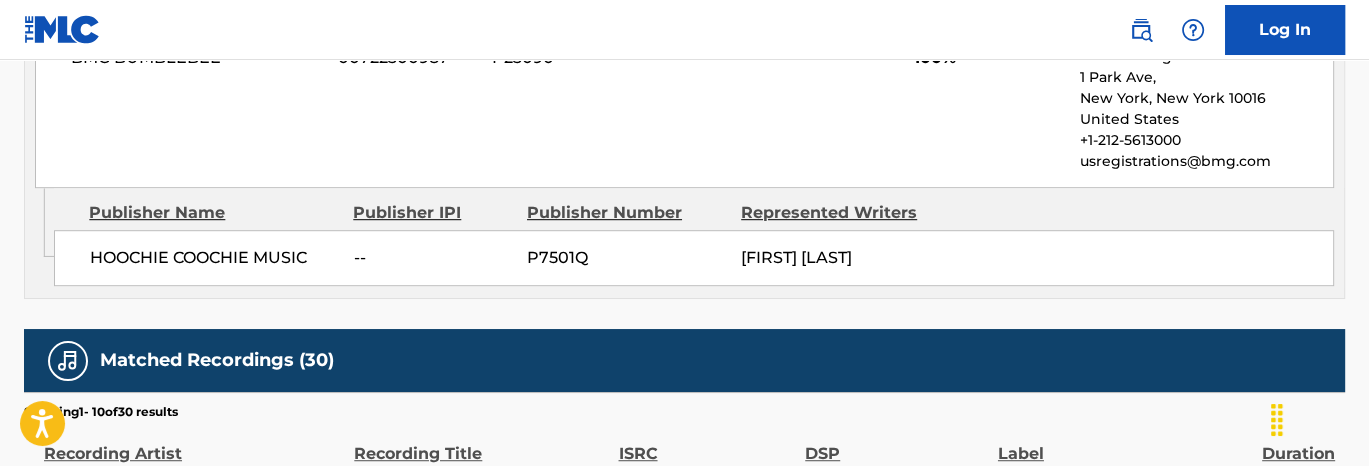 scroll, scrollTop: 900, scrollLeft: 0, axis: vertical 